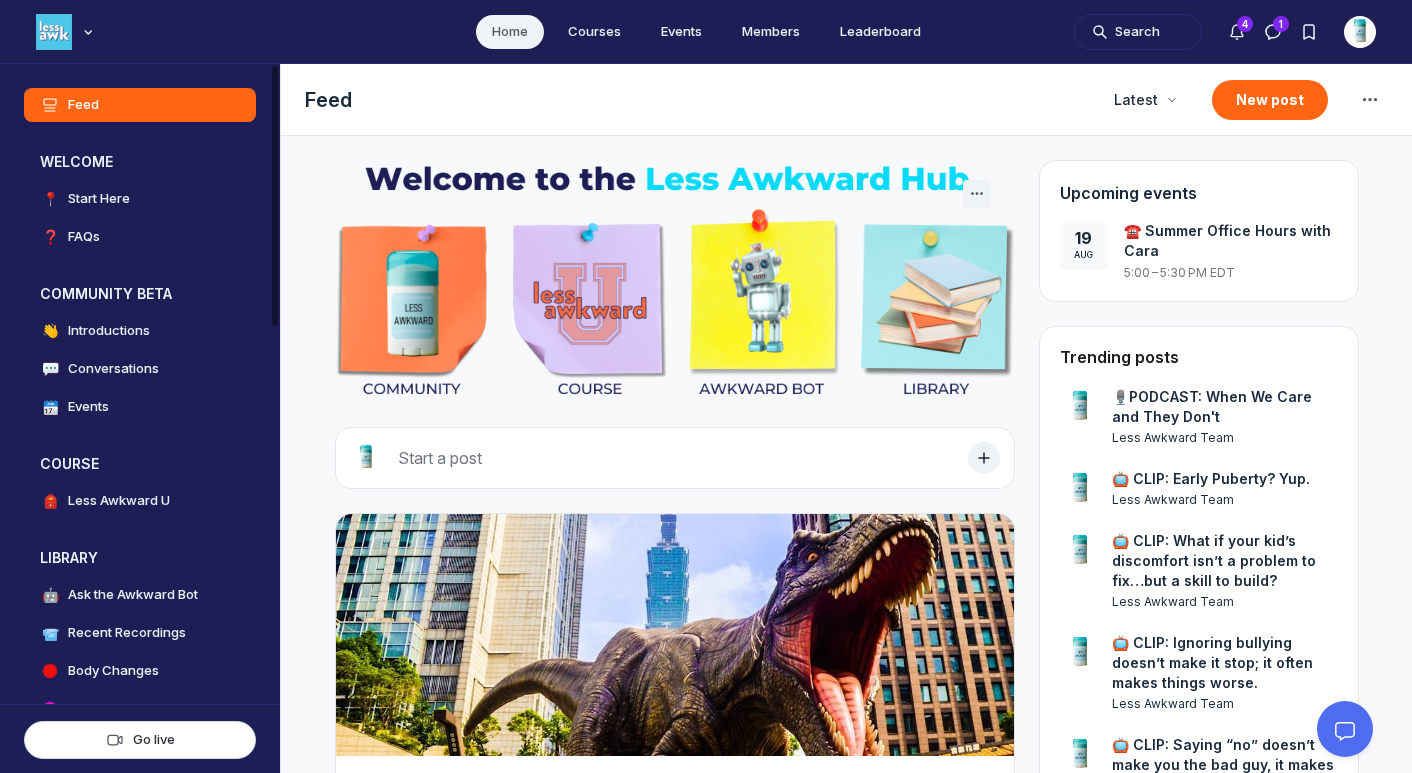 scroll, scrollTop: 0, scrollLeft: 0, axis: both 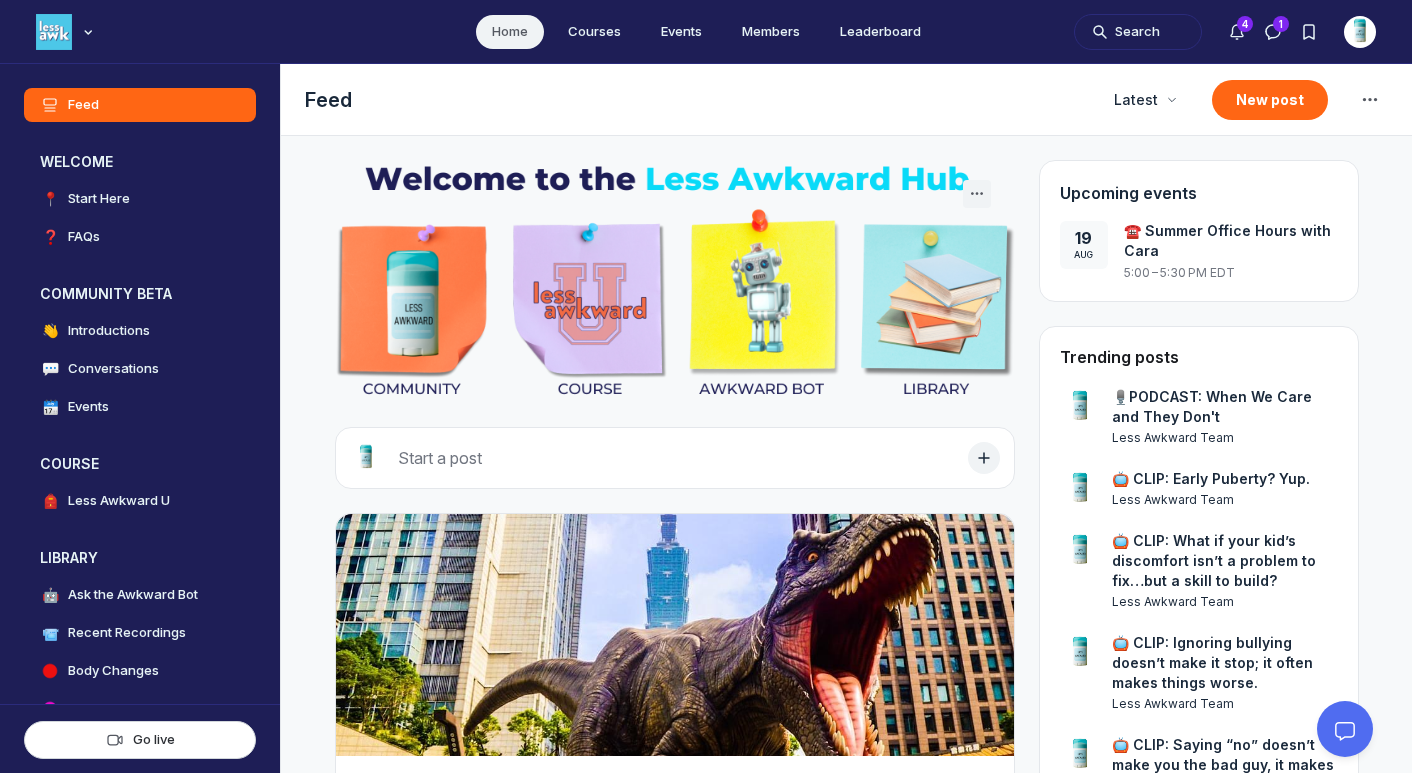 click at bounding box center [1360, 32] 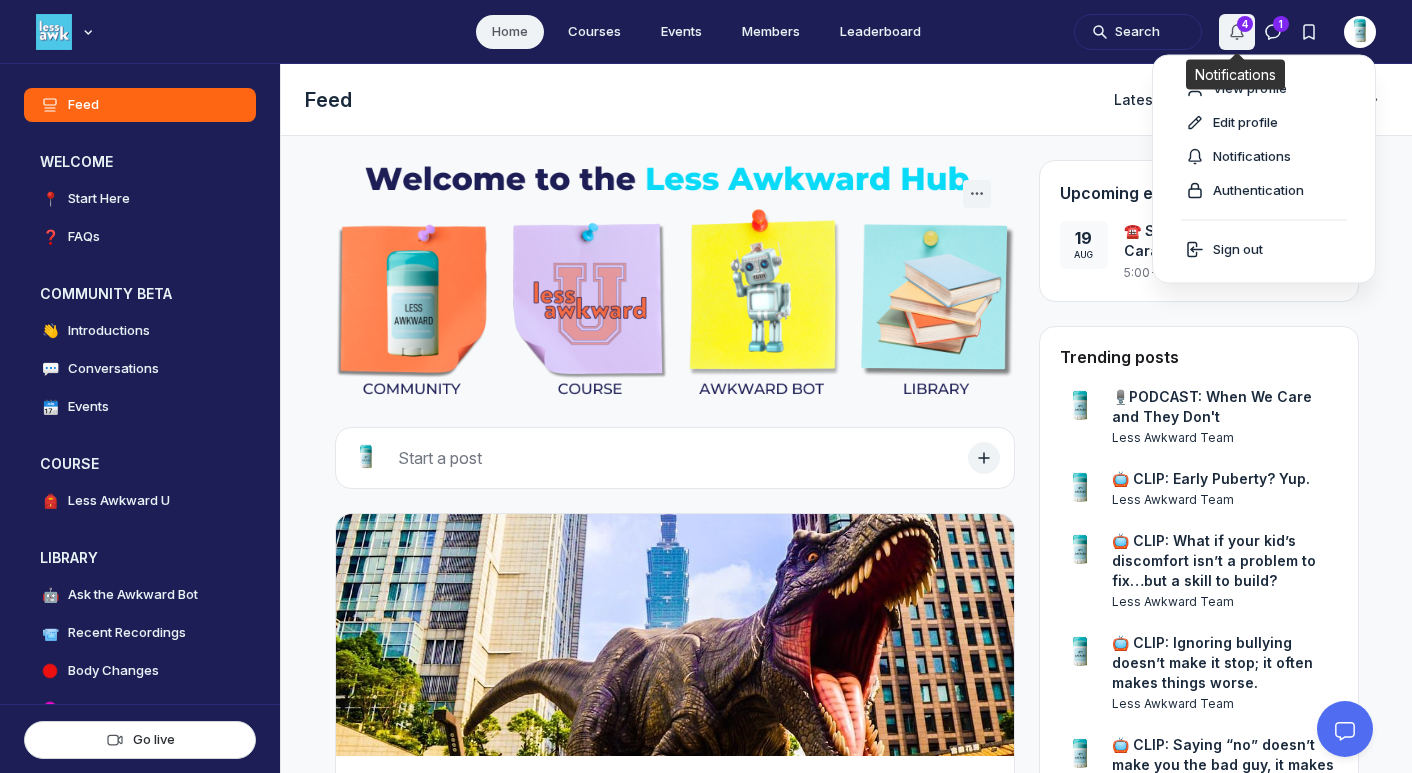 click 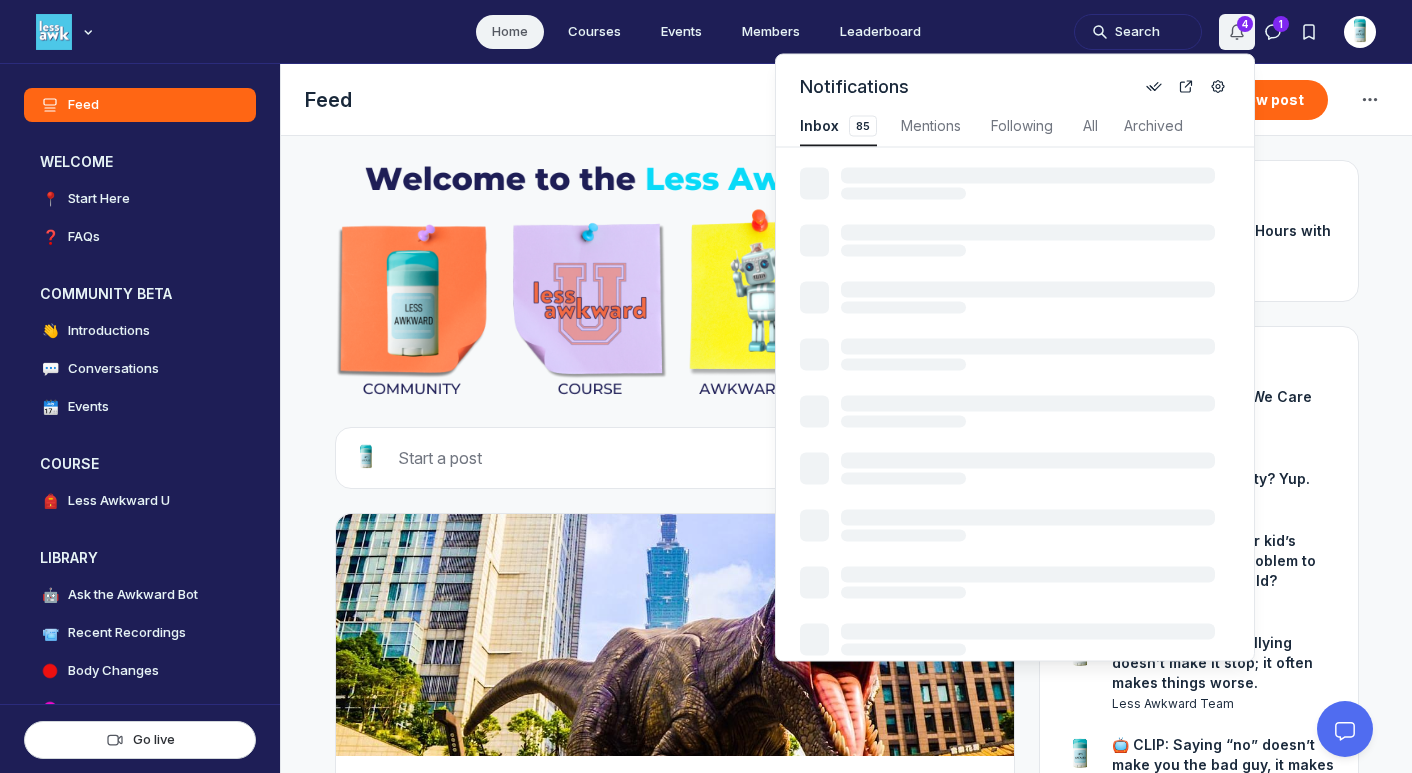 scroll, scrollTop: 2707, scrollLeft: 4267, axis: both 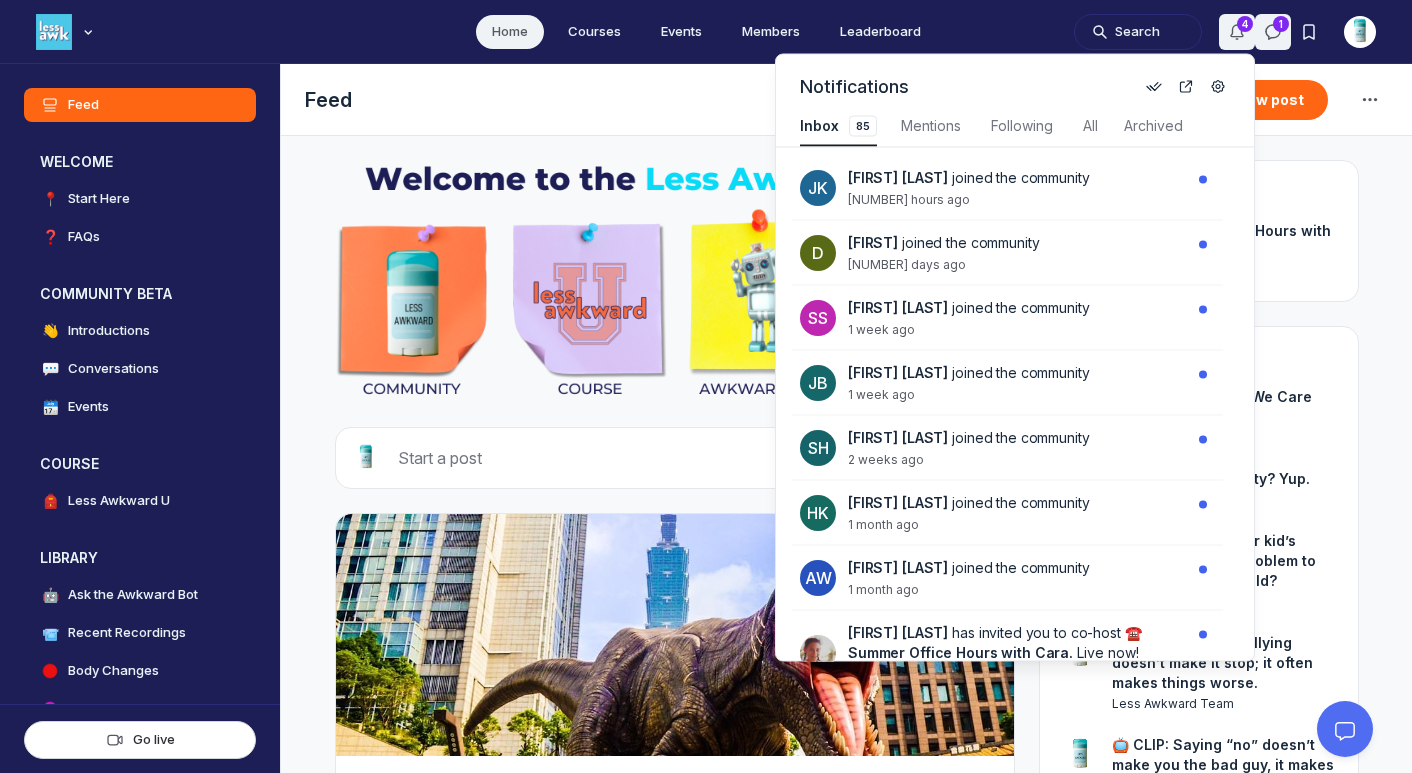 click 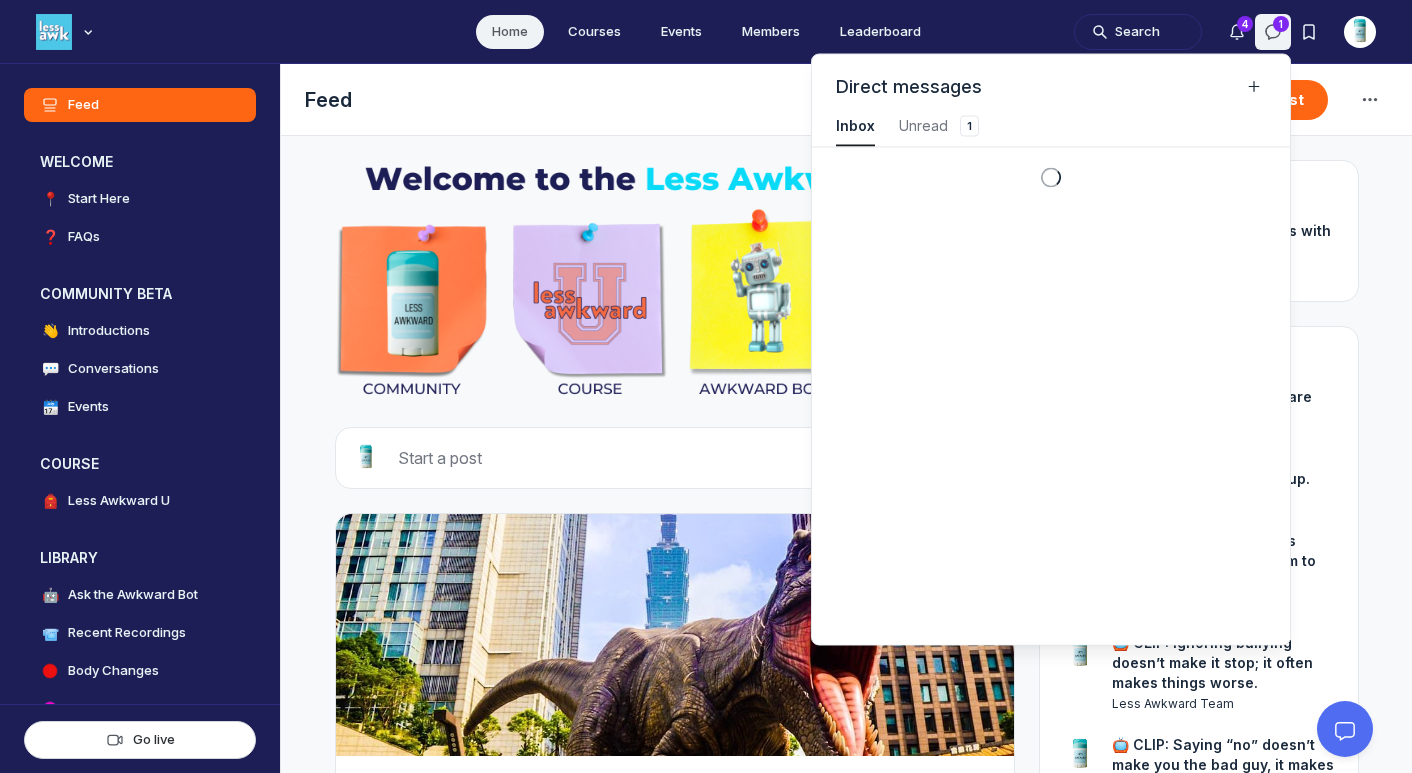 scroll, scrollTop: 2707, scrollLeft: 4505, axis: both 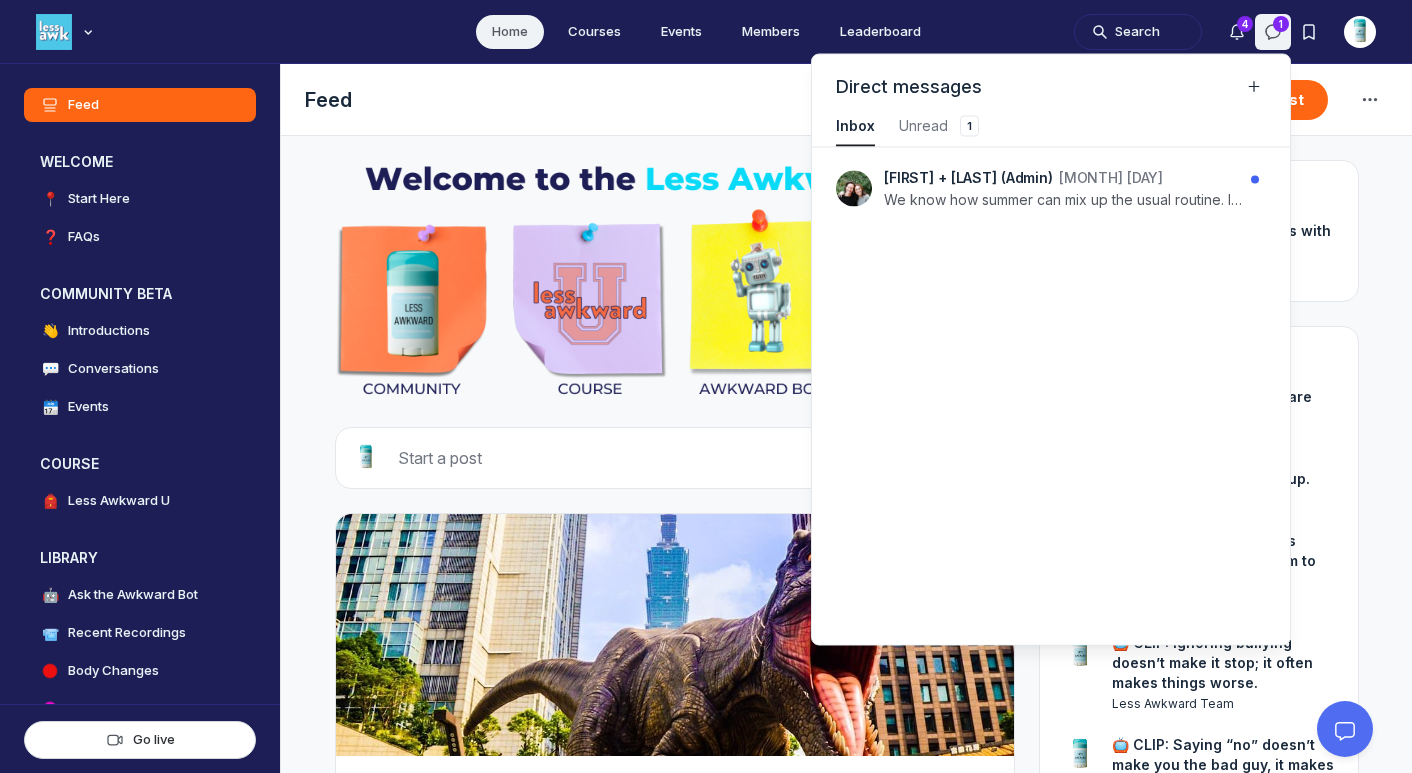 click at bounding box center [1360, 32] 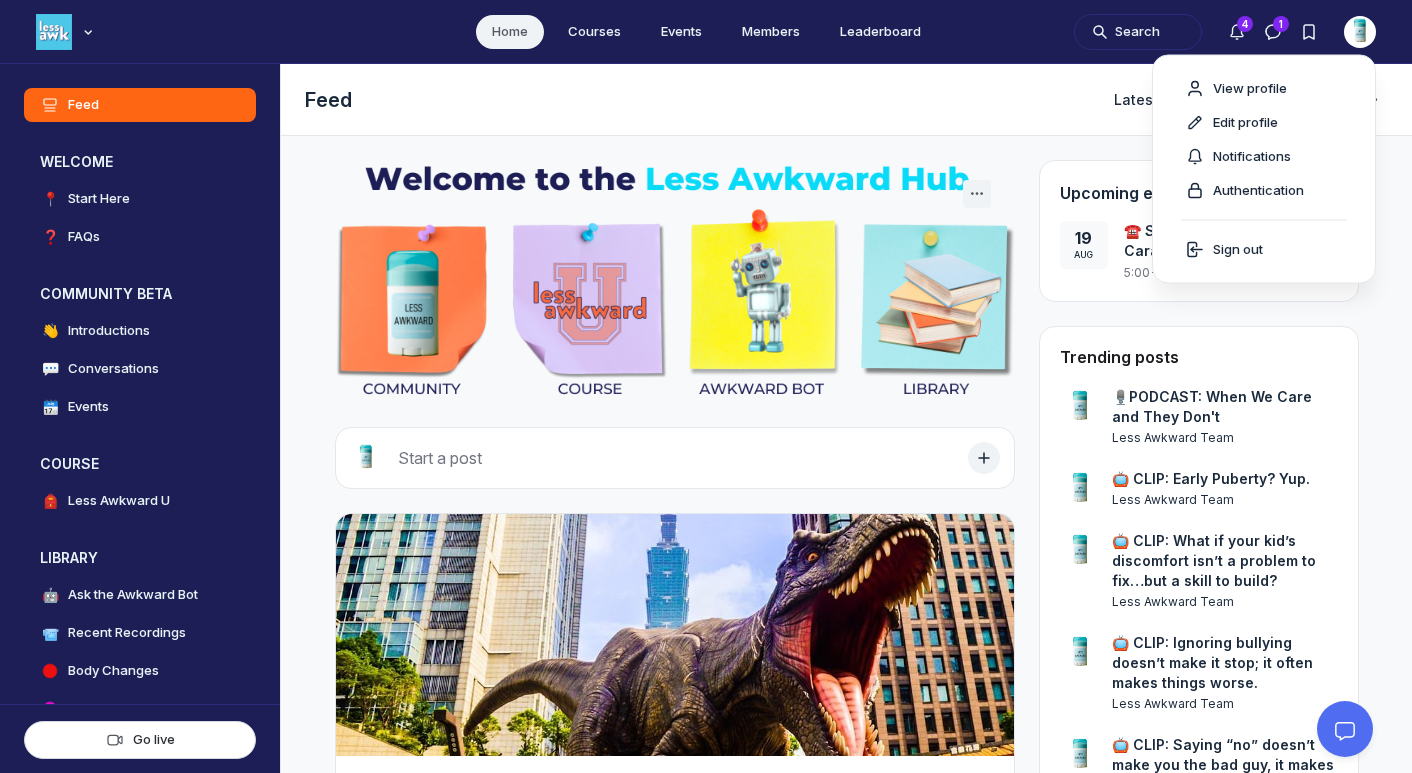 click at bounding box center (1360, 32) 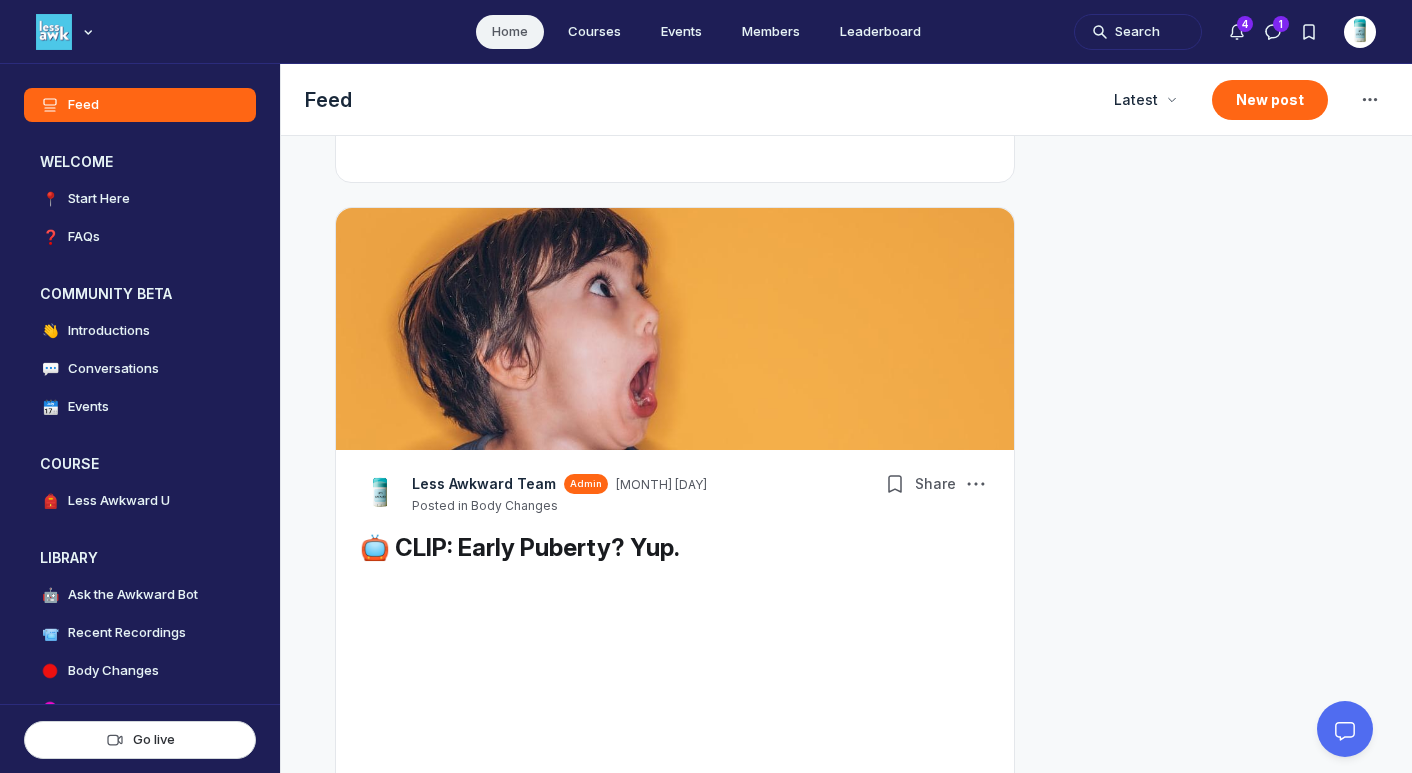 scroll, scrollTop: 7270, scrollLeft: 0, axis: vertical 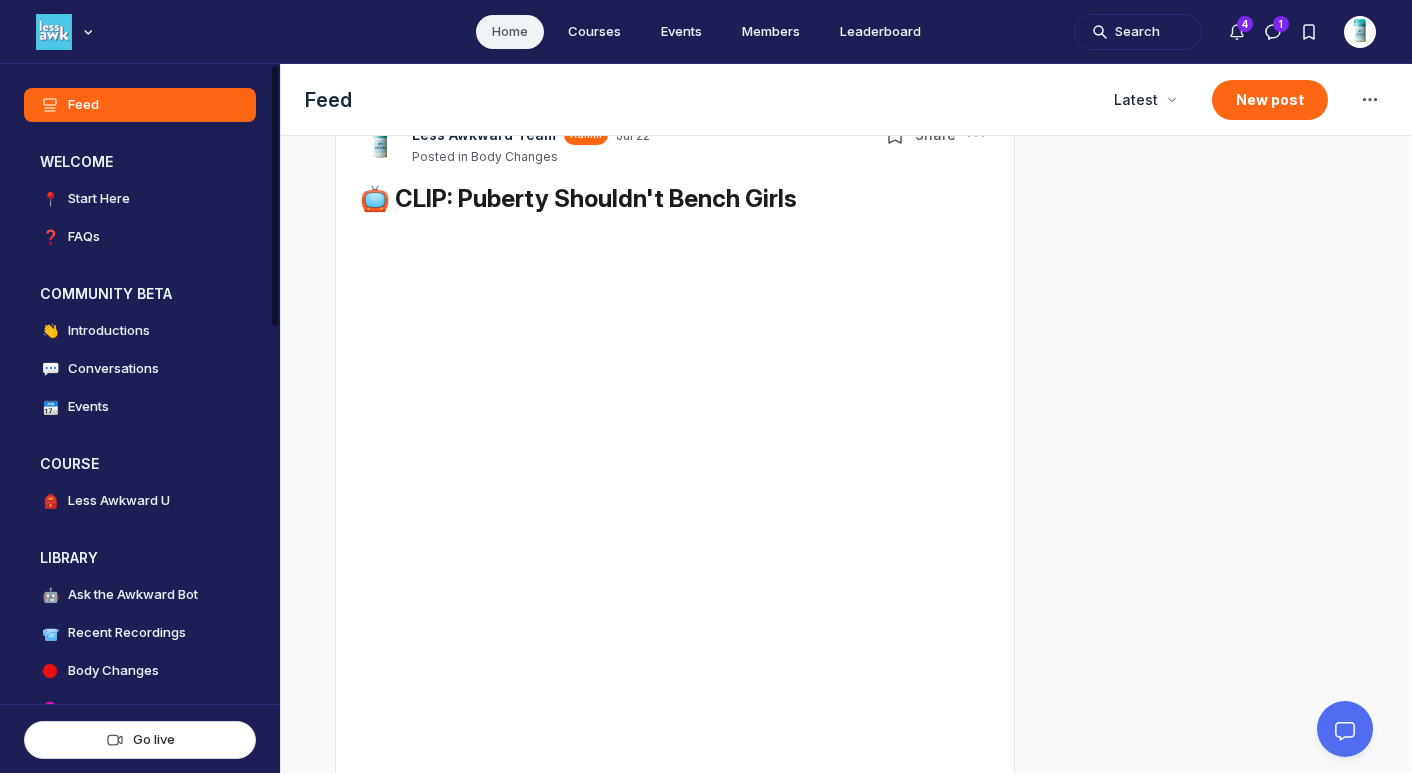 click on "WELCOME 📍 Start Here ❓ FAQs COMMUNITY BETA 👋 Introductions 💬 Conversations 🗓️ Events COURSE 🎒 Less Awkward U LIBRARY 🤖 Ask the Awkward Bot 📹 Recent Recordings Body Changes Periods Skin, Hair & Smells Growth Spurts & Body Image Sleep Mood Swings Brain Development Mental Health Sports, Exercise & Nutrition Sex Family Dynamics Relationships Academics & Beyond Tech & Social Media Health & Safety SANDBOX Start Here sandbox 📄 About the Course 📣 Announcements ✨ Explore Premium" at bounding box center (140, 787) 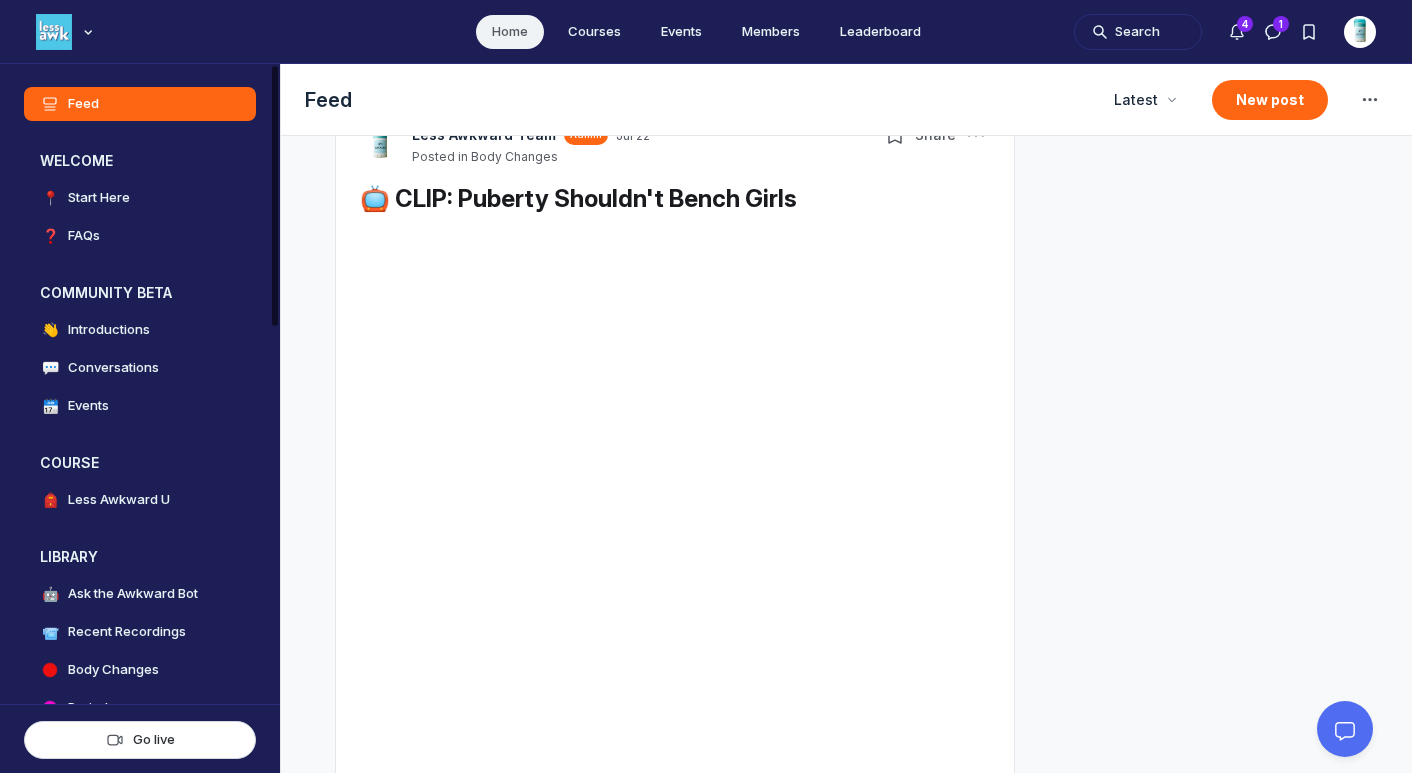 scroll, scrollTop: 0, scrollLeft: 0, axis: both 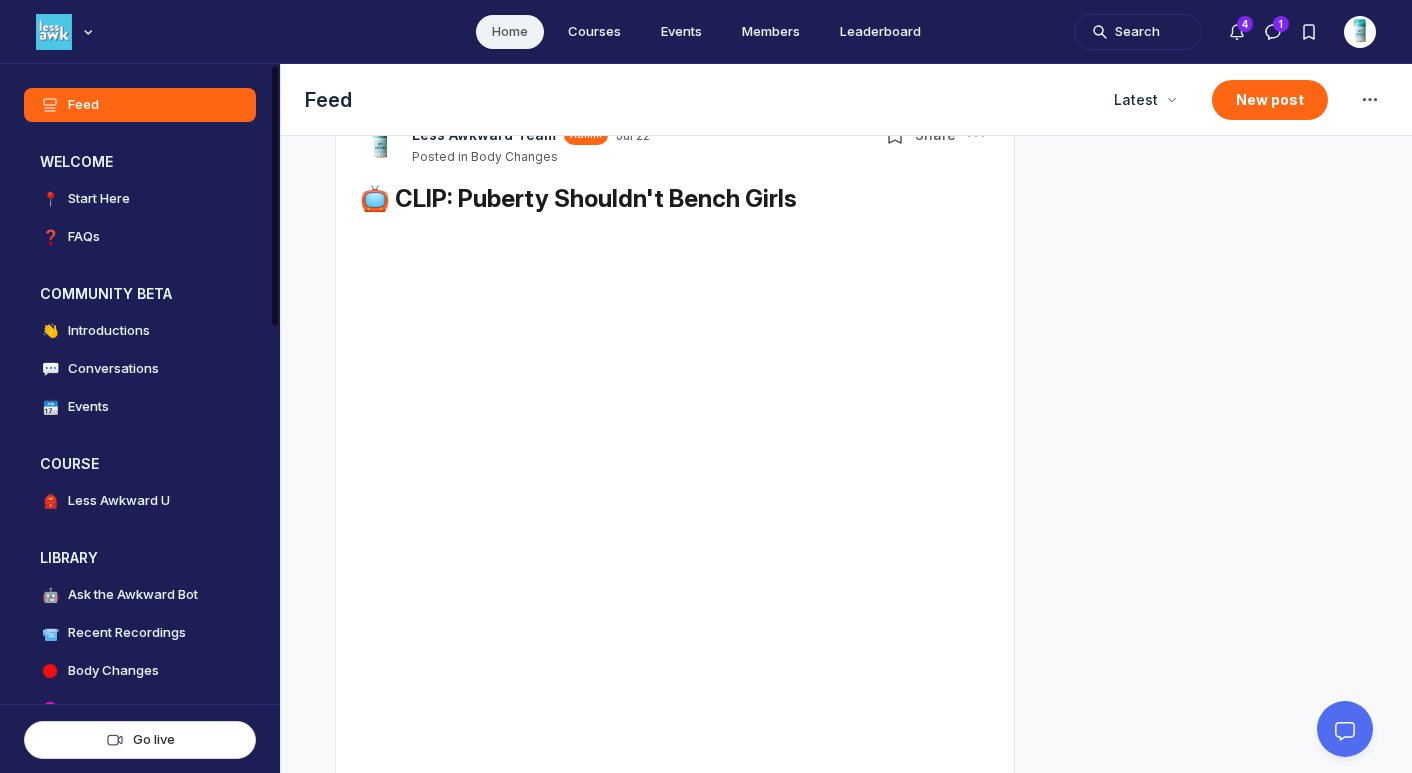 drag, startPoint x: 276, startPoint y: 300, endPoint x: 216, endPoint y: 92, distance: 216.48094 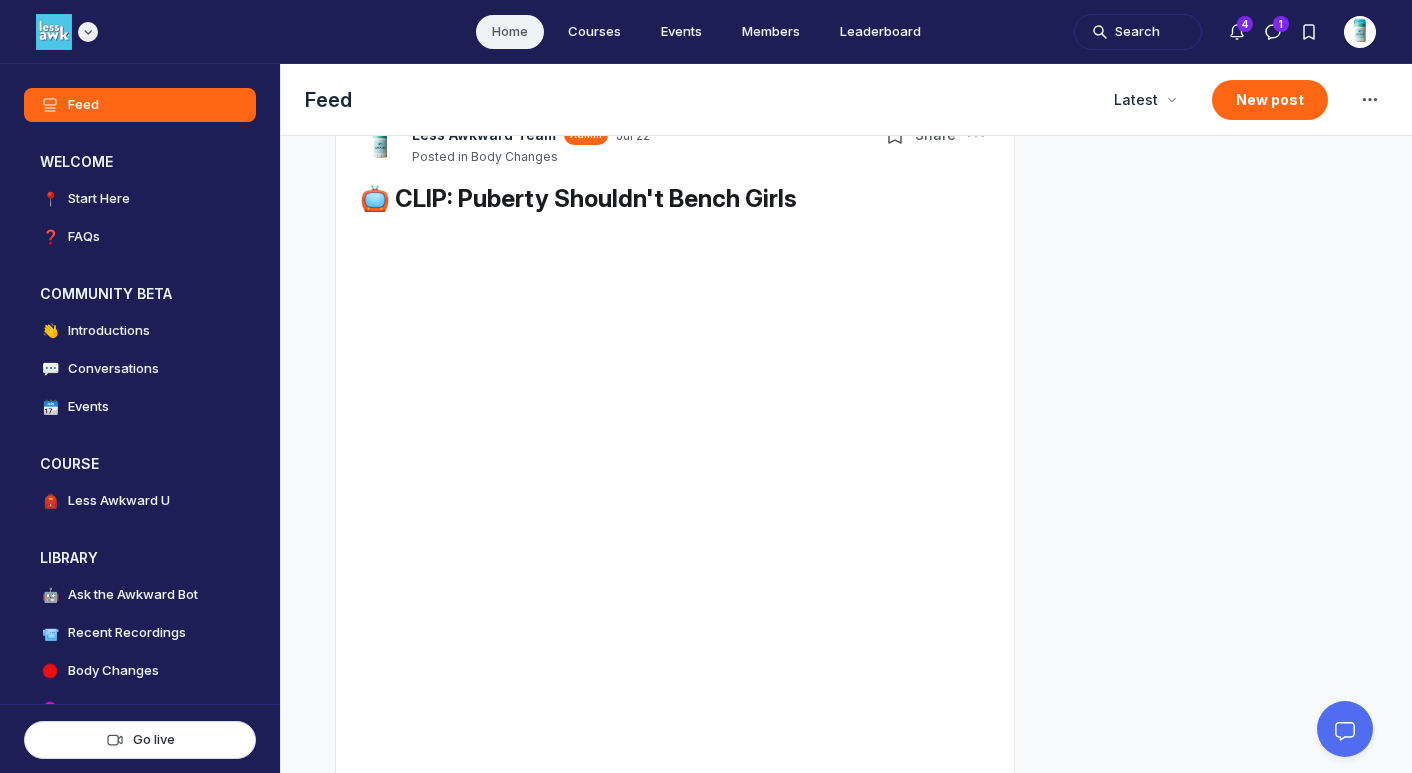 click at bounding box center (54, 32) 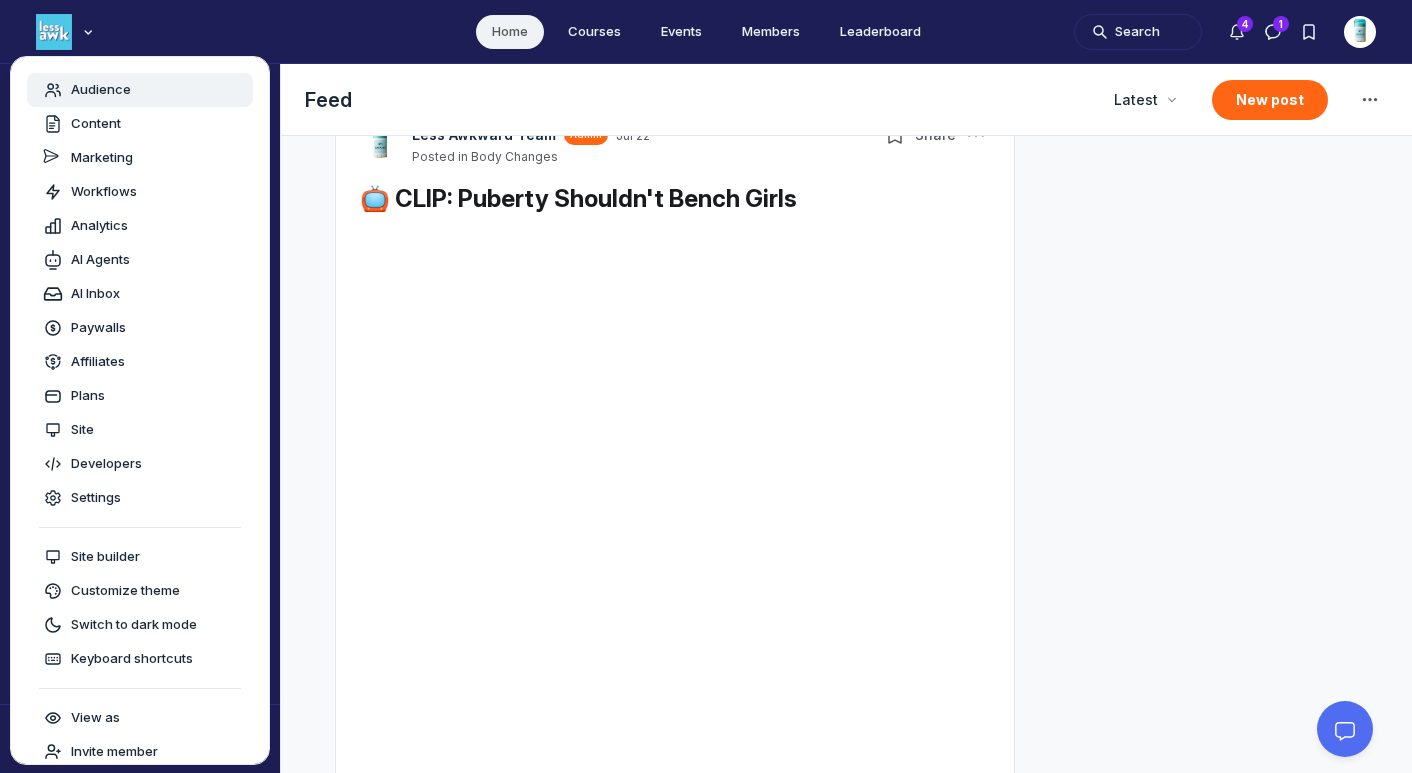 click on "Audience" at bounding box center [101, 90] 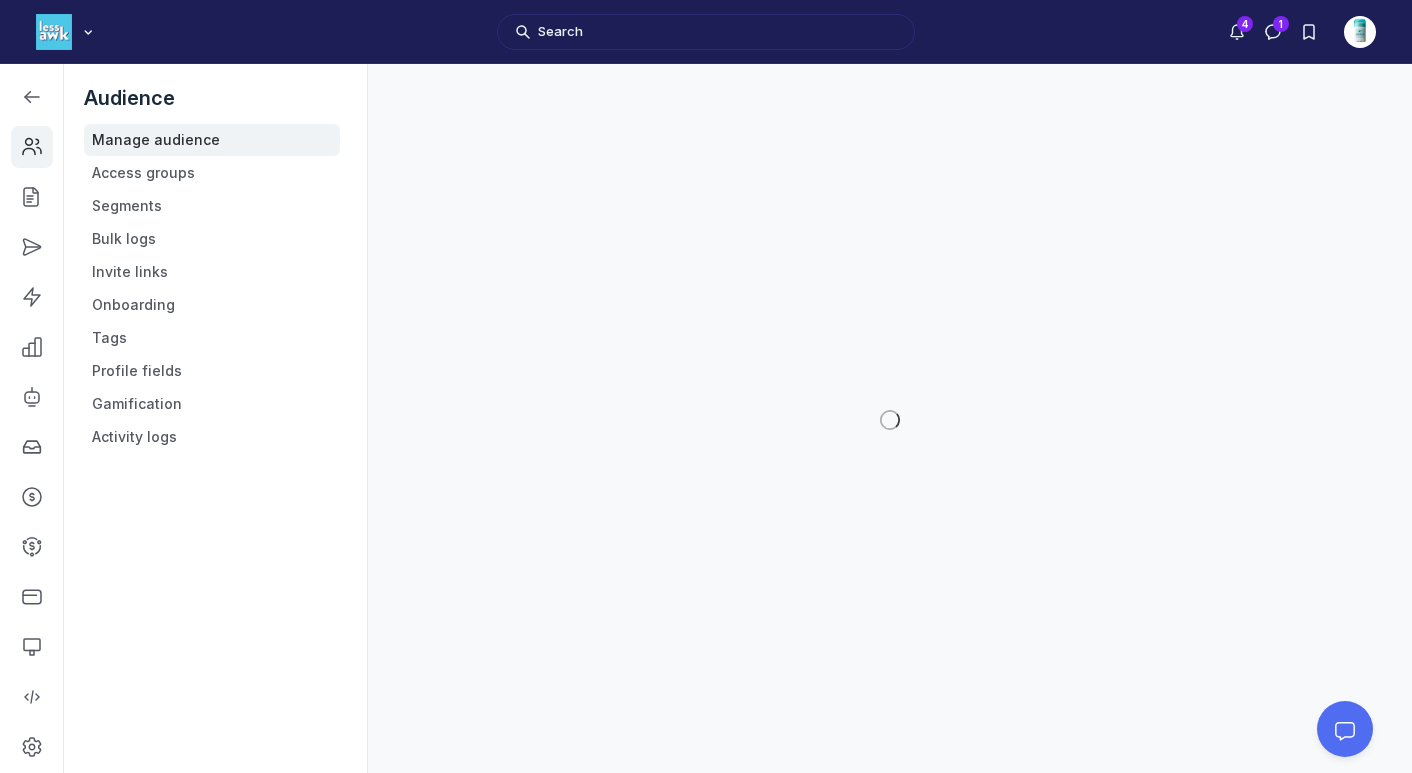 scroll, scrollTop: 5717, scrollLeft: 2849, axis: both 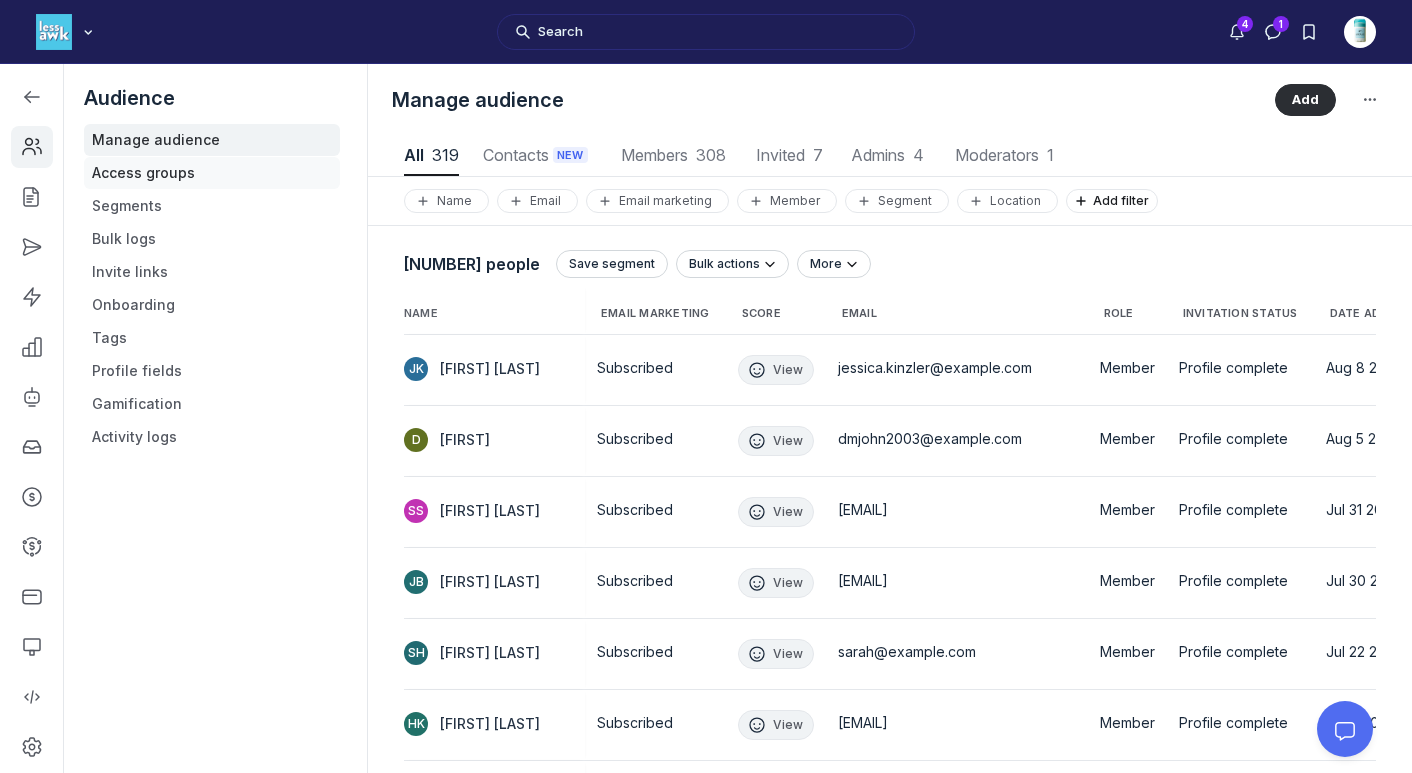 click on "Access groups" at bounding box center [212, 173] 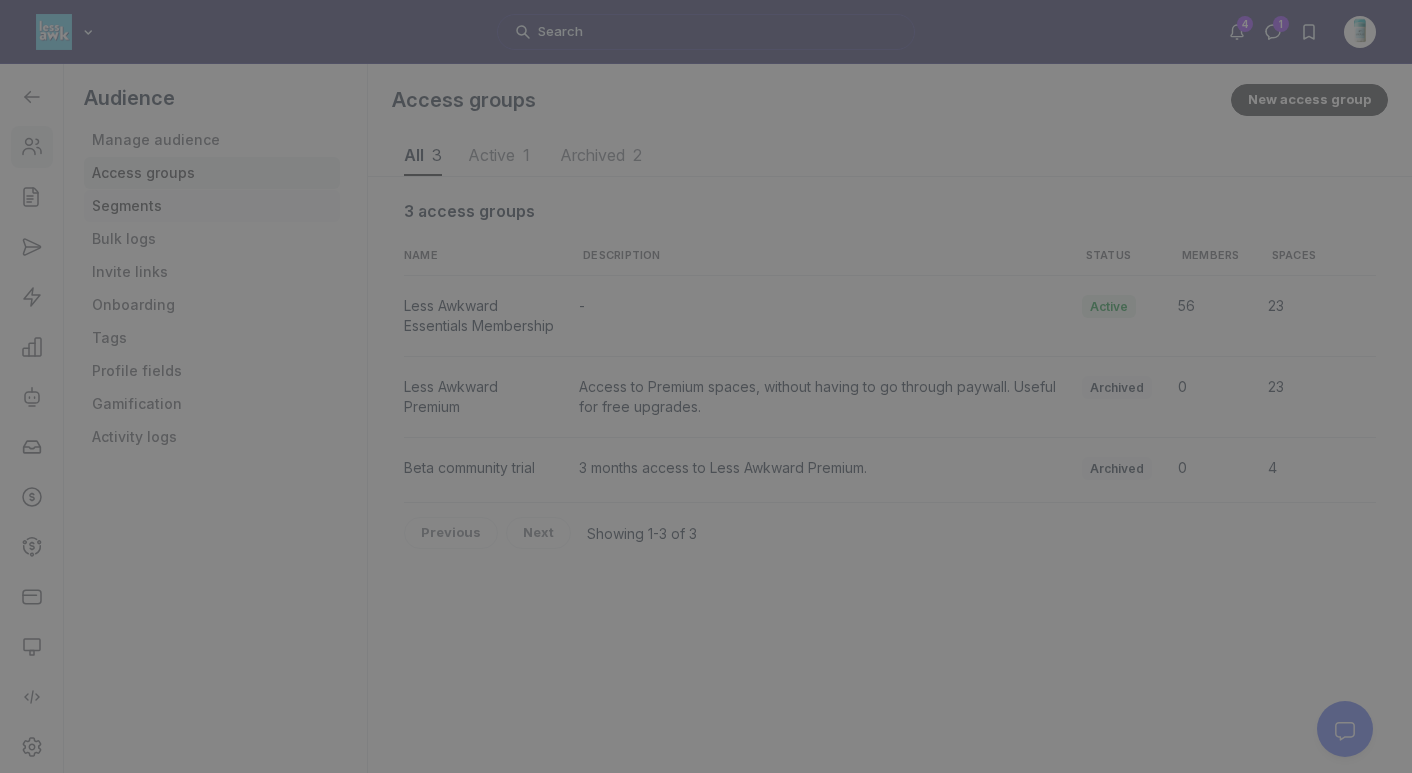 scroll, scrollTop: 2702, scrollLeft: 6908, axis: both 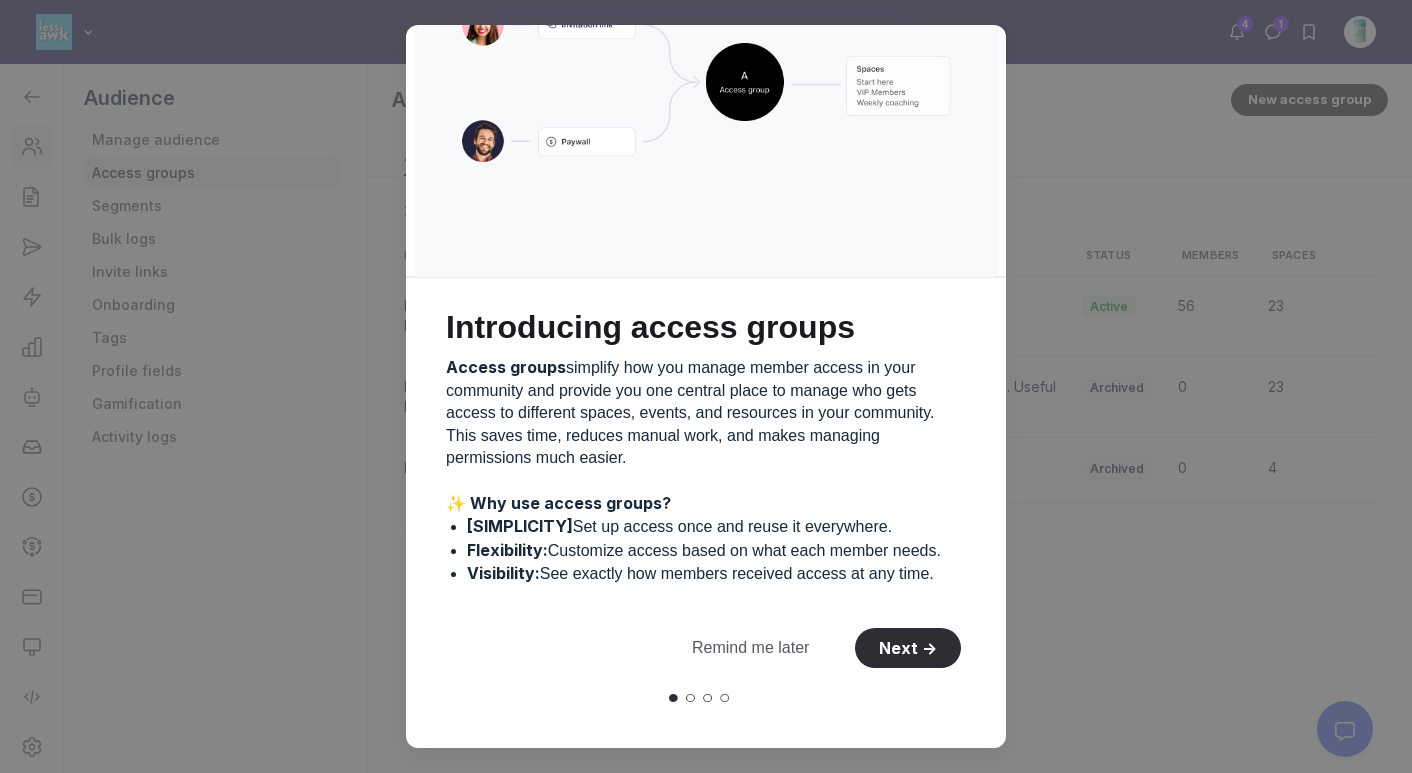 click at bounding box center (706, 386) 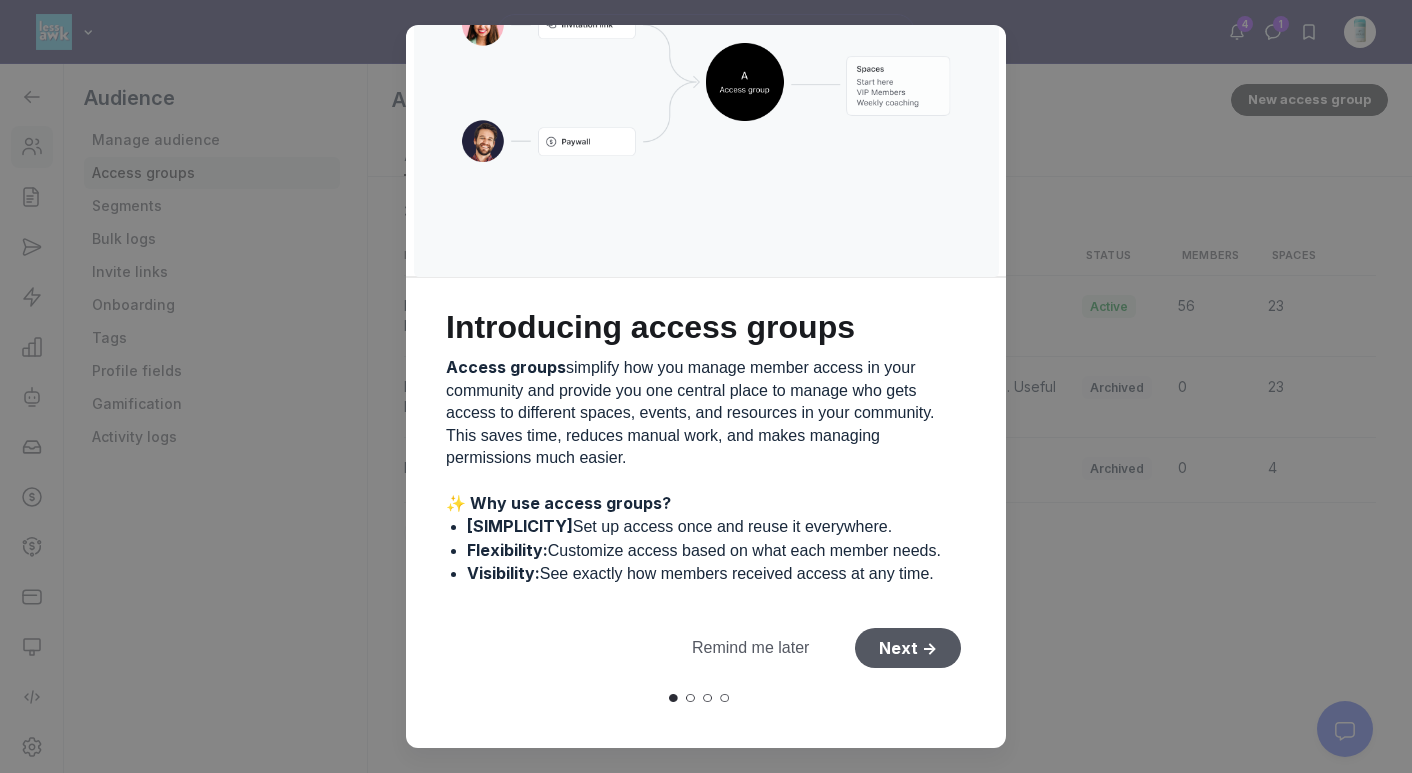 click on "Next ->" at bounding box center (908, 648) 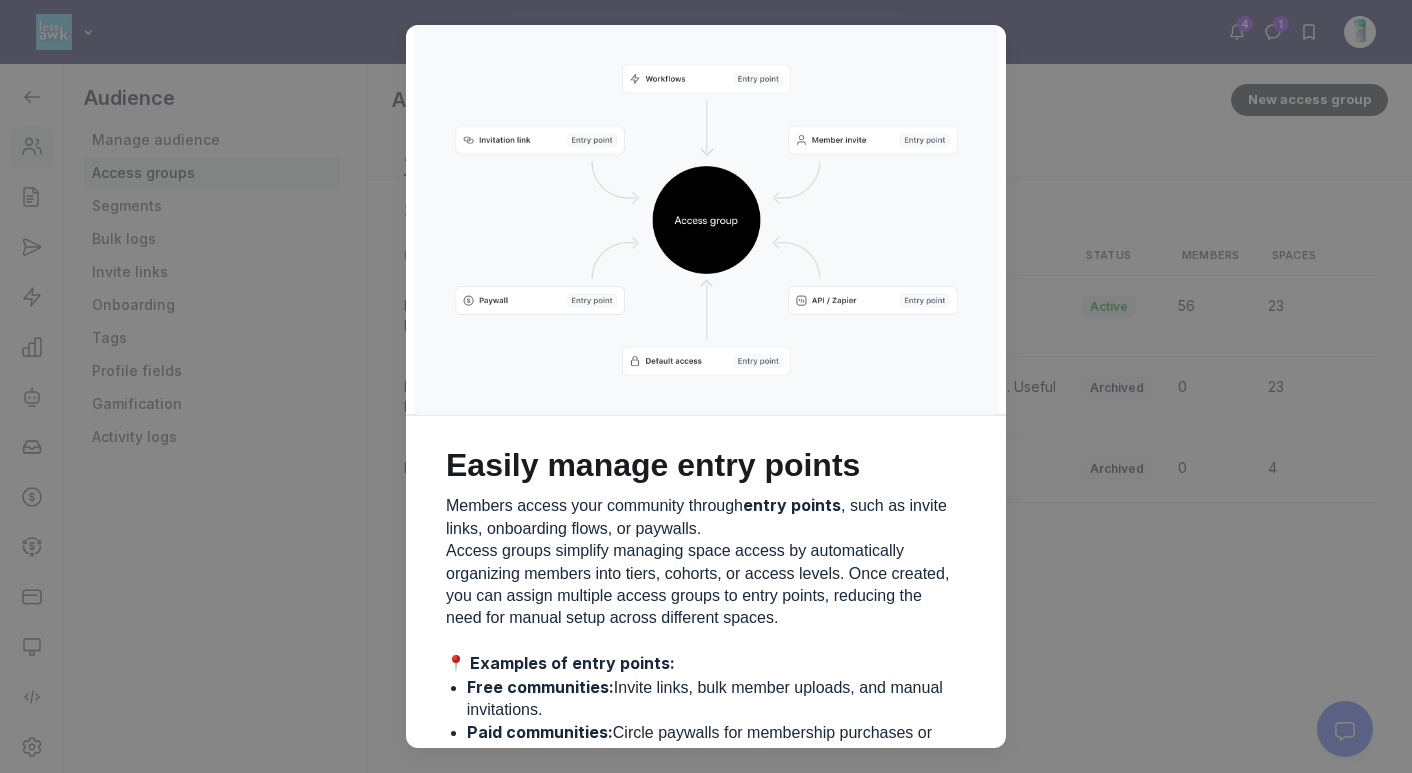 drag, startPoint x: 1009, startPoint y: 478, endPoint x: 999, endPoint y: 470, distance: 12.806249 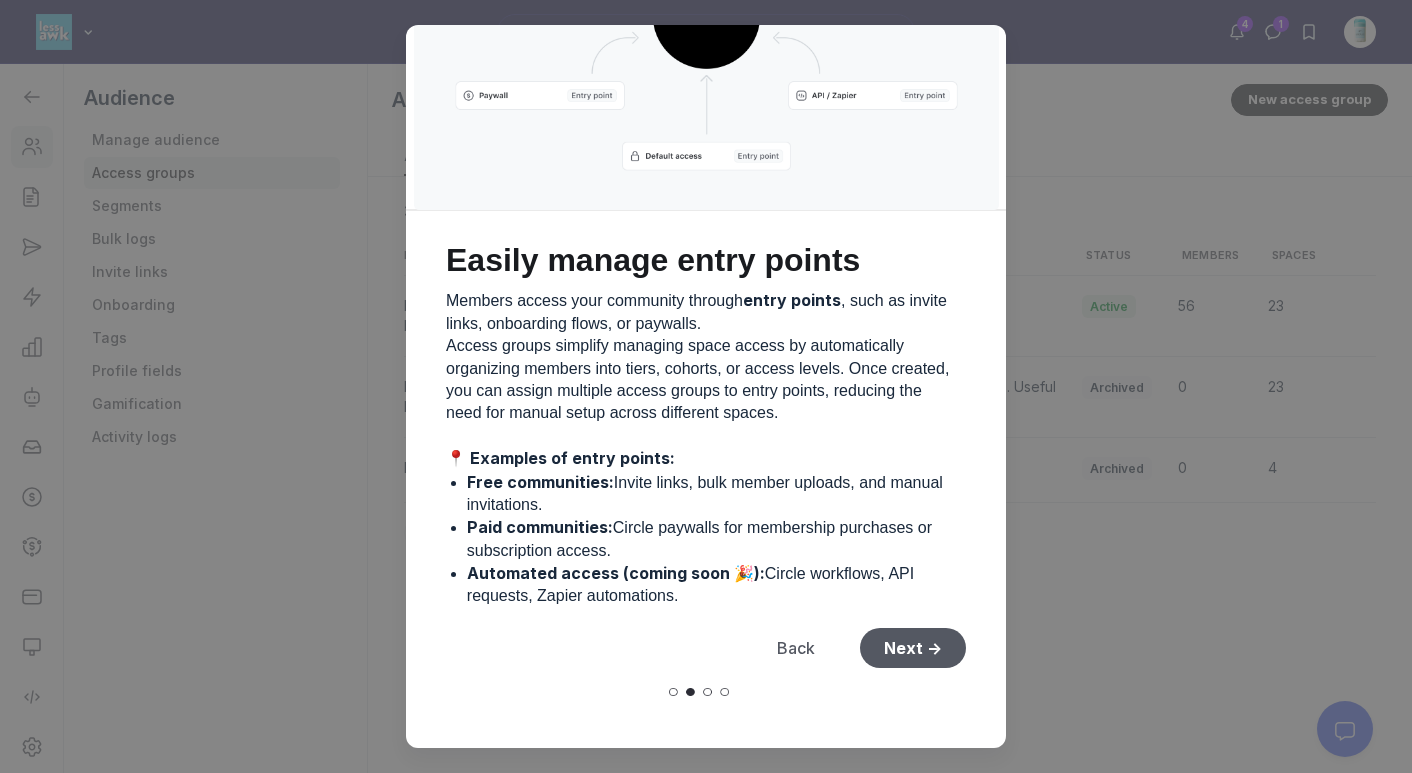 click on "Next ->" at bounding box center (913, 648) 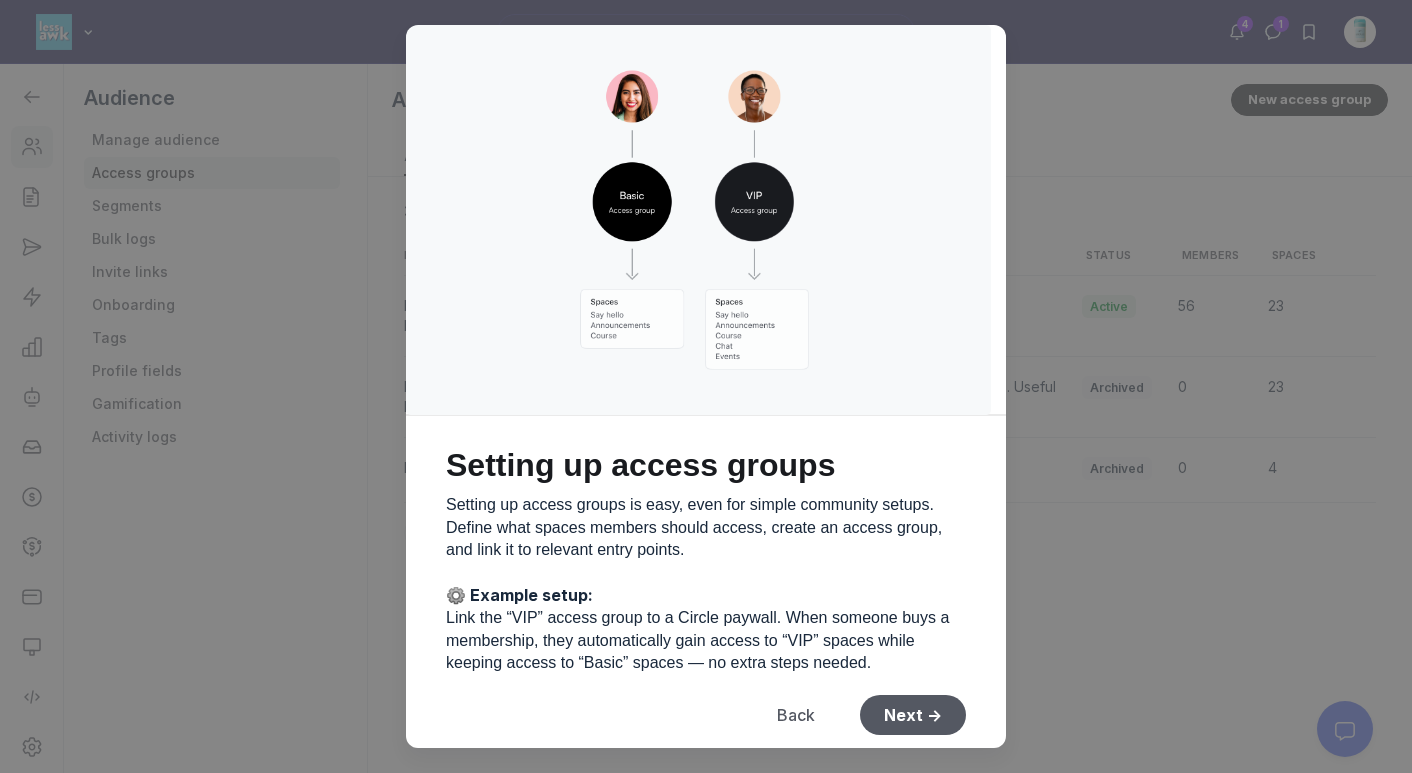 click on "Next ->" at bounding box center [913, 715] 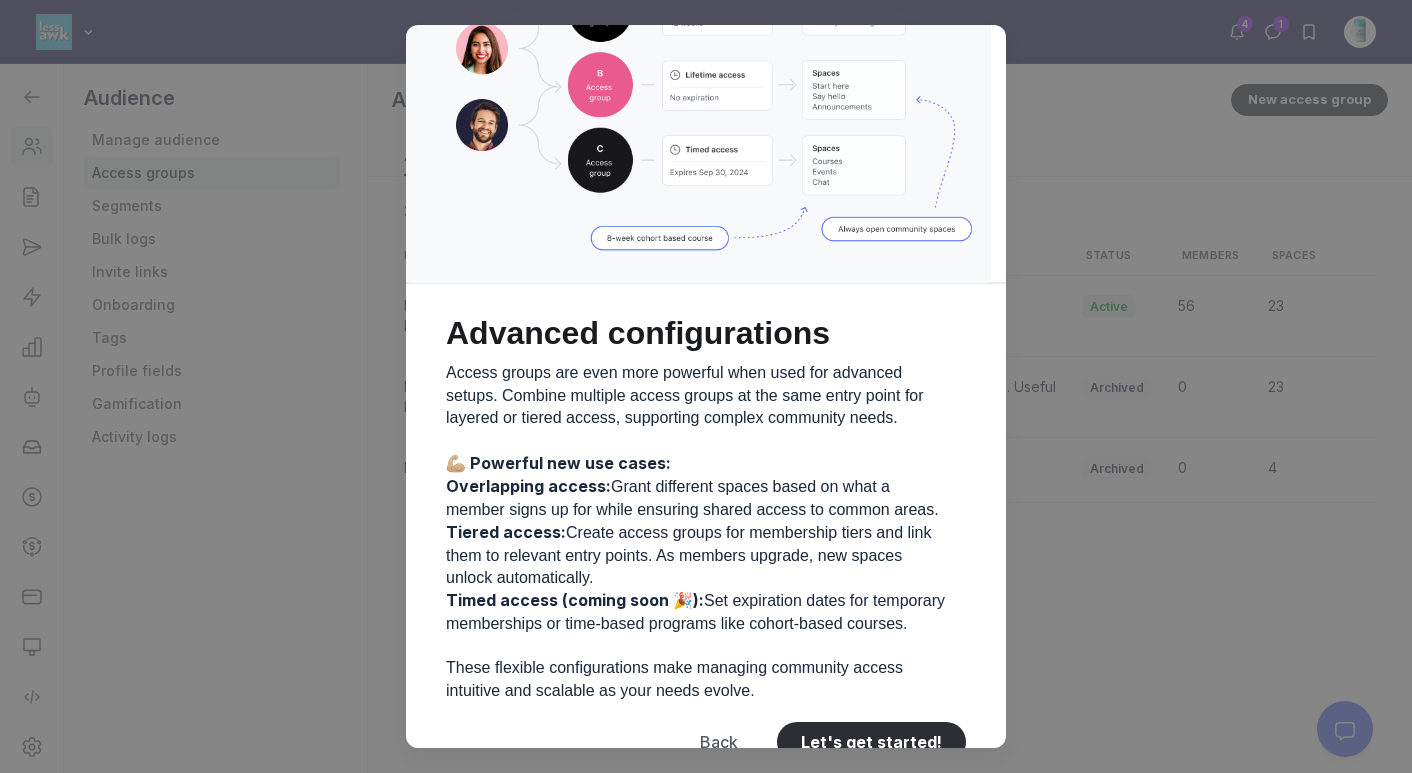scroll, scrollTop: 222, scrollLeft: 0, axis: vertical 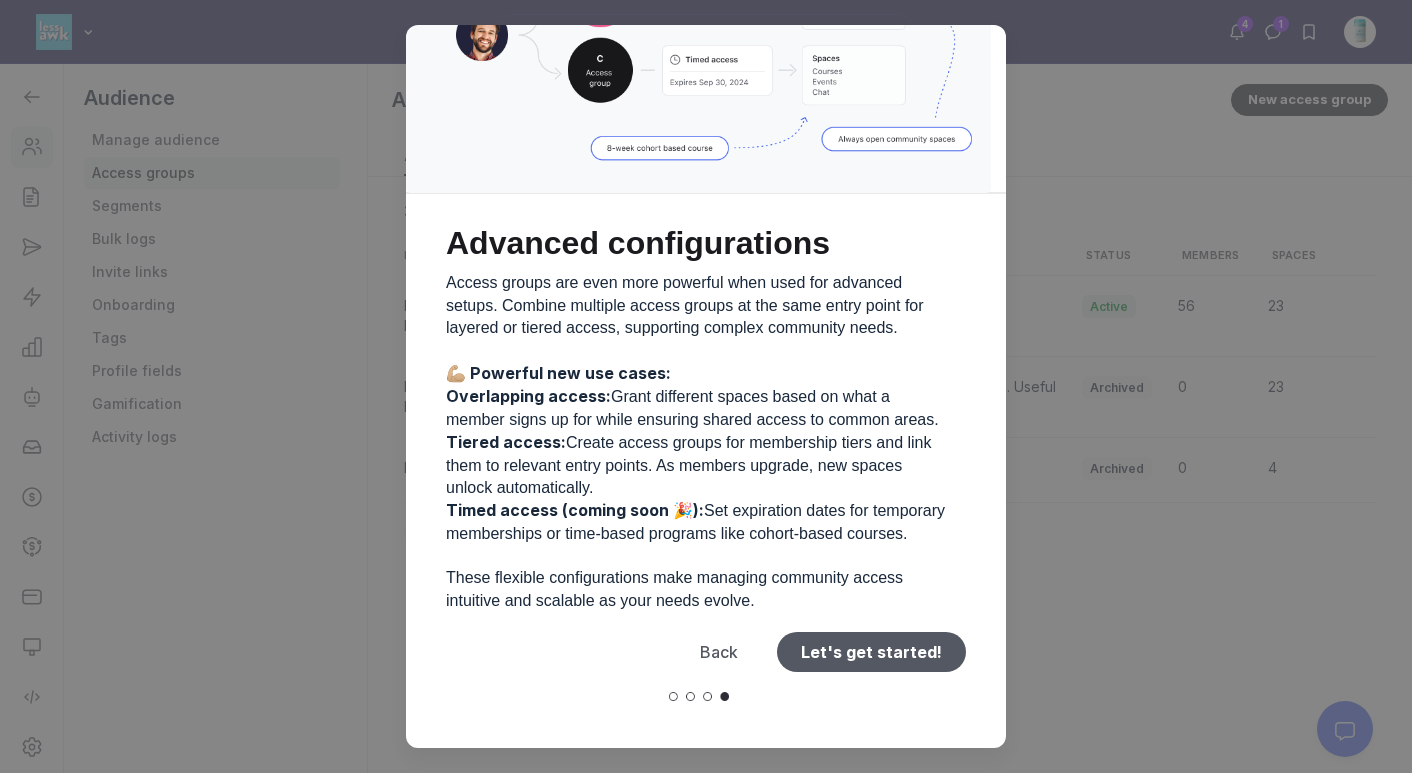 click on "Let's get started!" at bounding box center [871, 652] 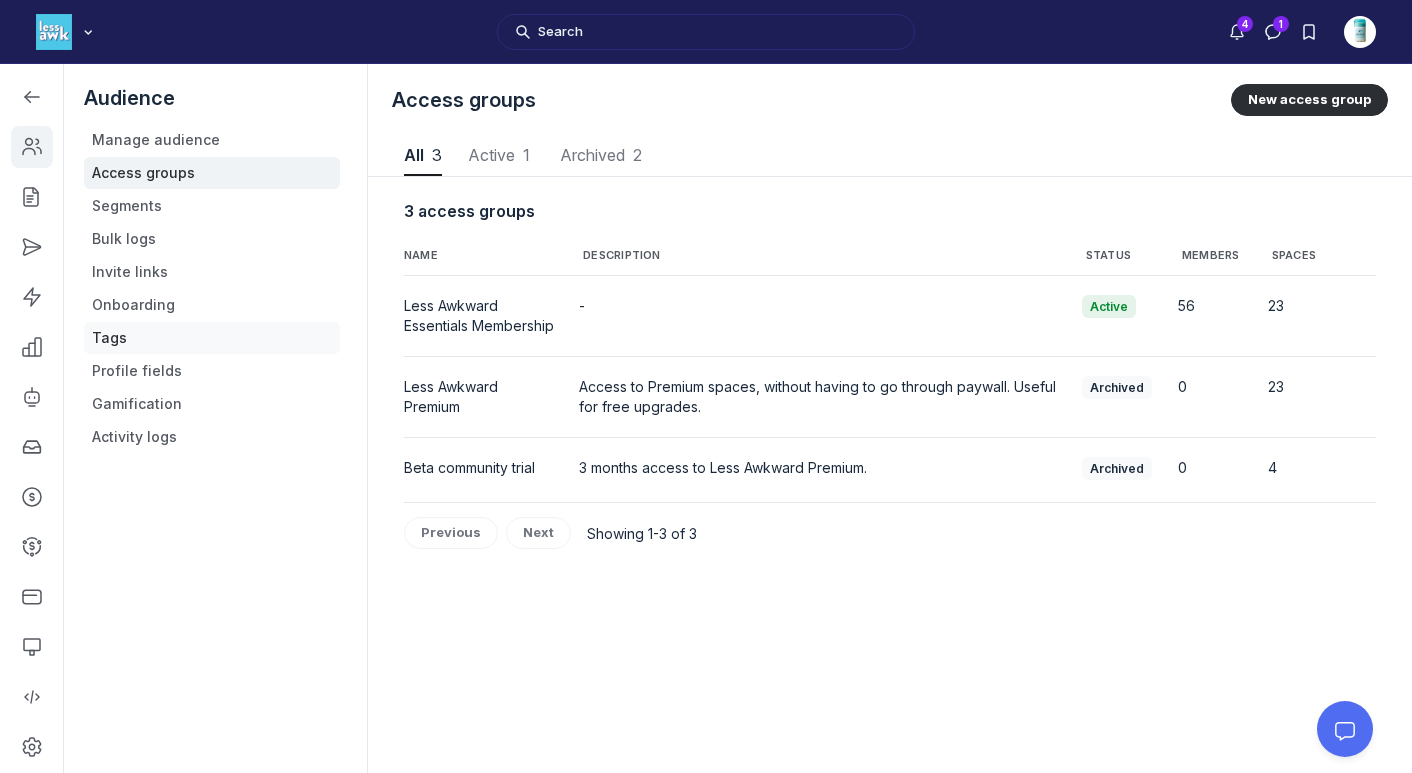 click on "Tags" at bounding box center [212, 338] 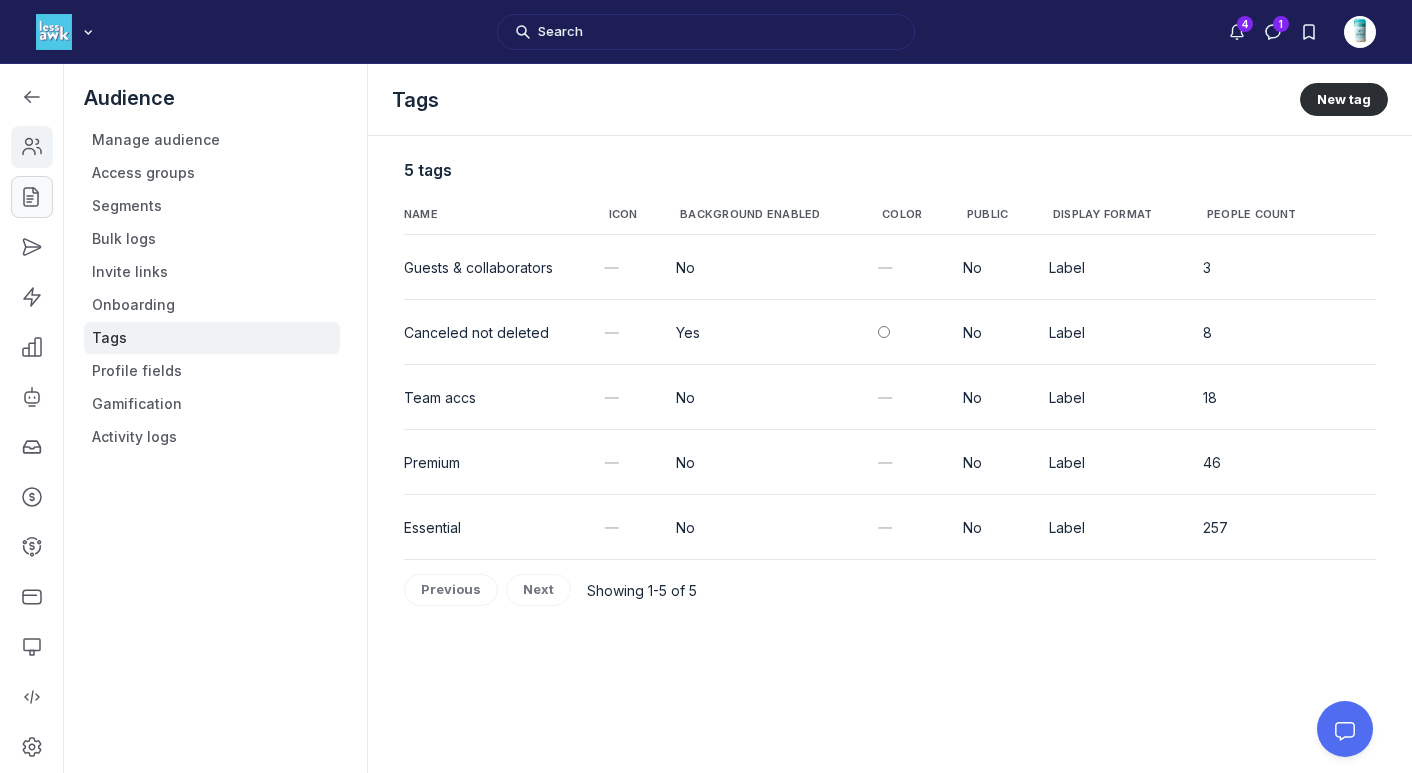 click 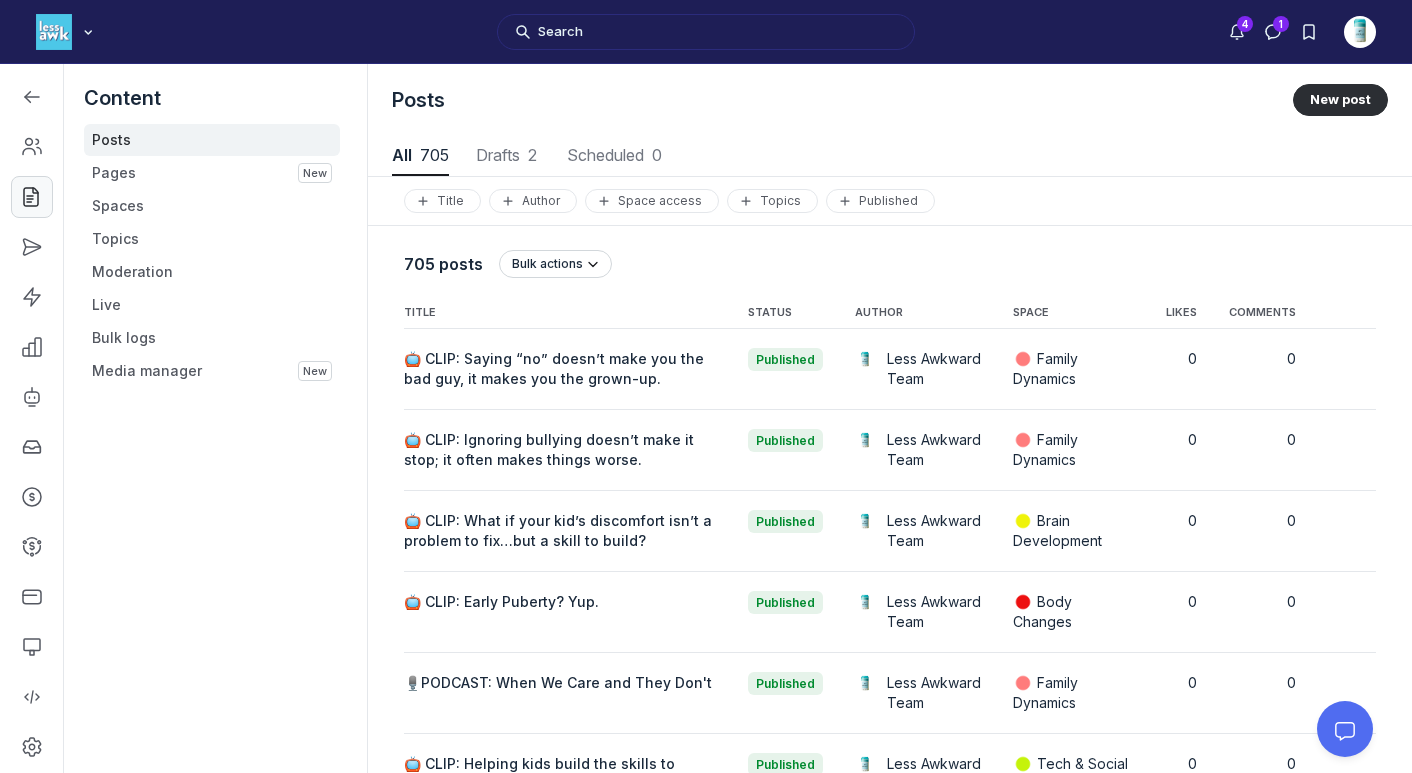 scroll, scrollTop: 2707, scrollLeft: 6984, axis: both 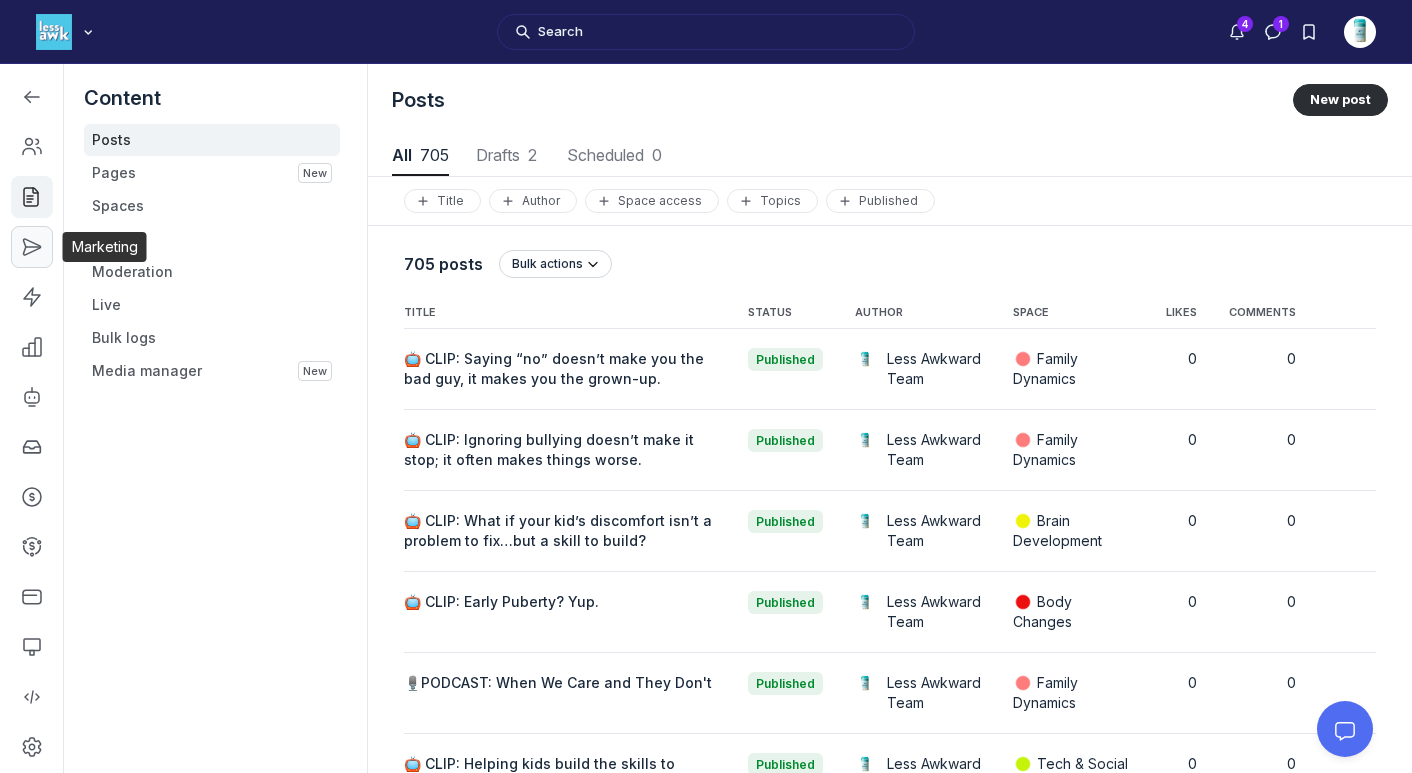 click 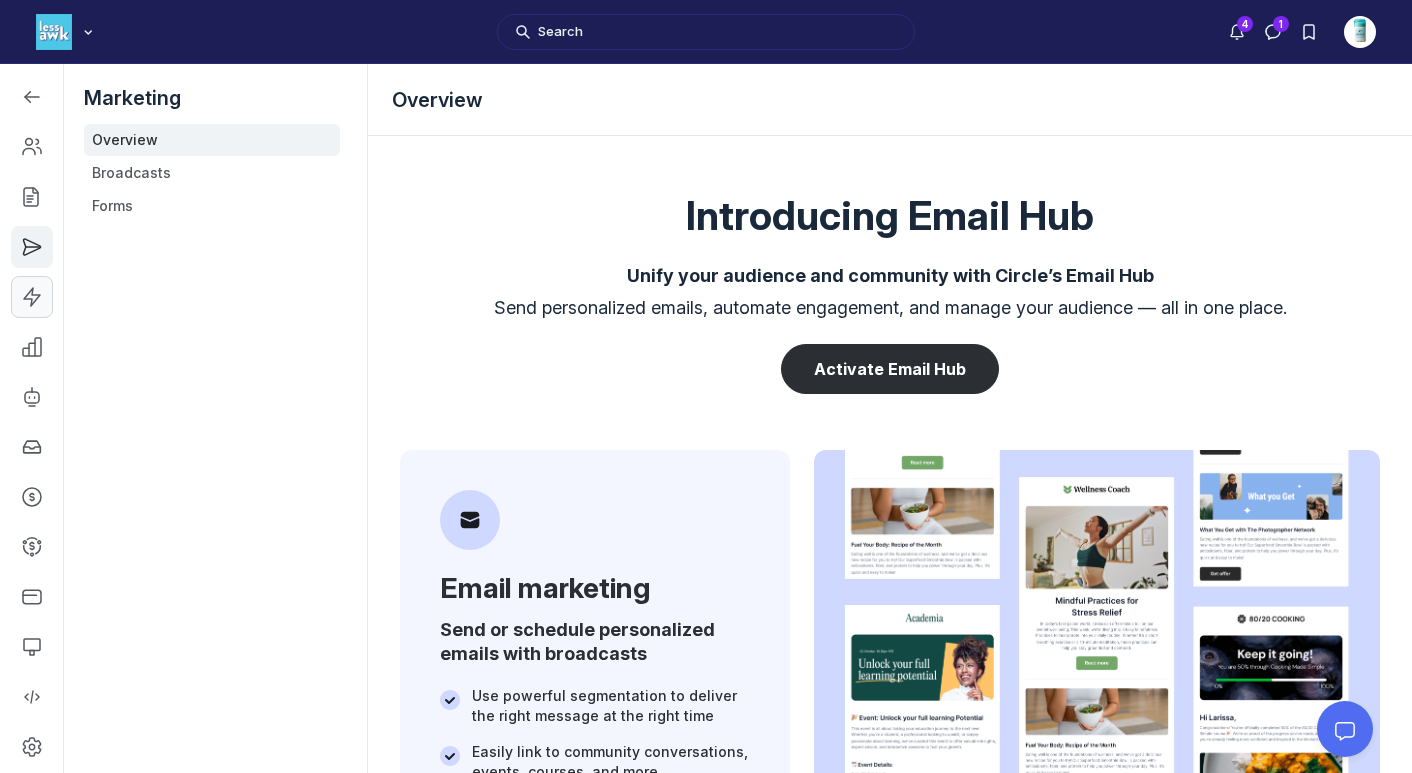 click 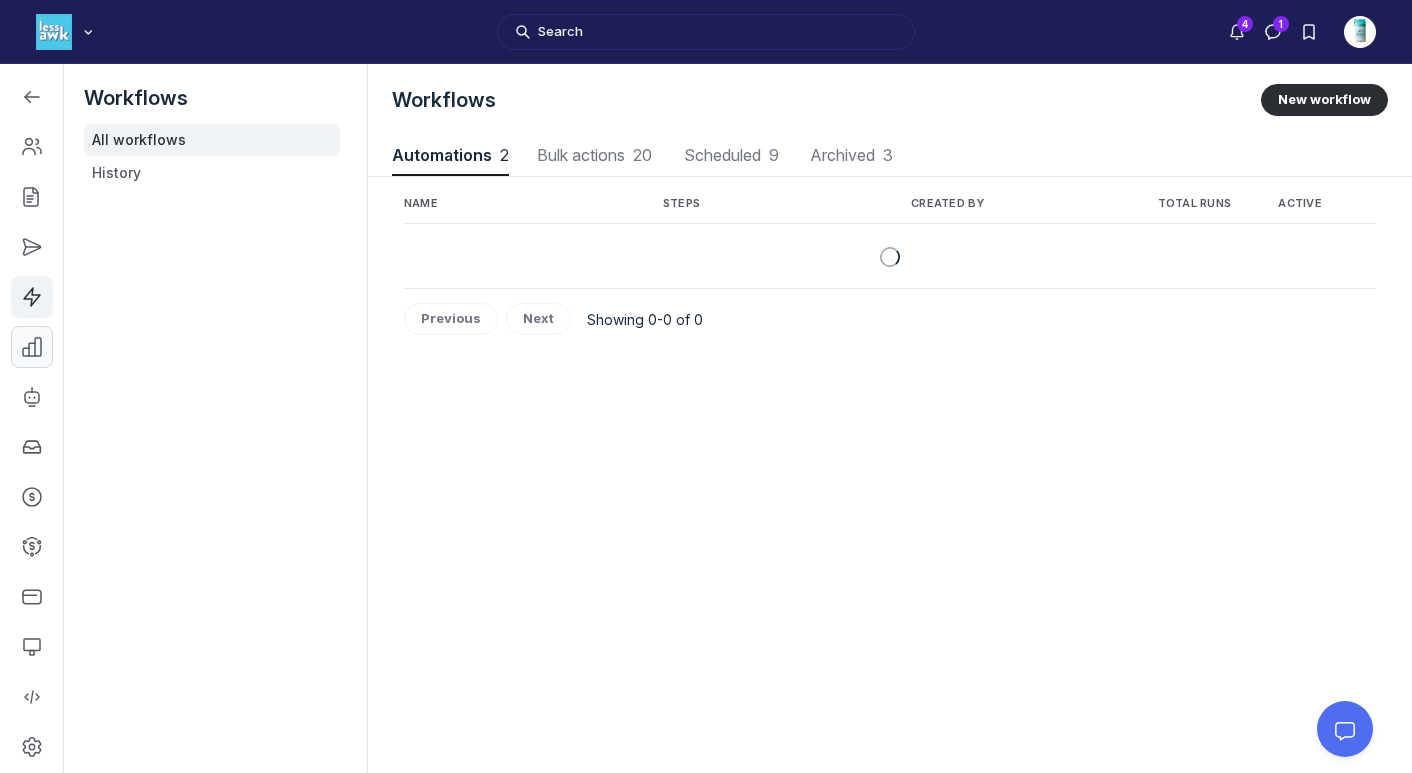 scroll, scrollTop: 2707, scrollLeft: 7052, axis: both 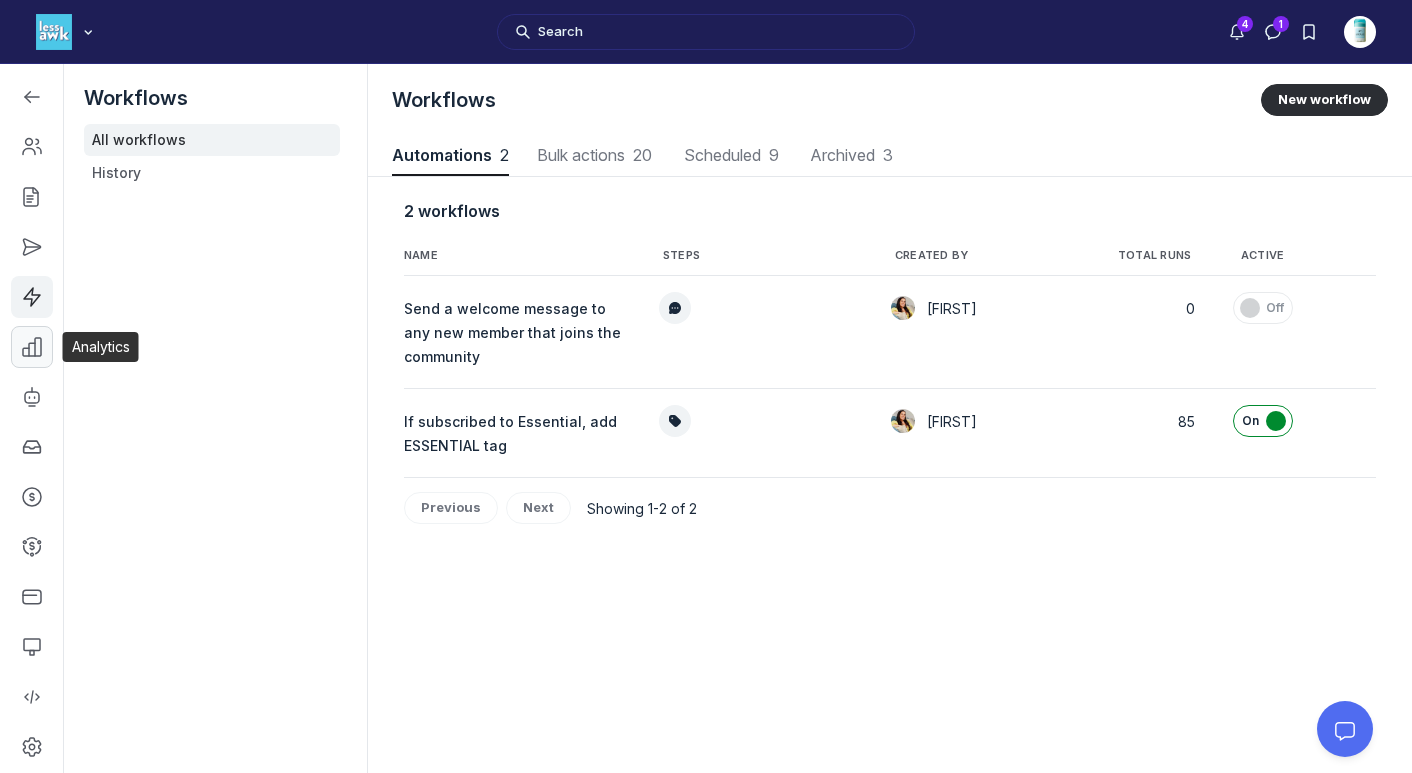 click 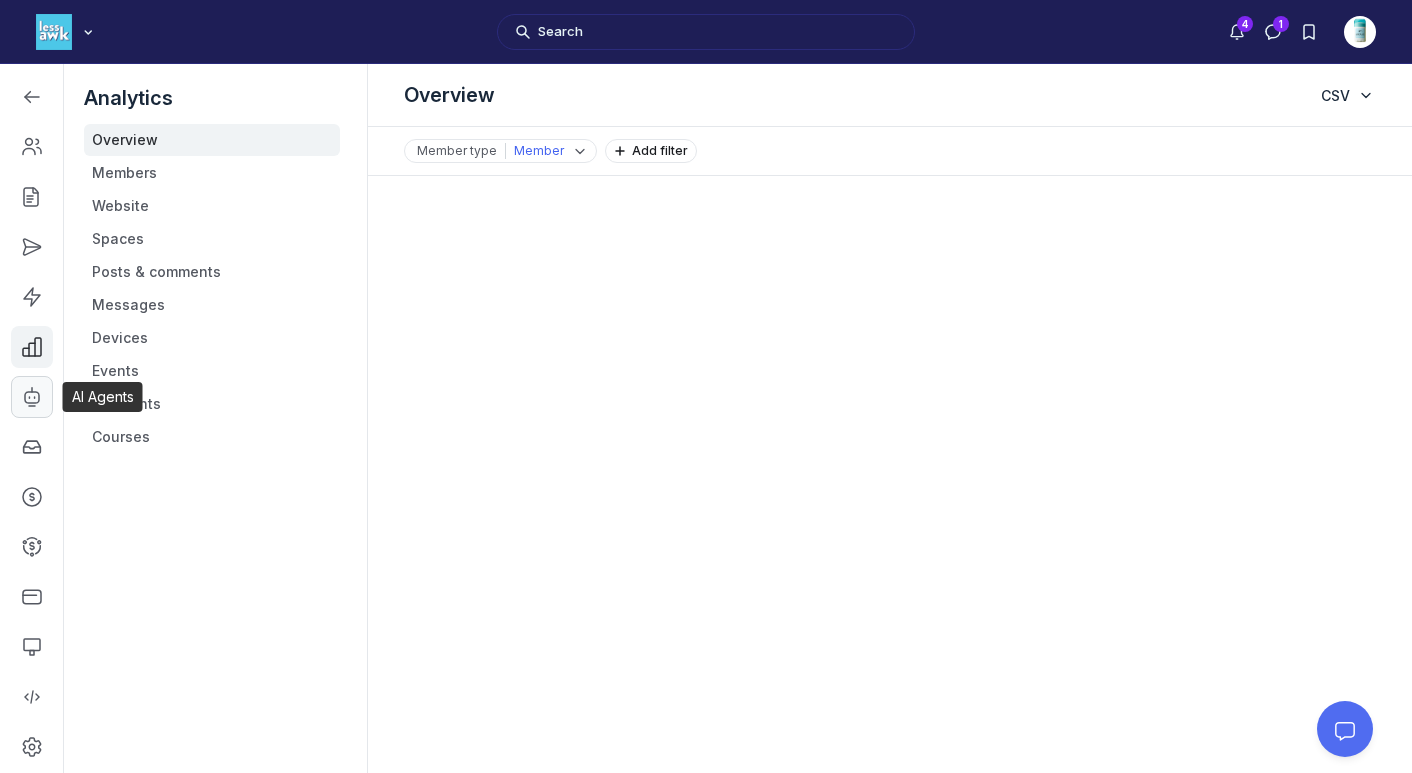 click 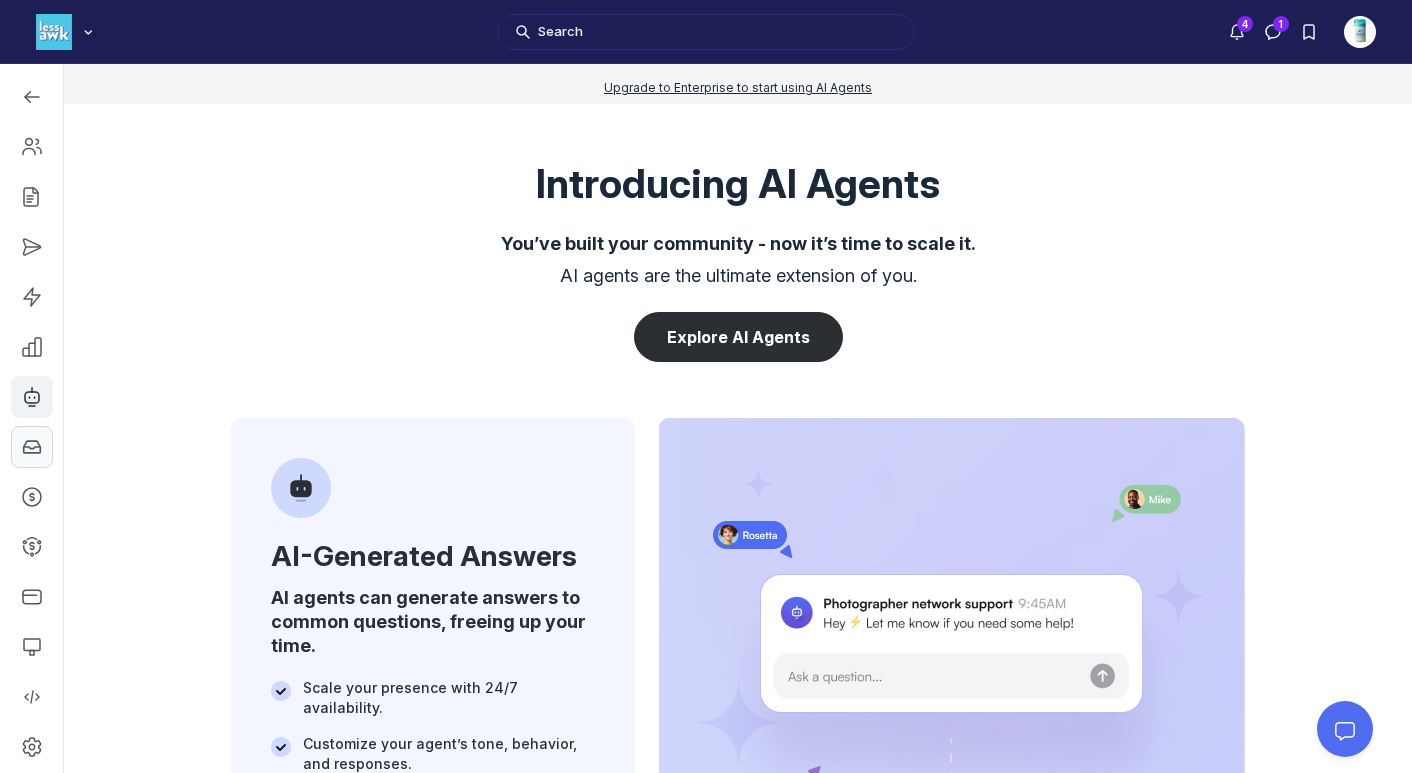 click at bounding box center [32, 447] 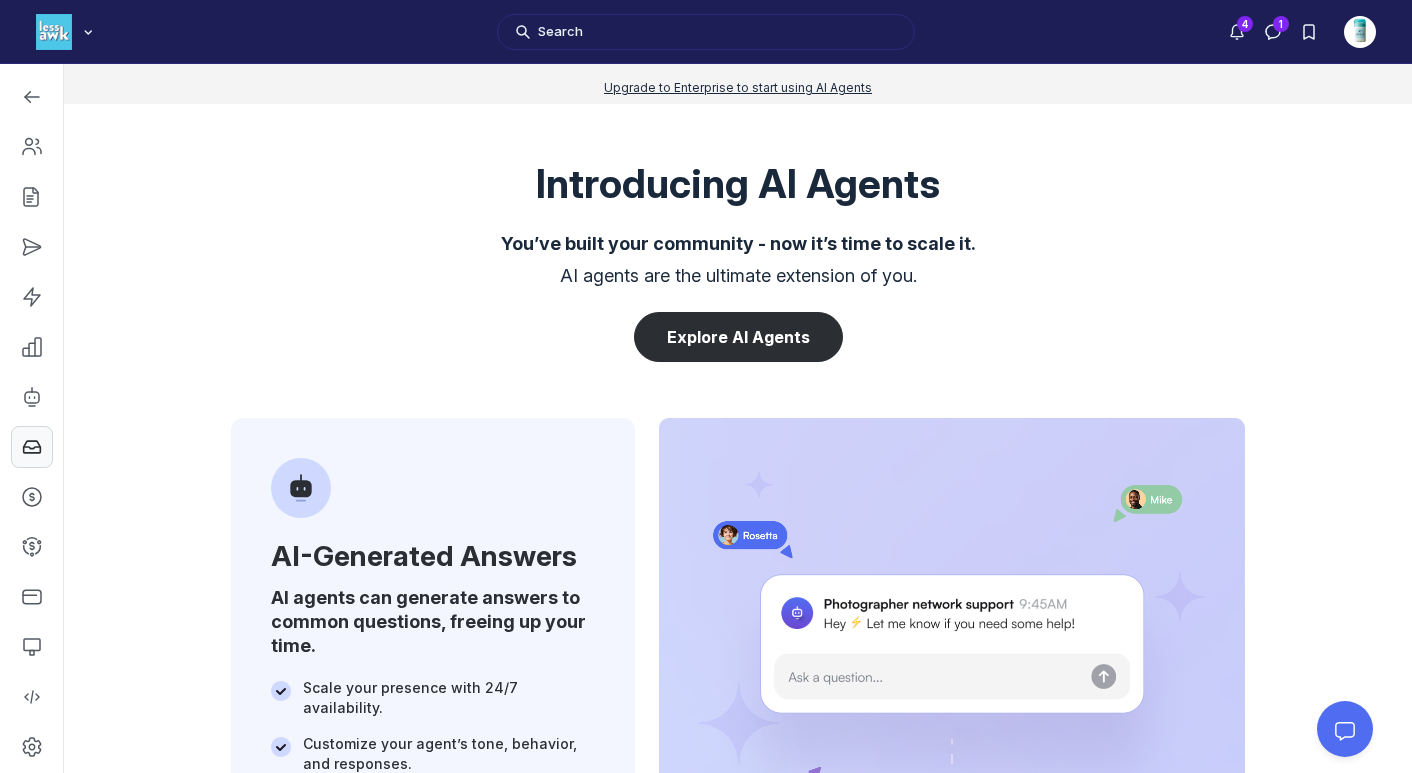 click 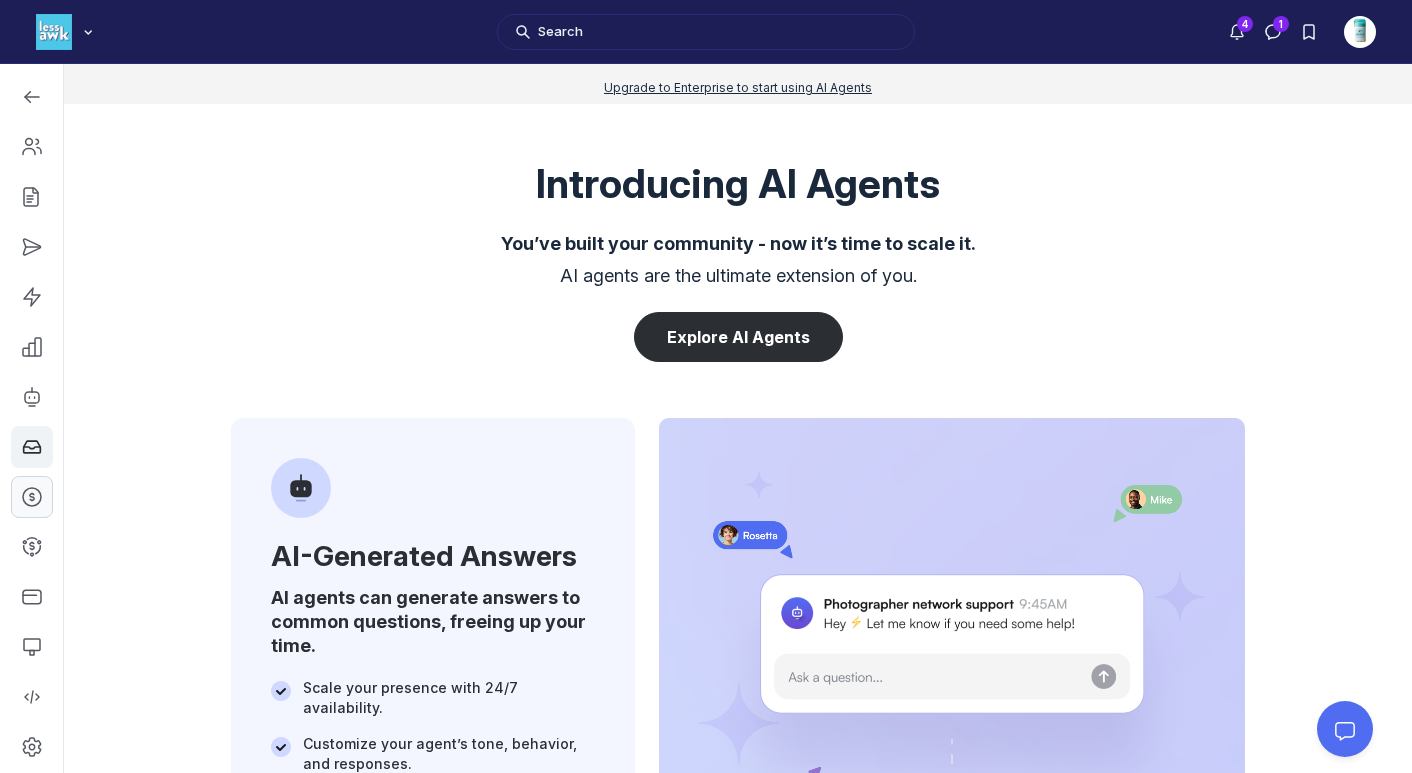 click at bounding box center (32, 497) 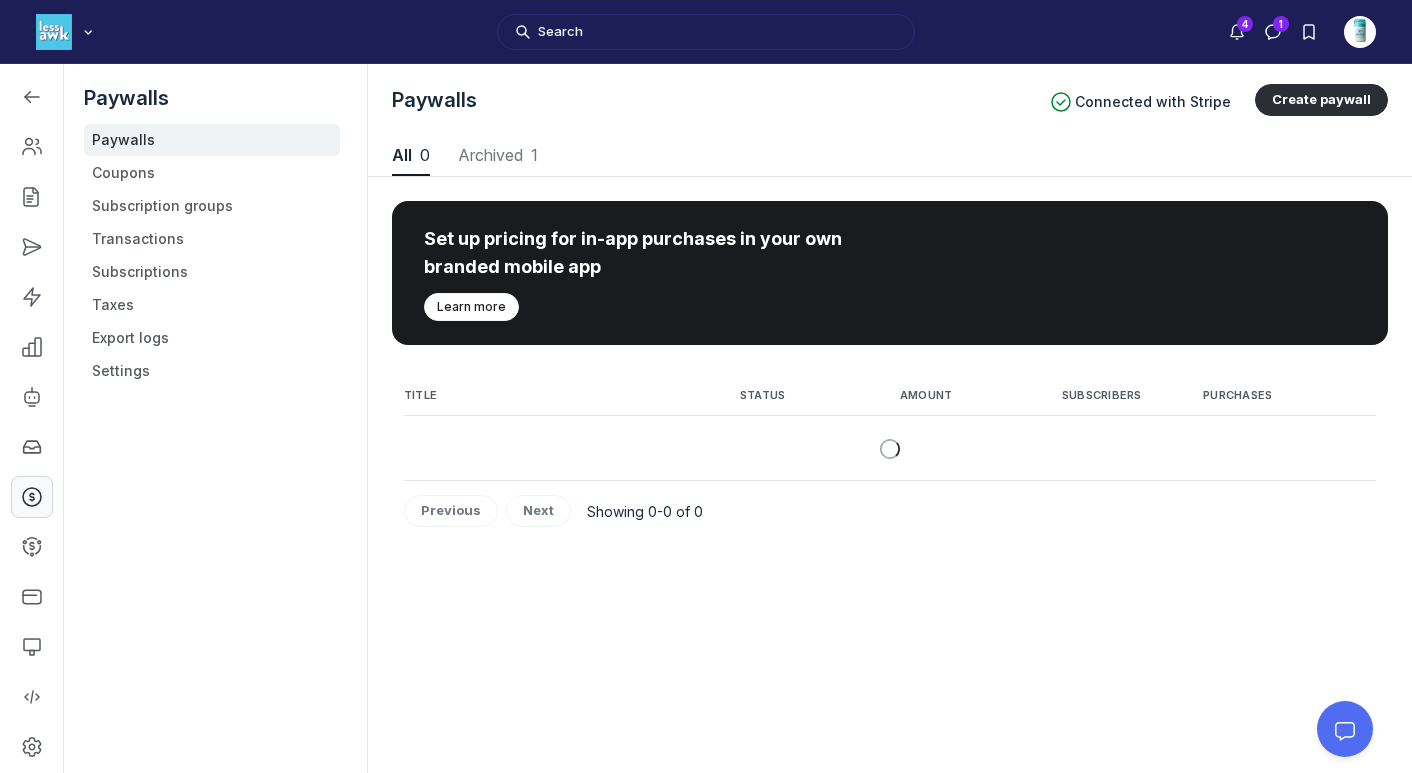 scroll, scrollTop: 2707, scrollLeft: 7052, axis: both 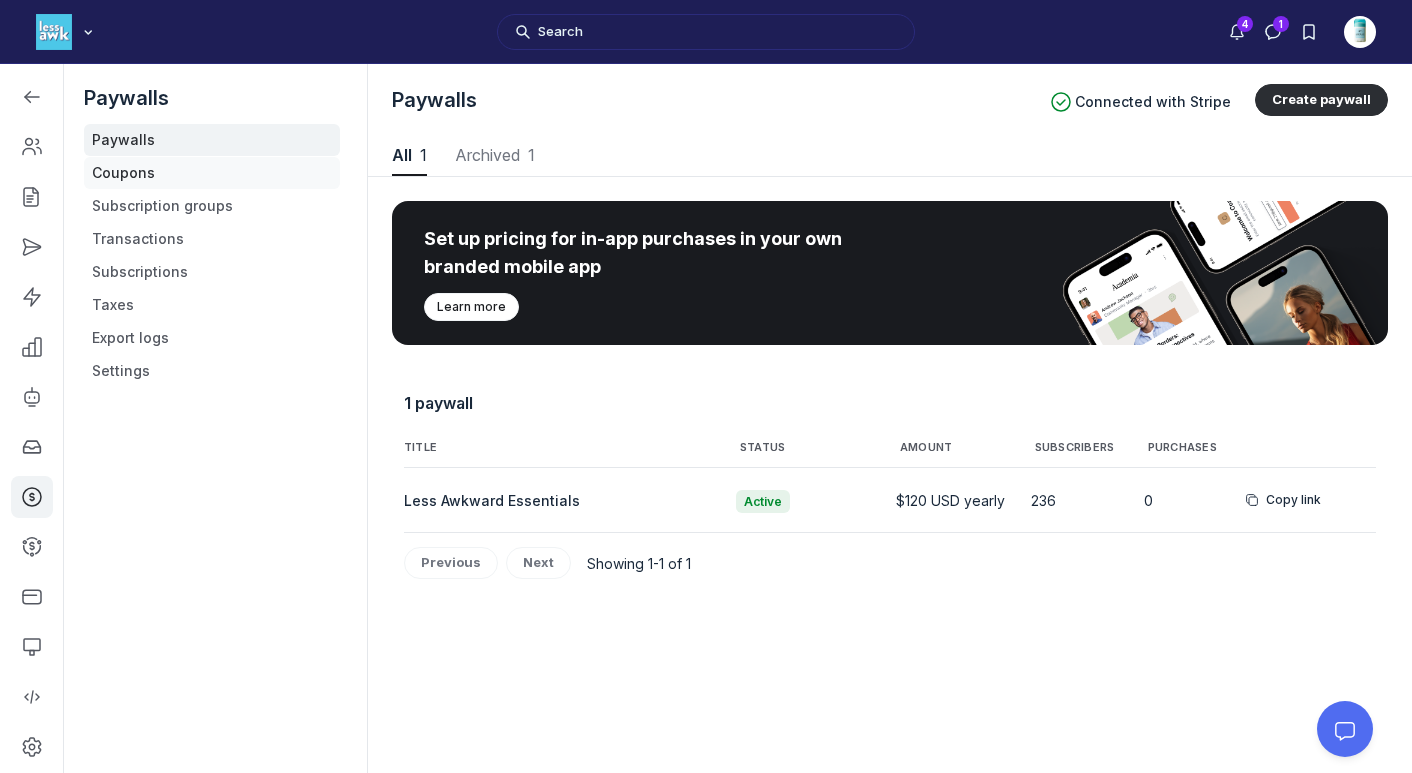 click on "Coupons" at bounding box center [212, 173] 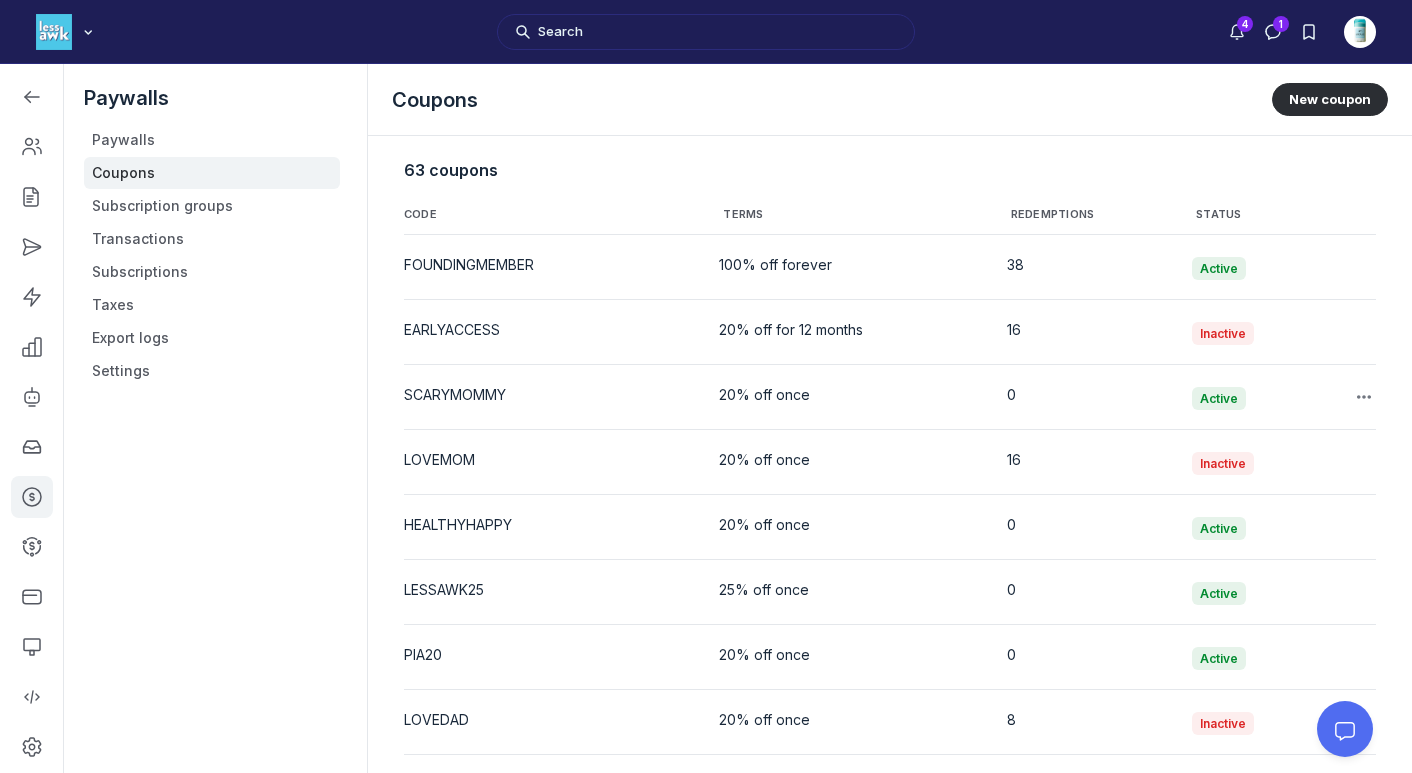 scroll, scrollTop: 2316, scrollLeft: 0, axis: vertical 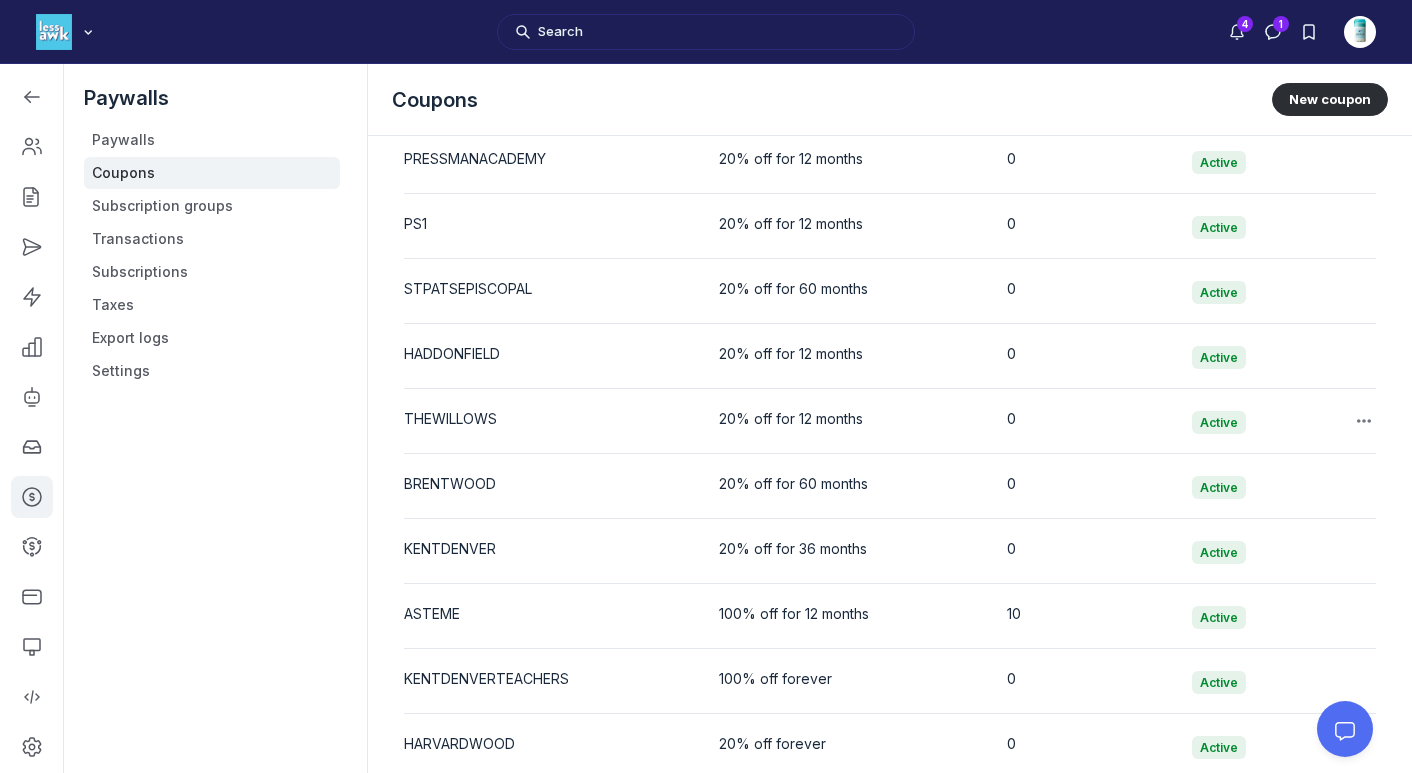 click on "20% off for 12 months" at bounding box center [850, 419] 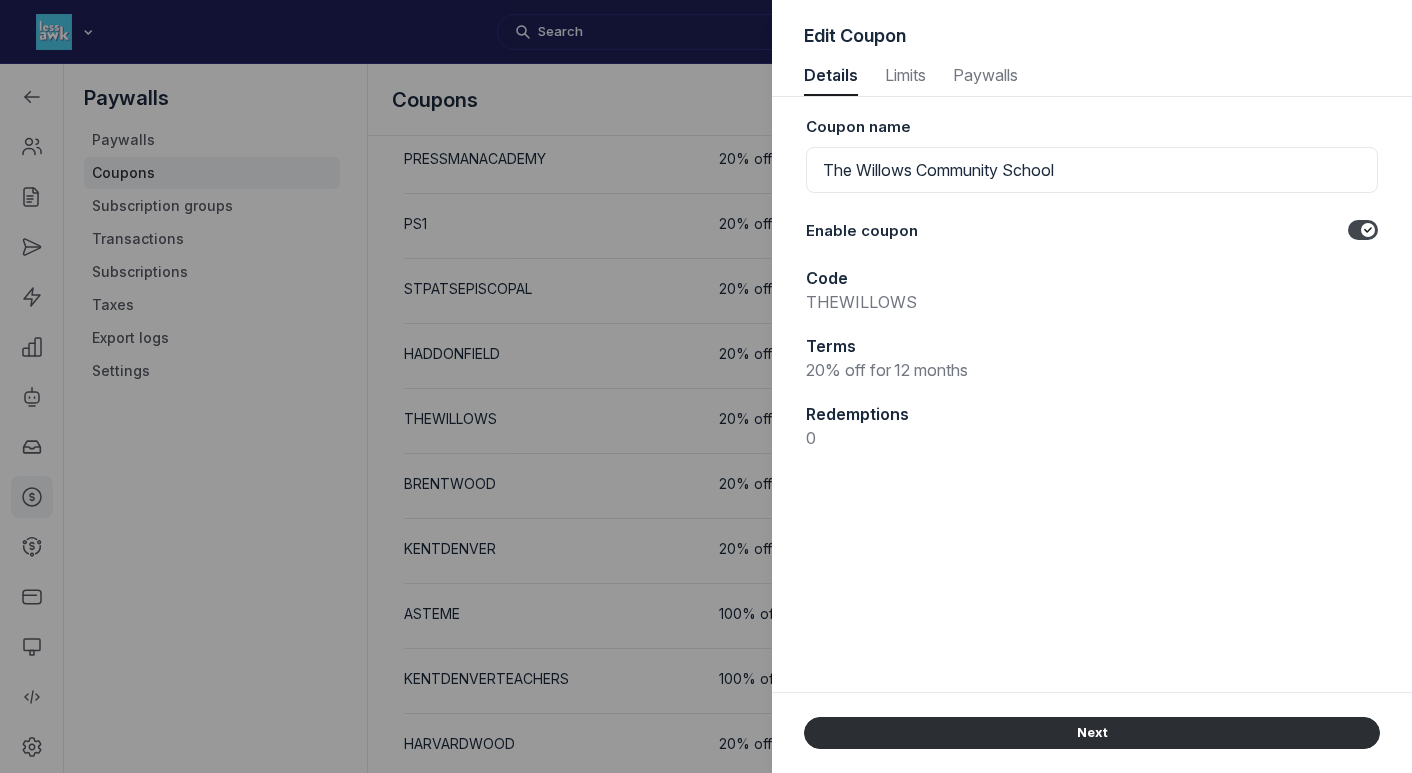 scroll, scrollTop: 2707, scrollLeft: 5162, axis: both 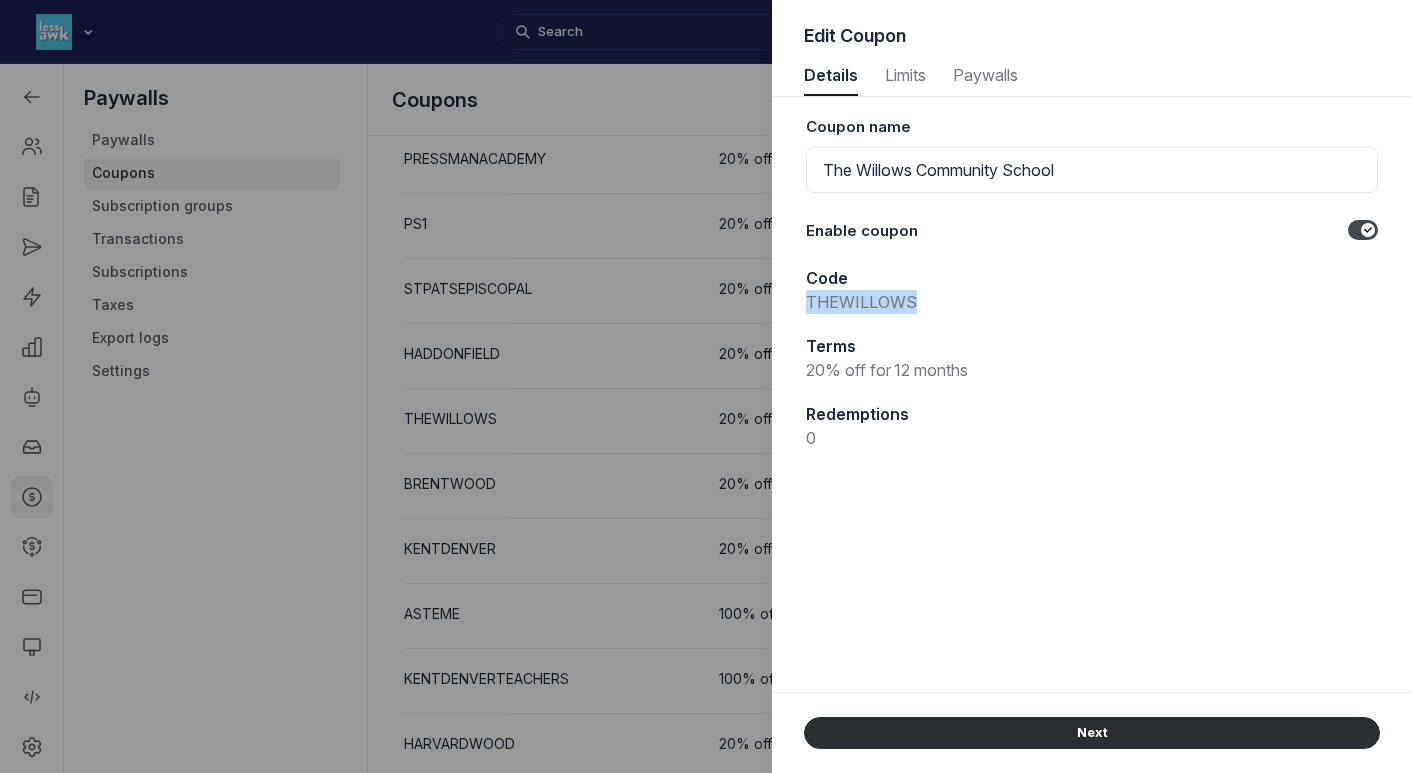 drag, startPoint x: 923, startPoint y: 301, endPoint x: 804, endPoint y: 301, distance: 119 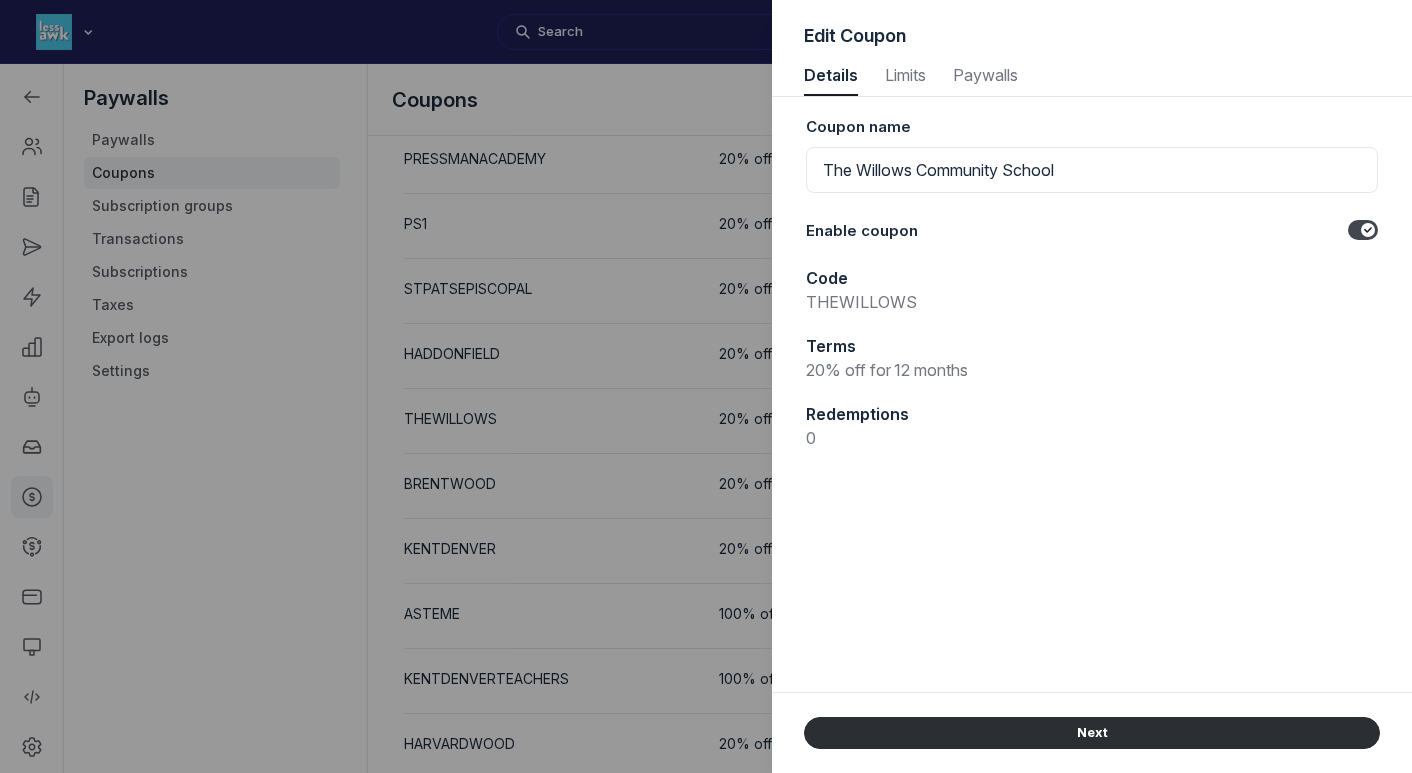 click at bounding box center (706, 386) 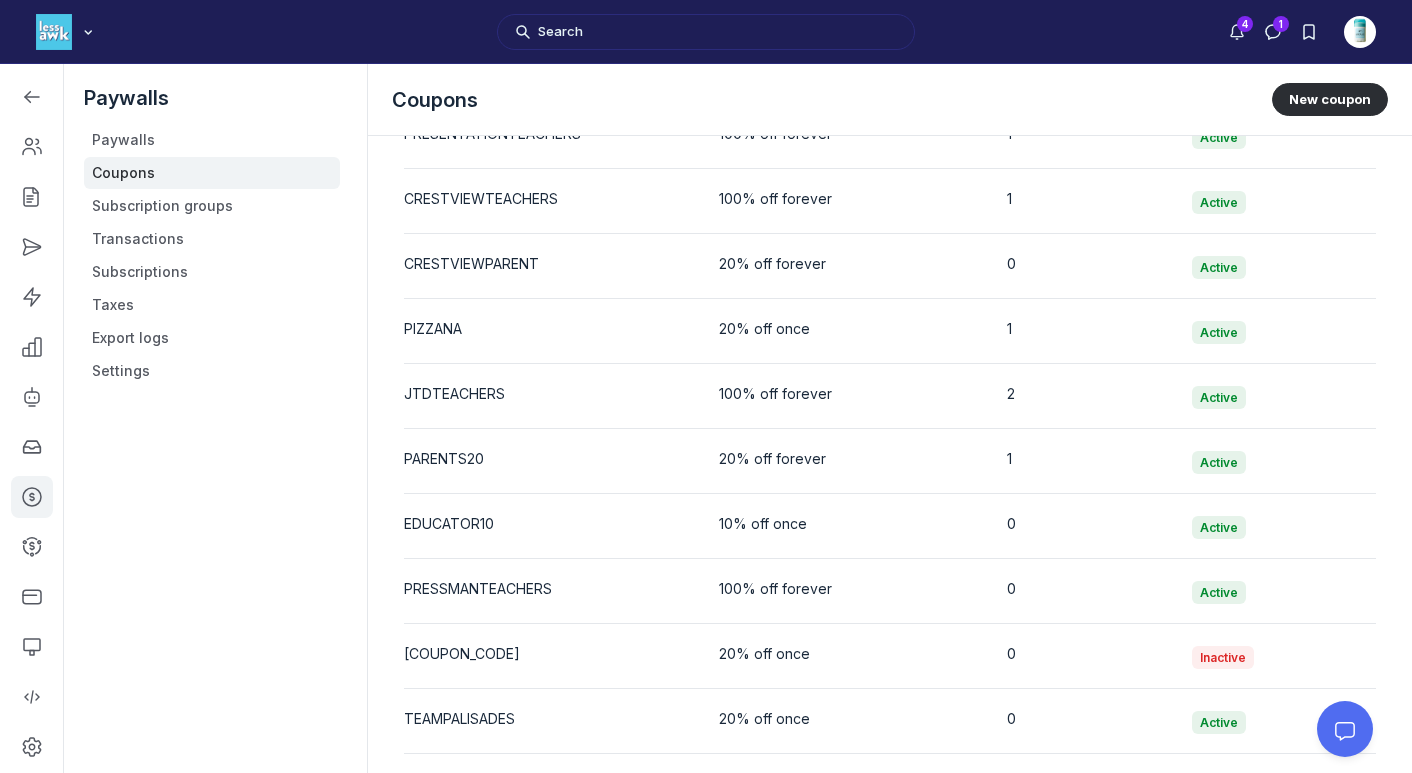 scroll, scrollTop: 3557, scrollLeft: 0, axis: vertical 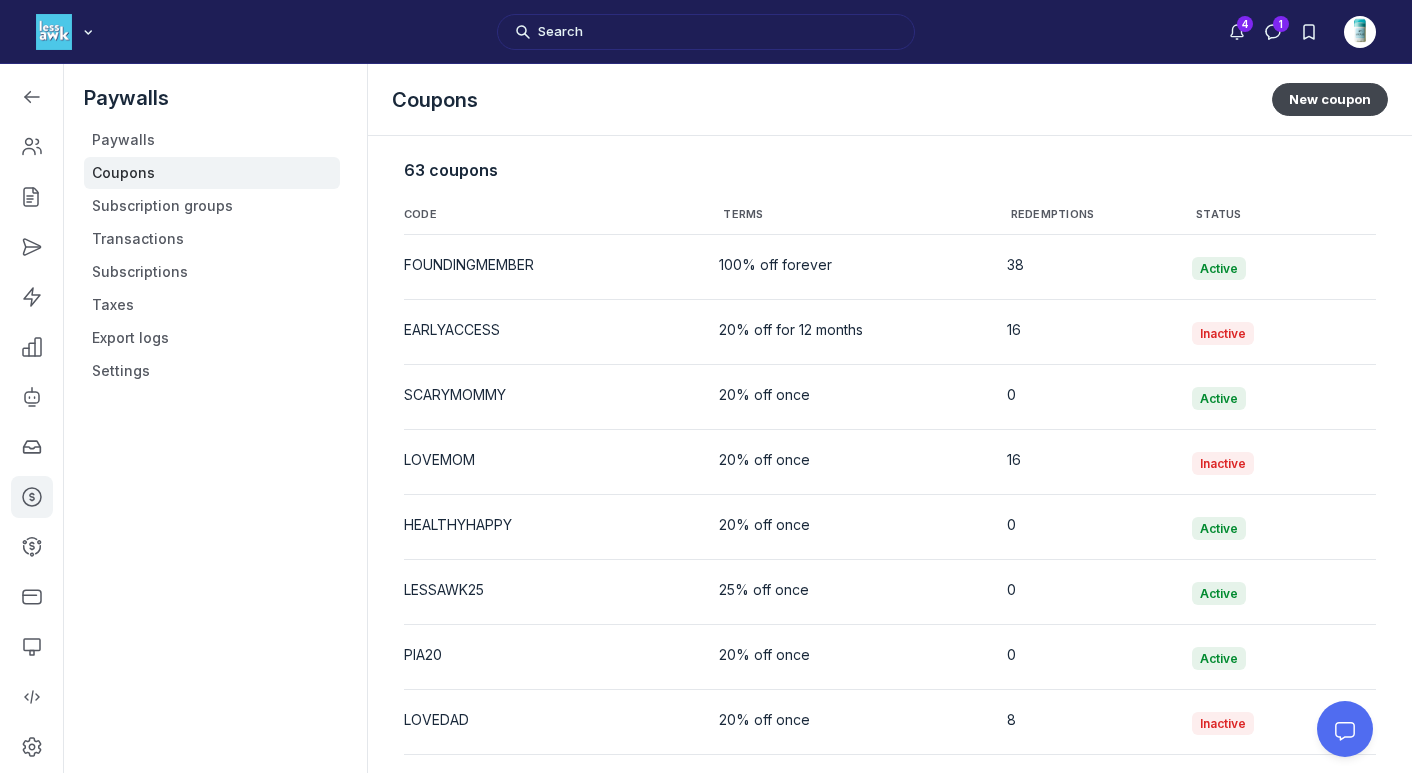 click on "New coupon" at bounding box center [1330, 99] 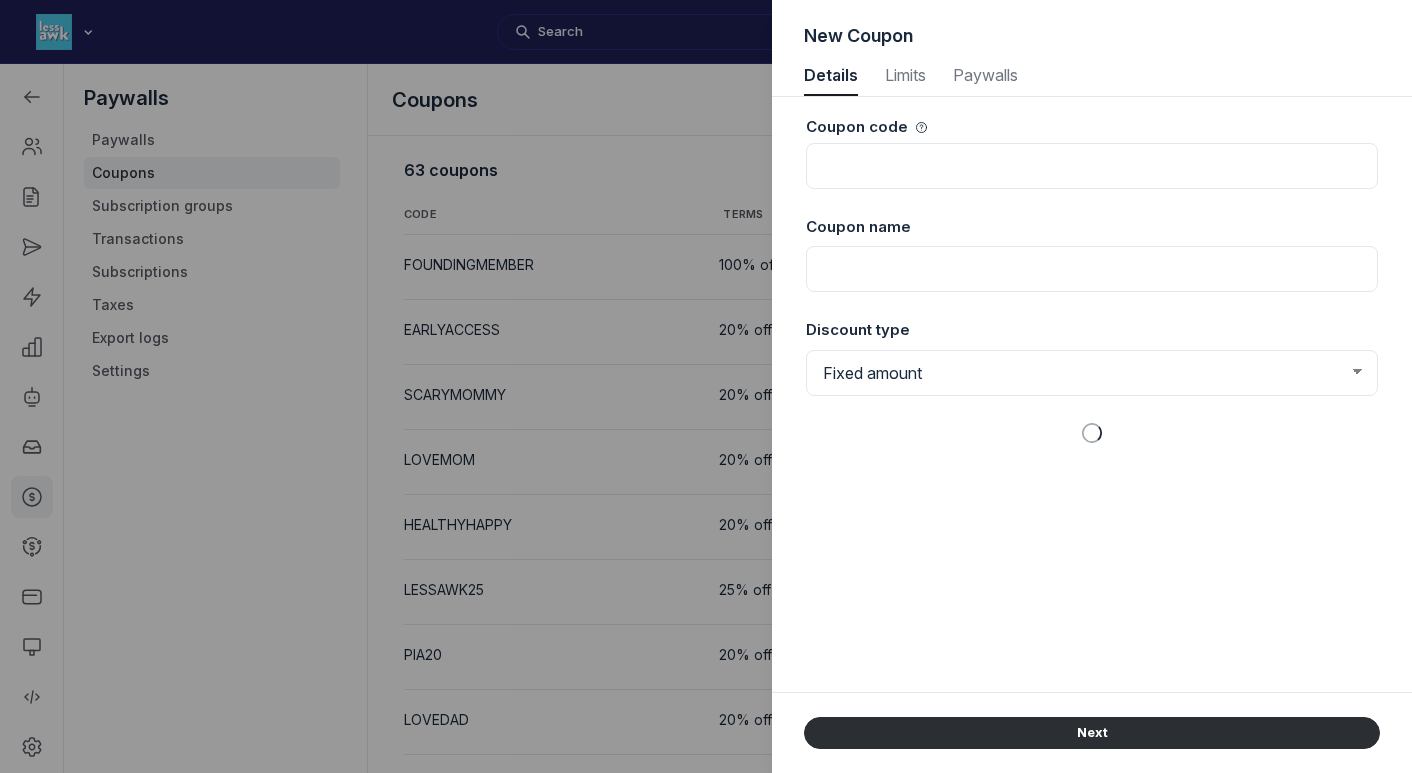 scroll, scrollTop: 2707, scrollLeft: 5162, axis: both 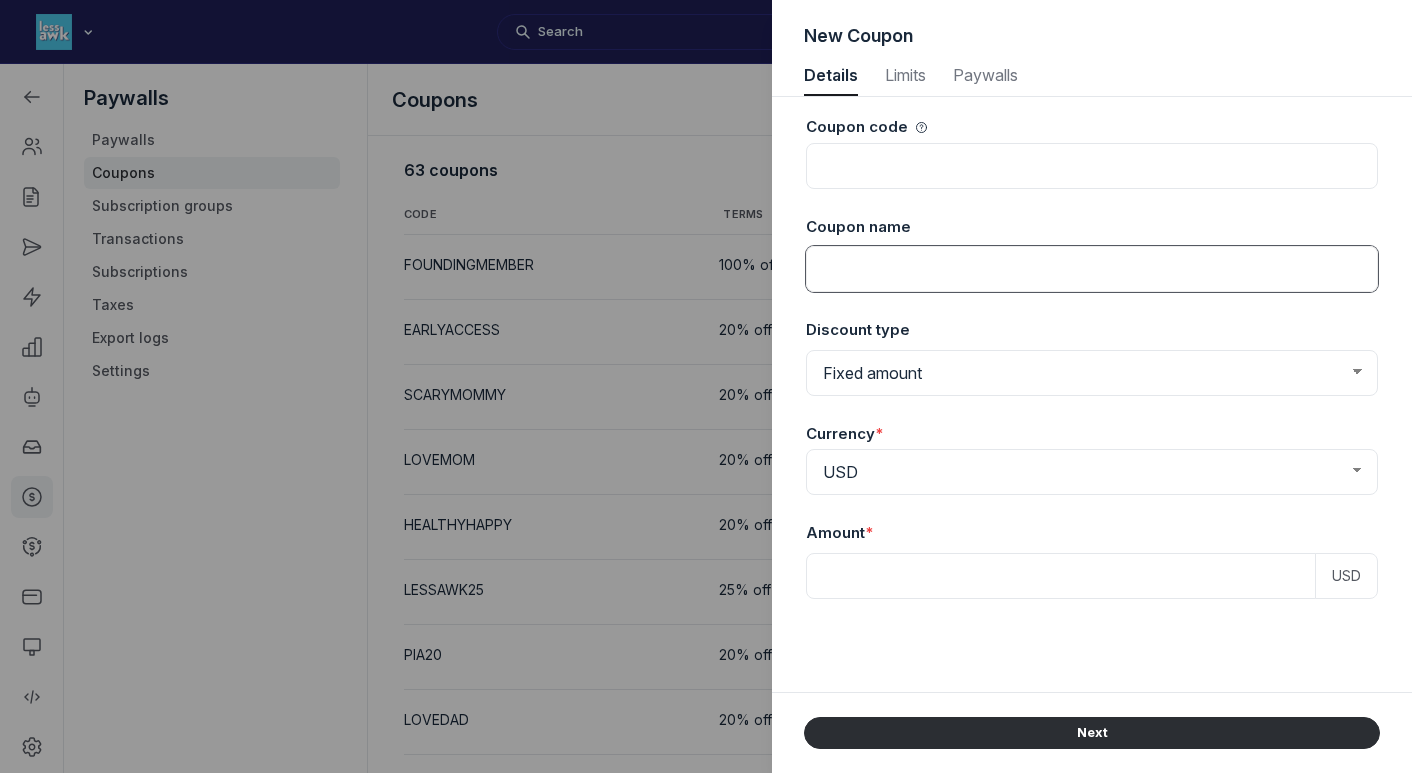 click at bounding box center (1092, 269) 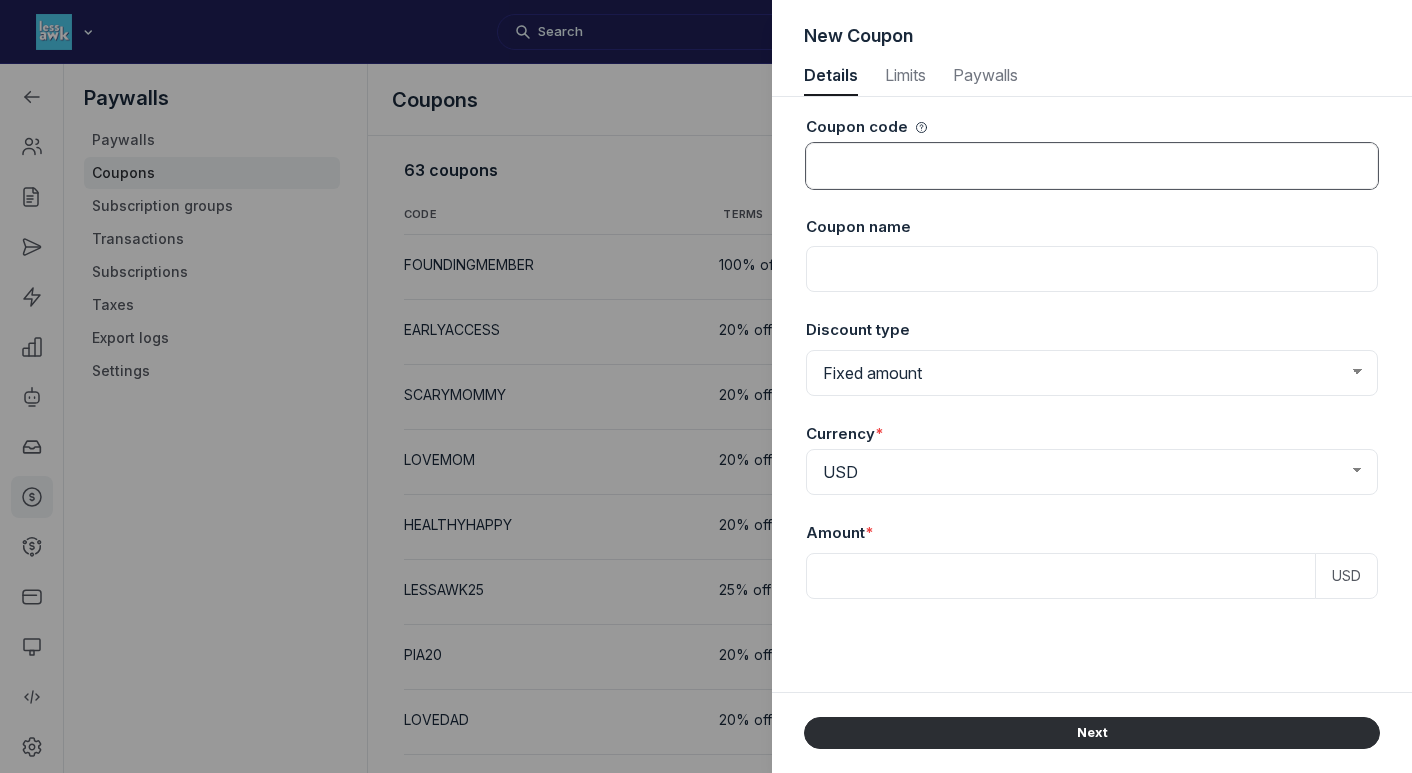 click at bounding box center [1092, 166] 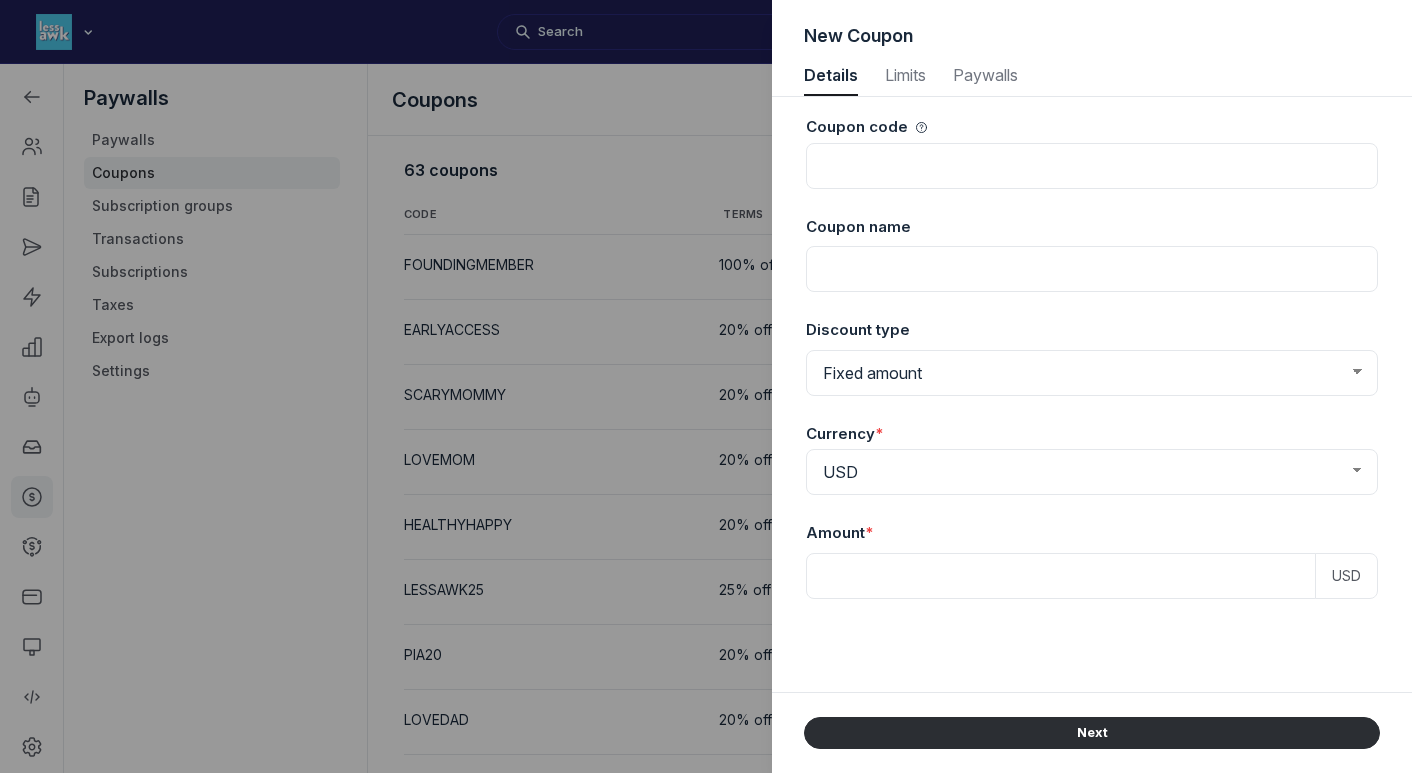 click 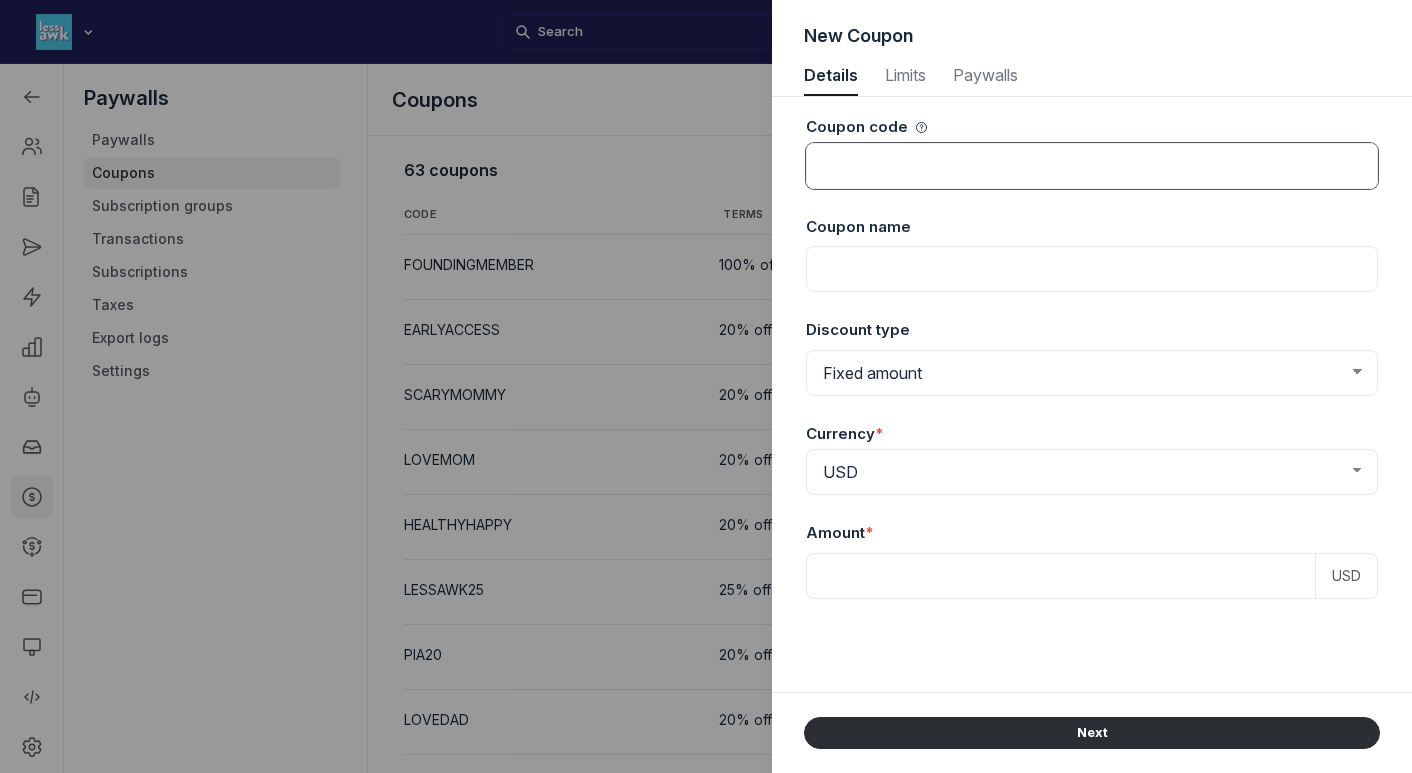 click at bounding box center (1092, 166) 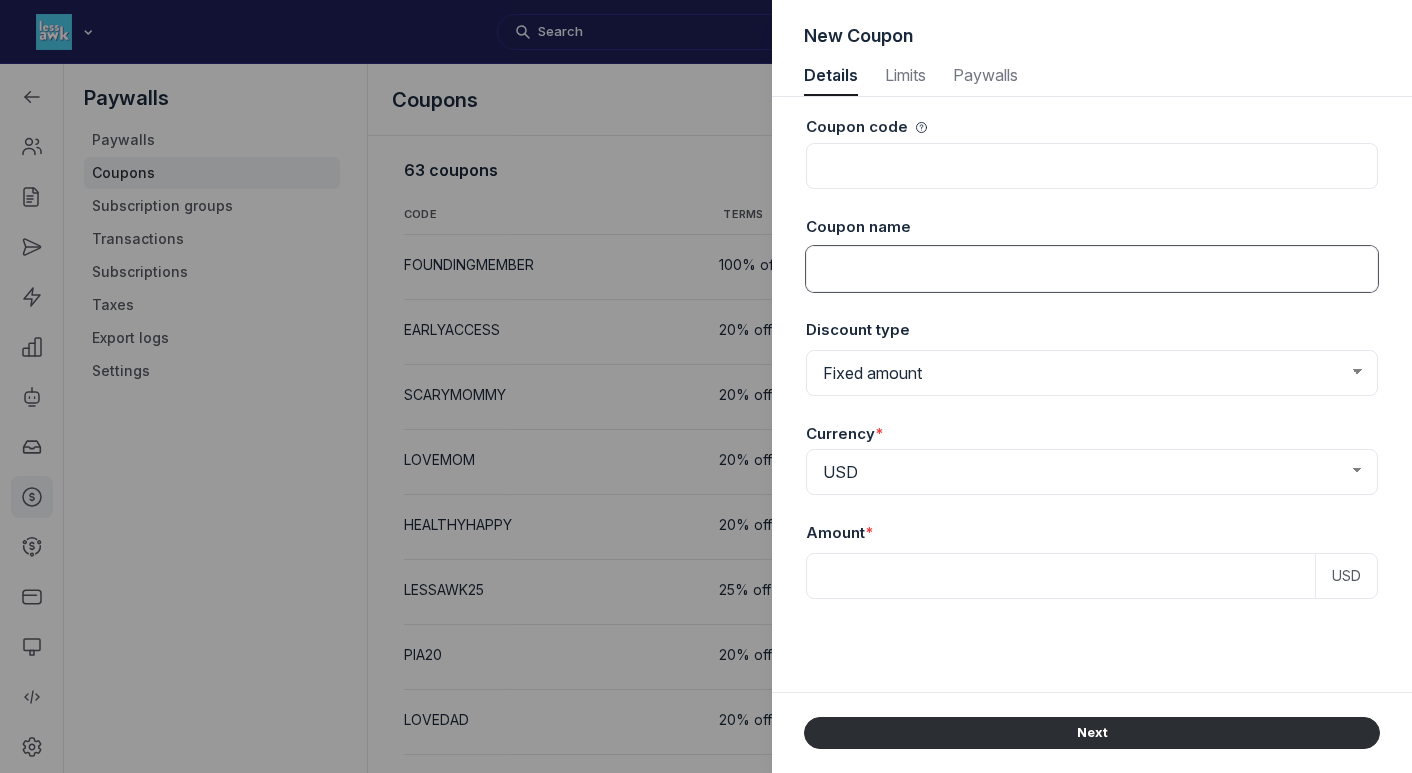 click at bounding box center (1092, 269) 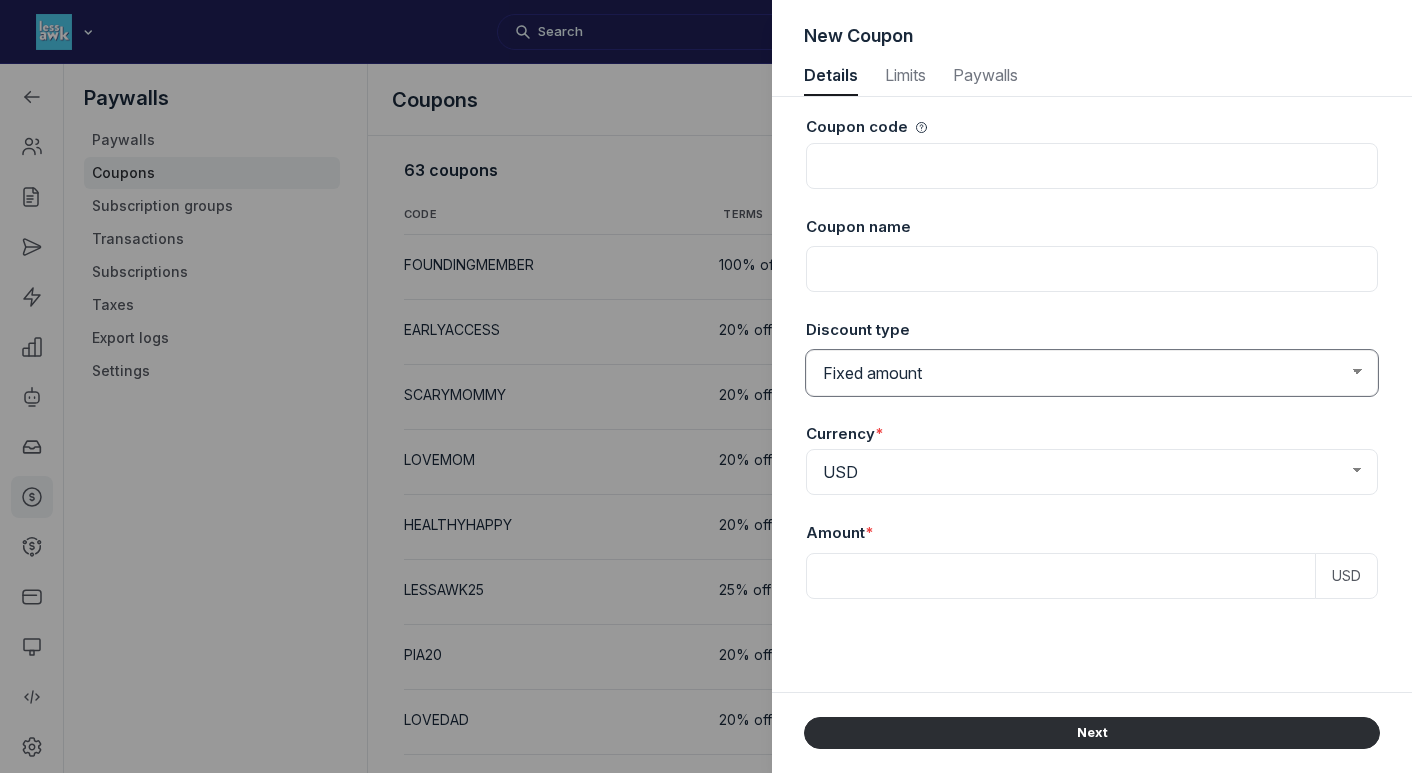 click on "Fixed amount Percentage discount" at bounding box center [1092, 373] 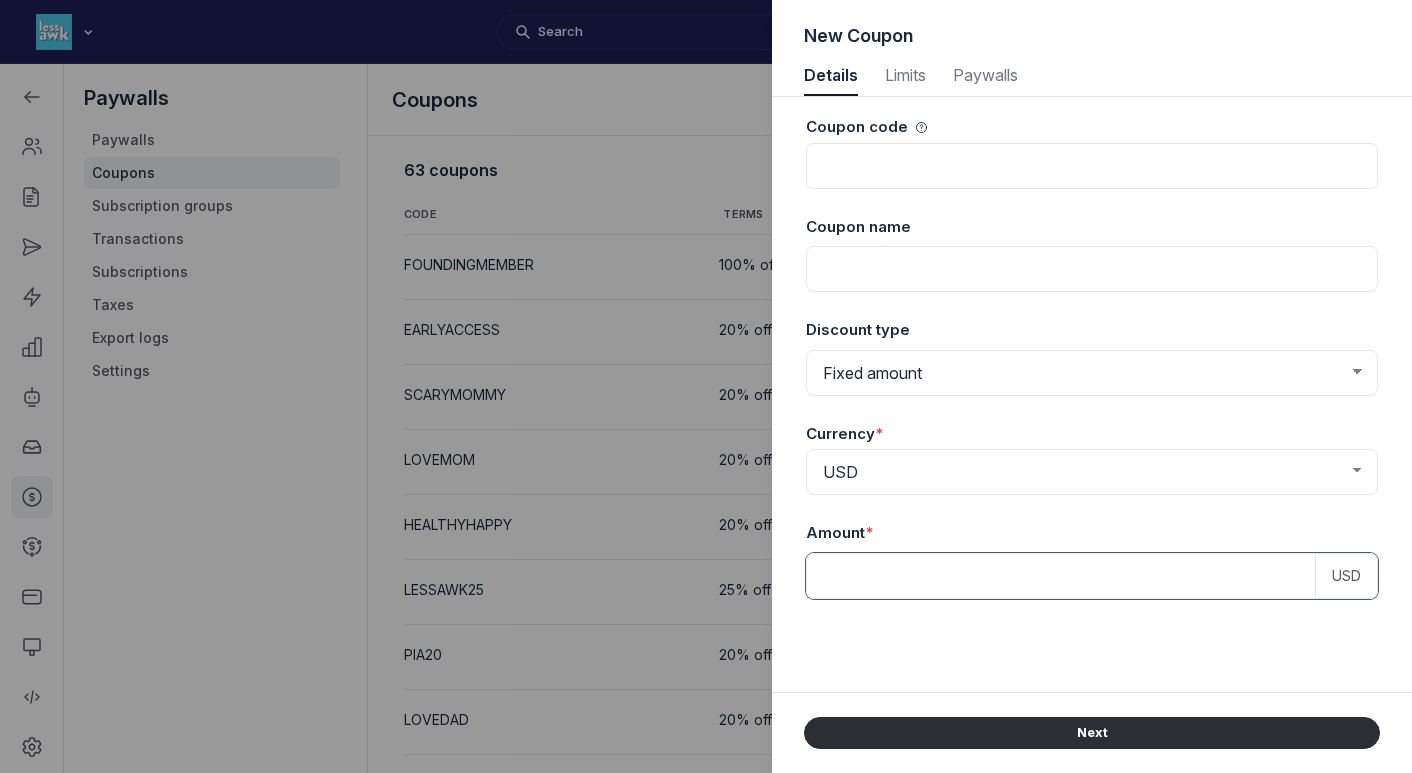 click at bounding box center [1061, 576] 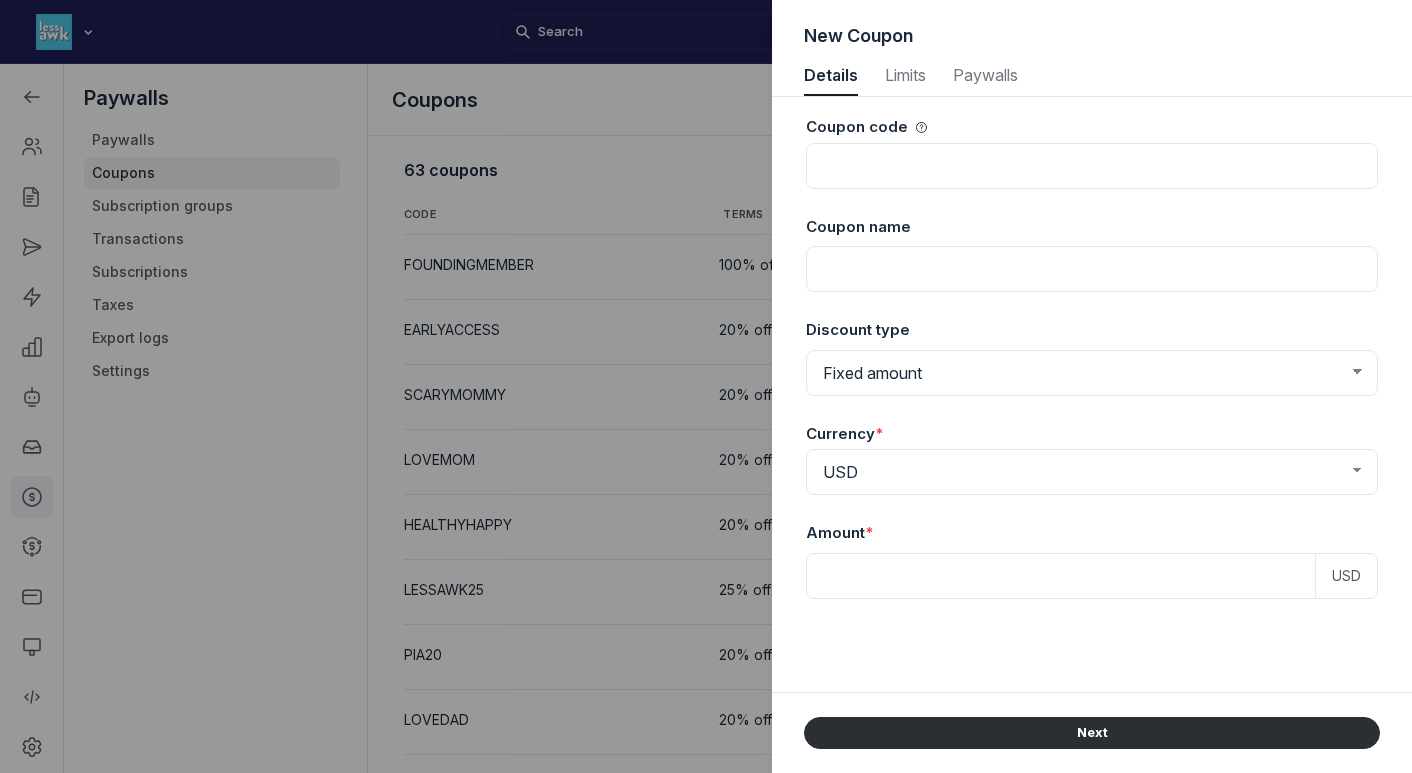 click on "Coupon code Coupon name Discount type Fixed amount Percentage discount Currency * AED AUD BRL CAD CHF CZK DKK EUR GBP HUF INR MXN NOK NZD PLN RON SEK SGD TRY USD ZAR Amount * USD" at bounding box center [1092, 394] 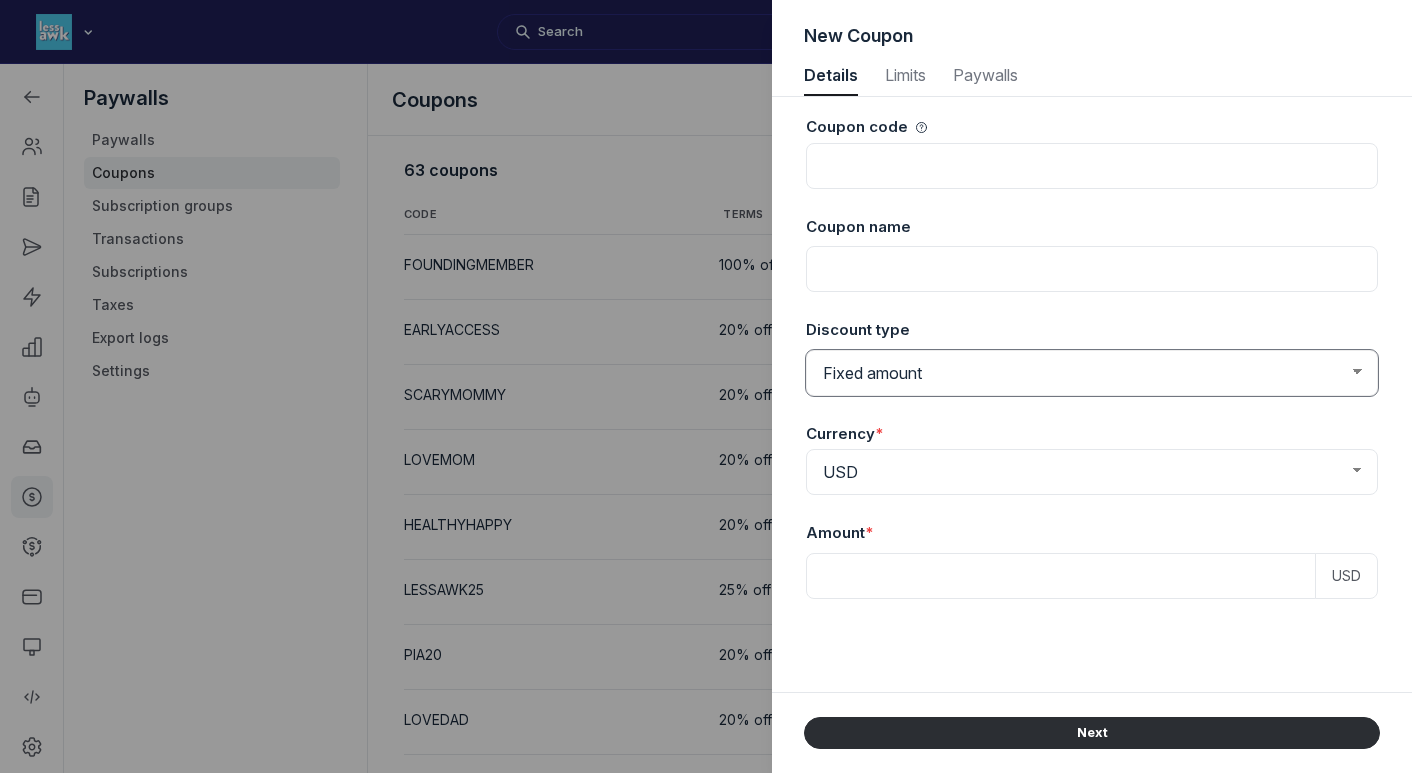 click on "Fixed amount Percentage discount" at bounding box center [1092, 373] 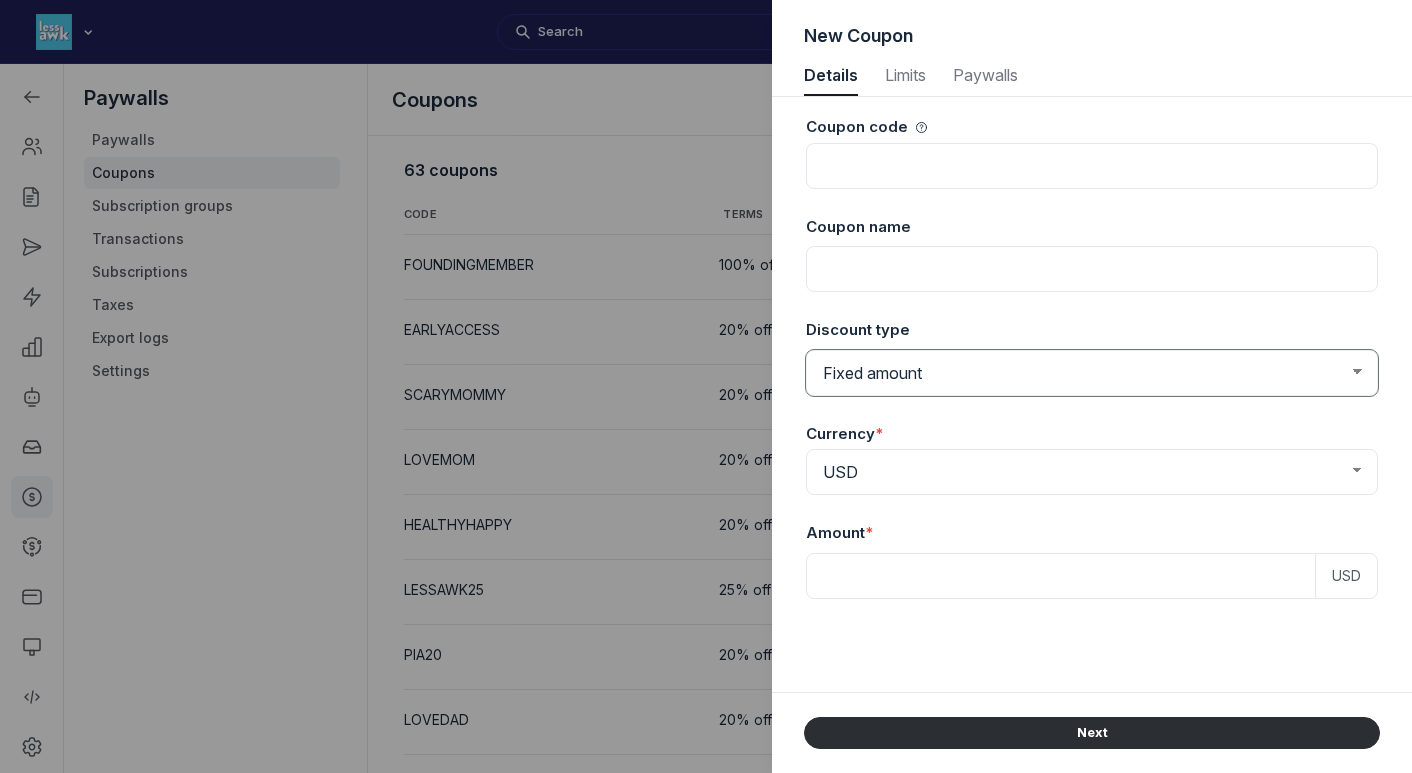 click on "Fixed amount Percentage discount" at bounding box center (1092, 373) 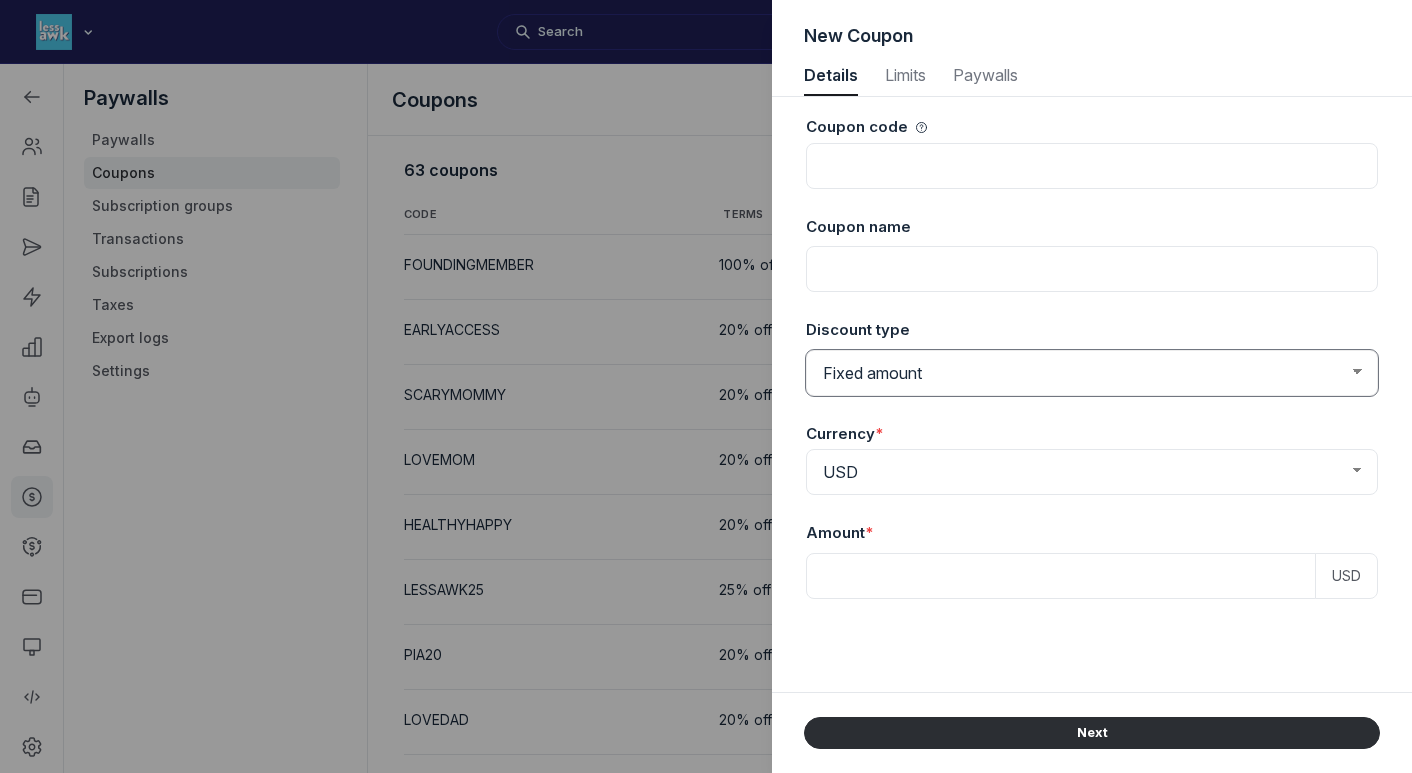 select on "PaywallCoupons::Percent" 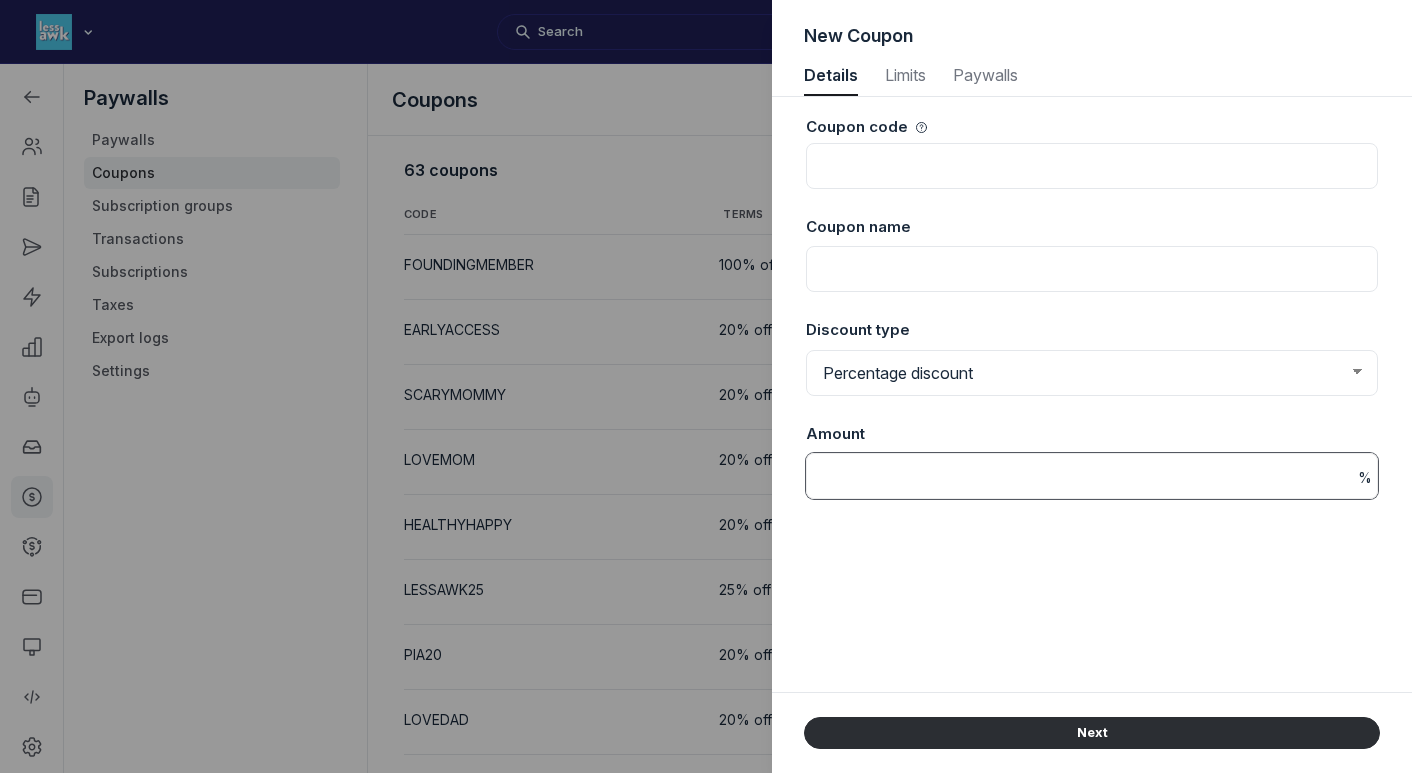 click at bounding box center (1092, 476) 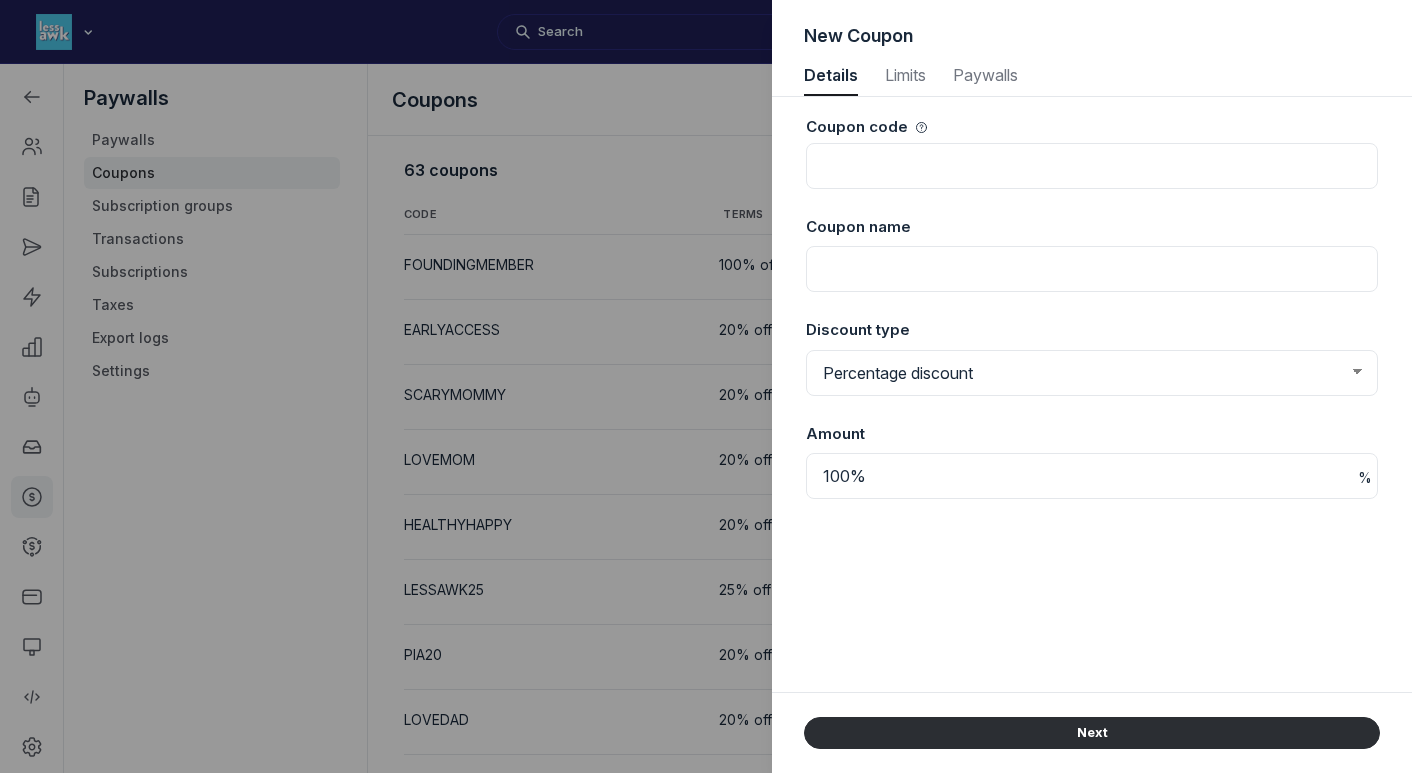 click on "Coupon code Coupon name Discount type Fixed amount Percentage discount % Amount 100%" at bounding box center [1092, 394] 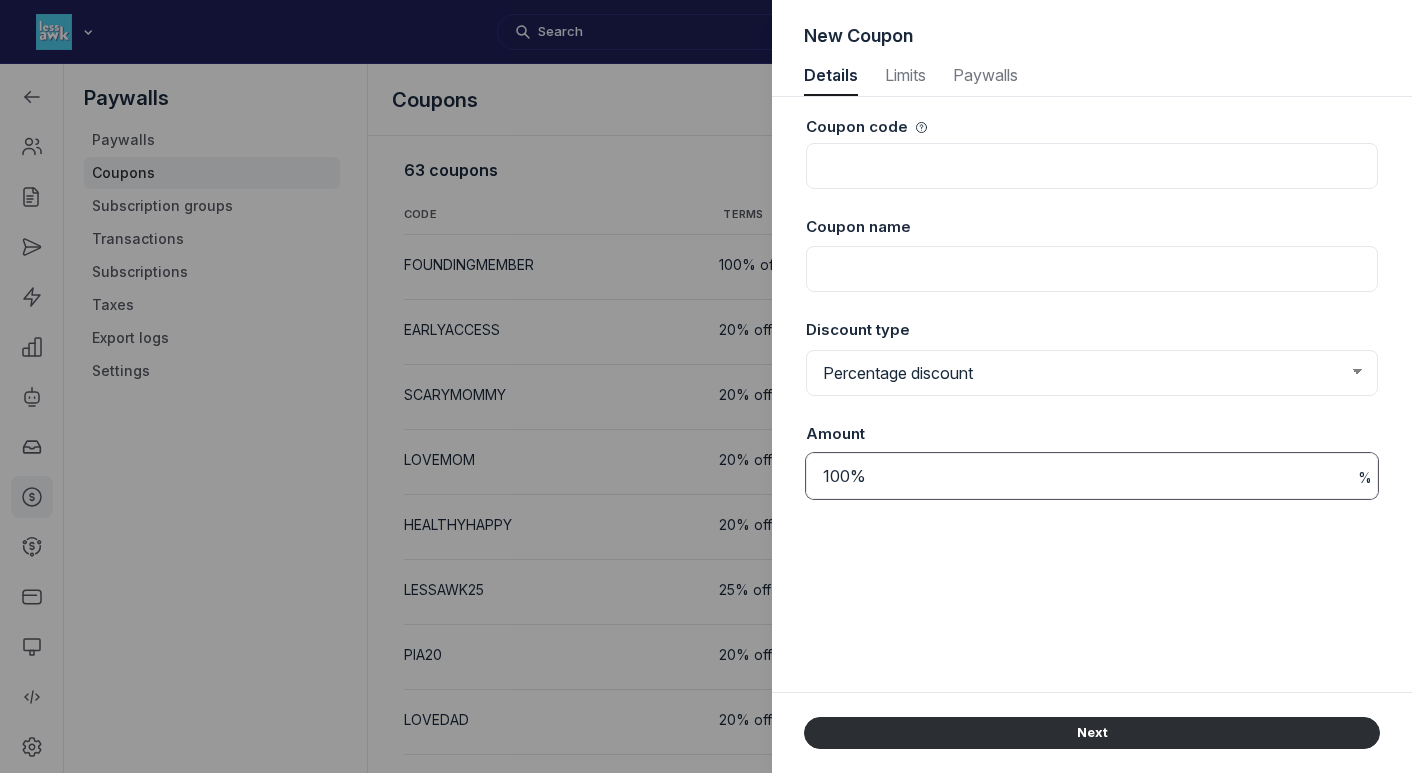 click on "100%" at bounding box center [1092, 476] 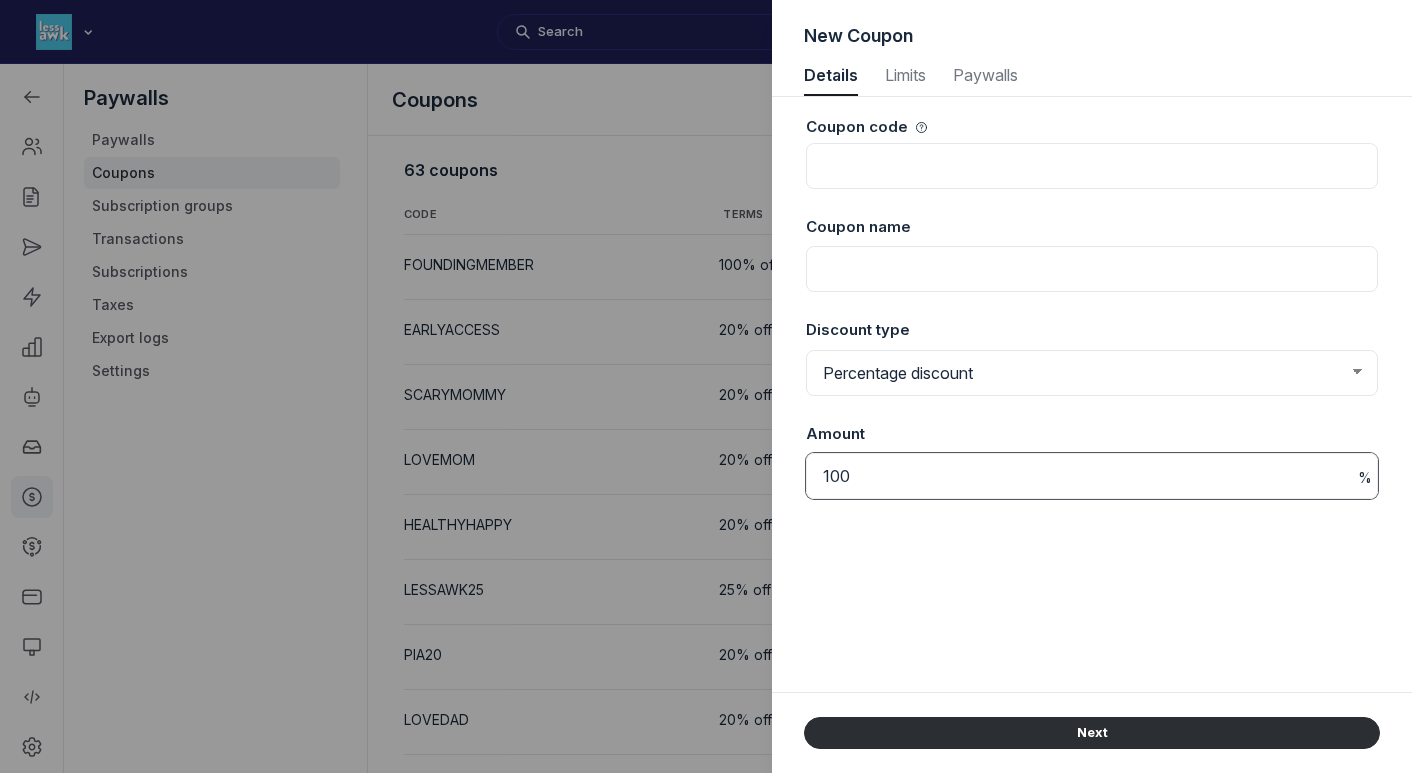 type on "100" 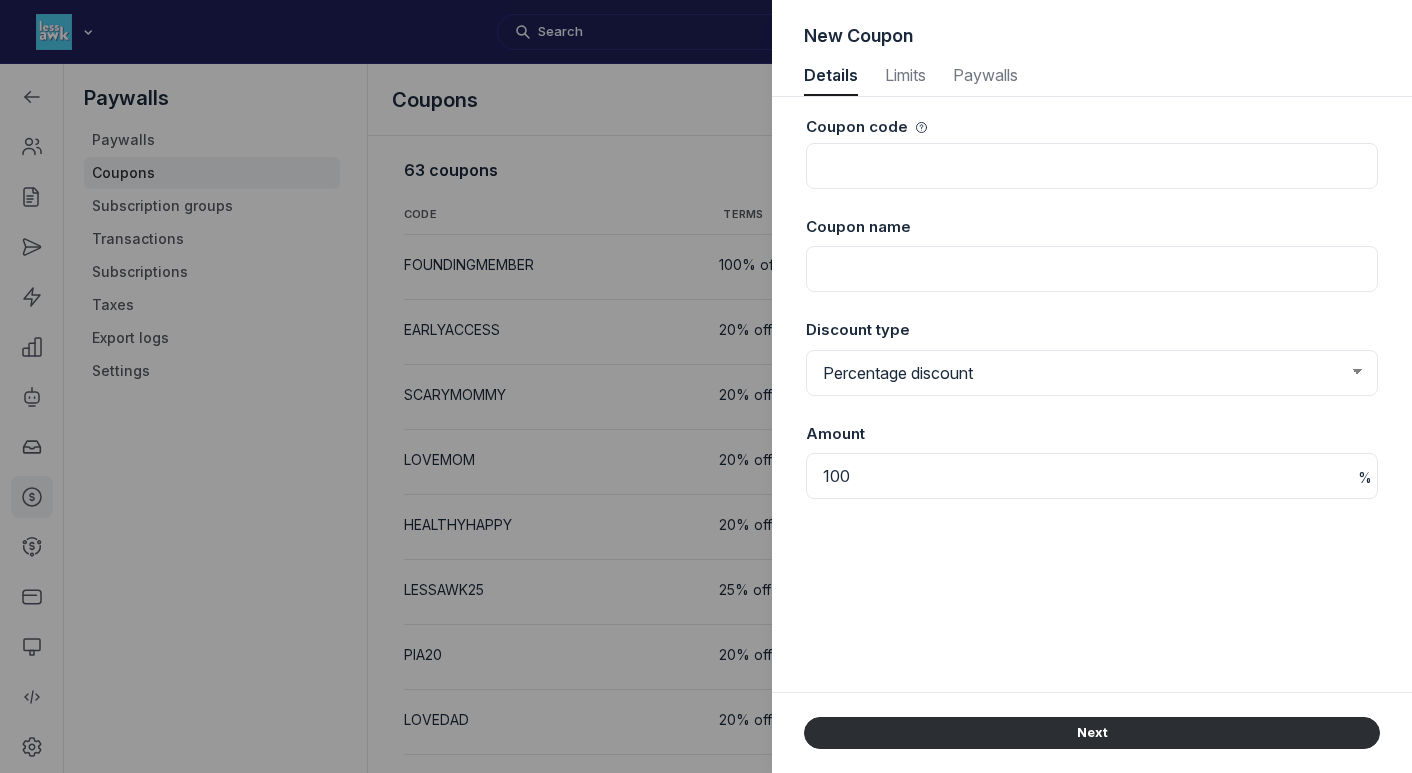 click on "Coupon code Coupon name Discount type Fixed amount Percentage discount % Amount 100" at bounding box center [1092, 394] 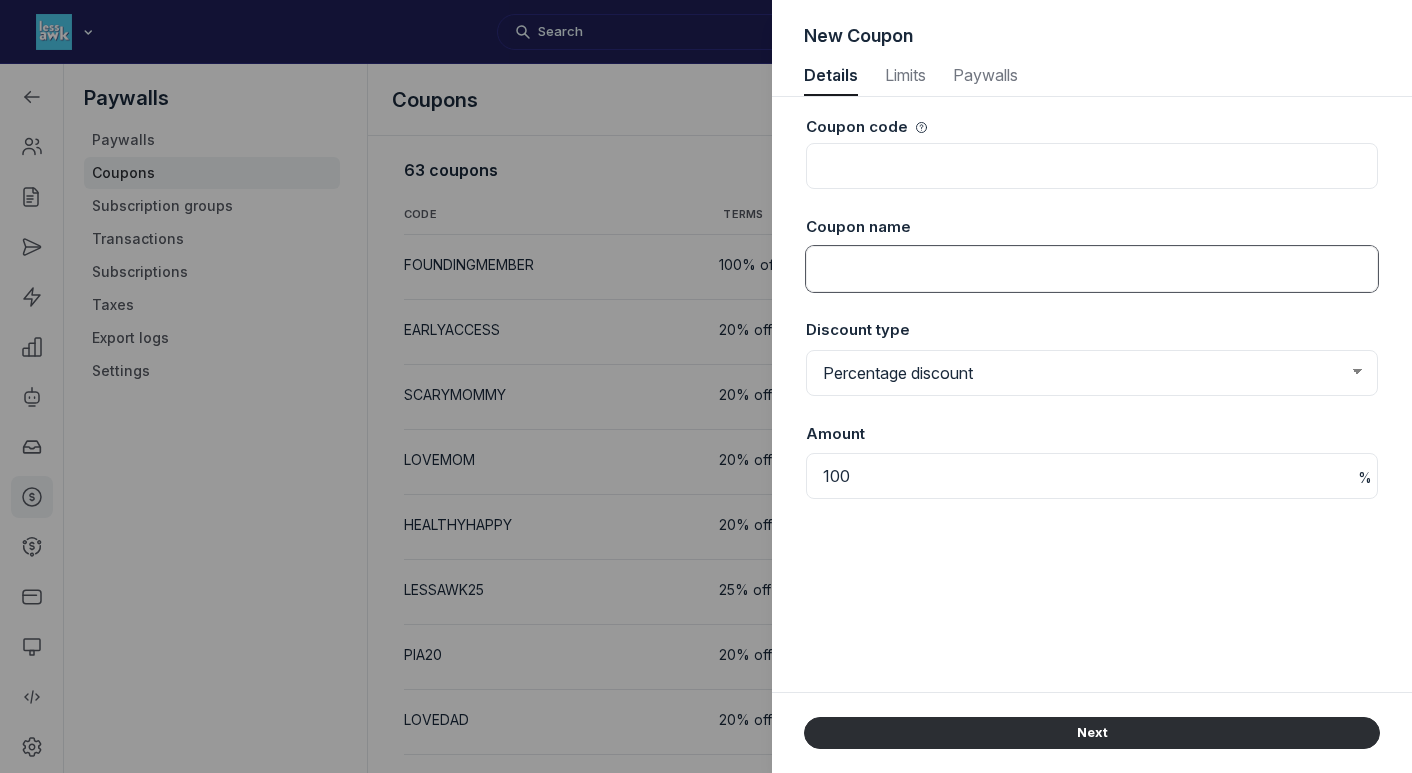 click at bounding box center [1092, 269] 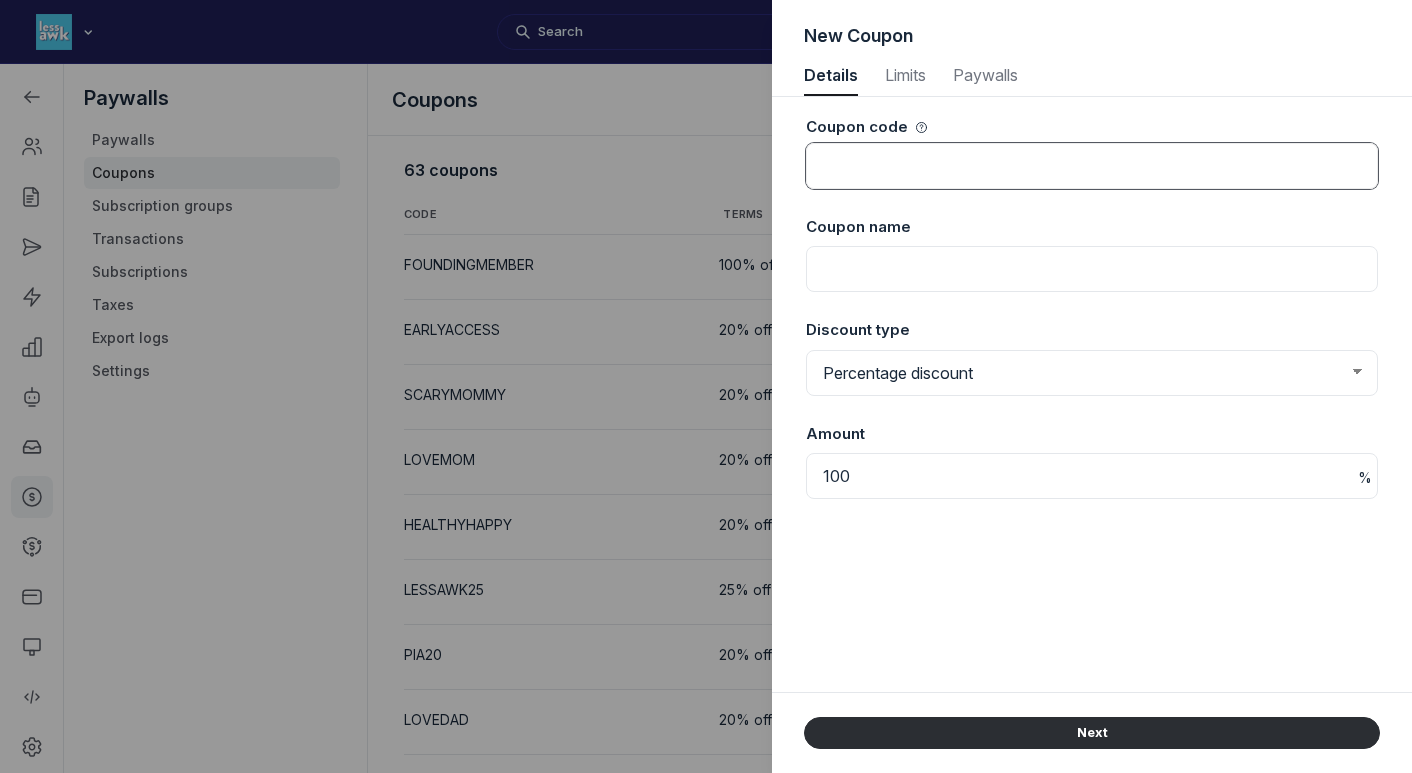 click at bounding box center [1092, 166] 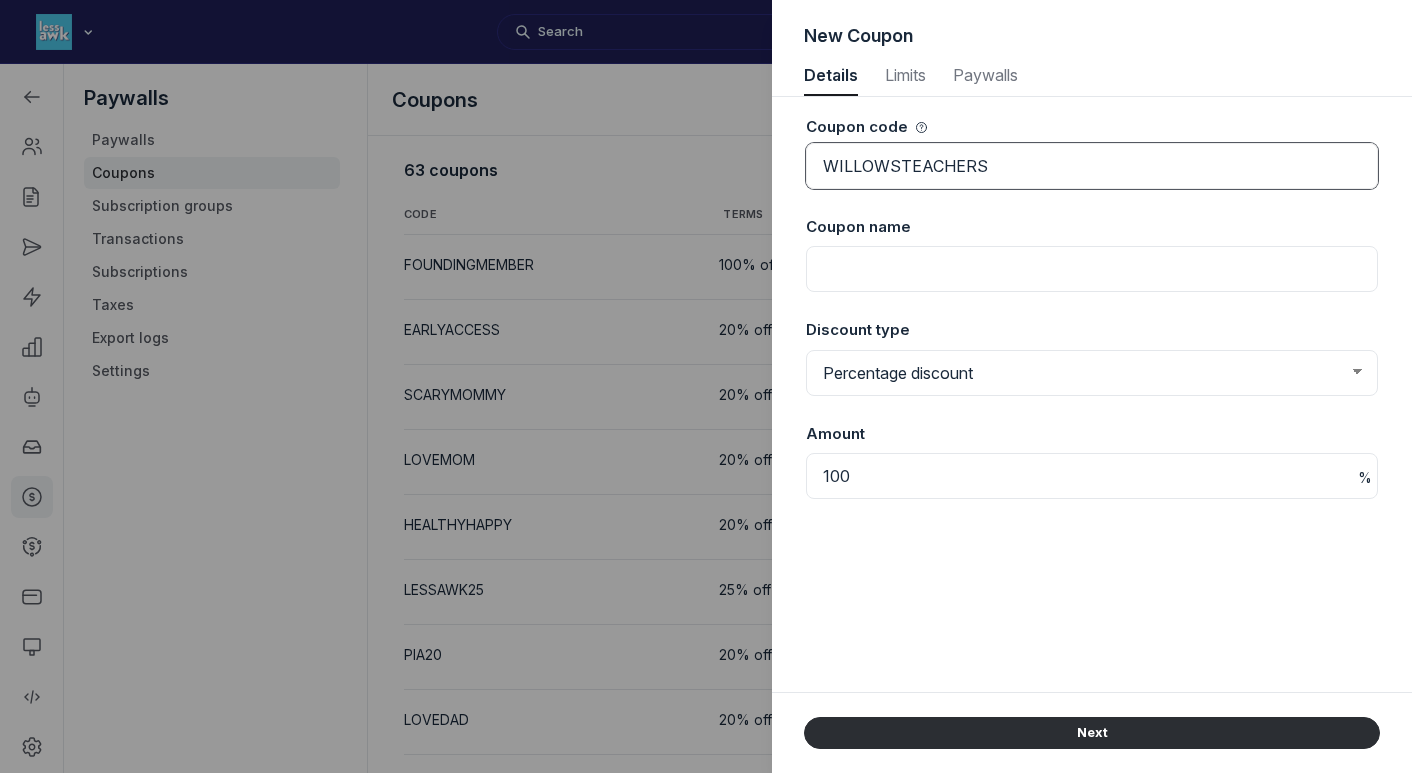 type on "WILLOWSTEACHERS" 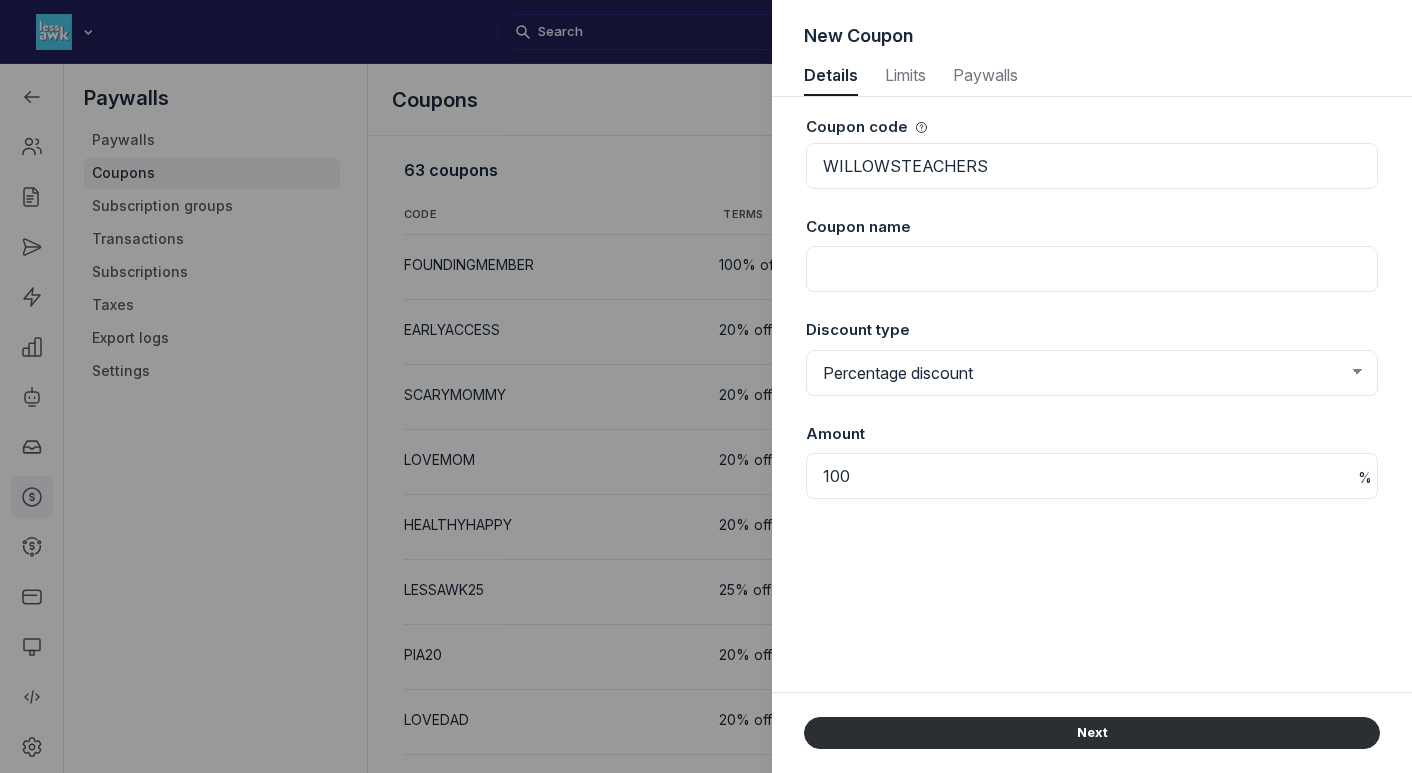 click on "Coupon code WILLOWSTEACHERS Coupon name Discount type Fixed amount Percentage discount % Amount 100" at bounding box center [1092, 394] 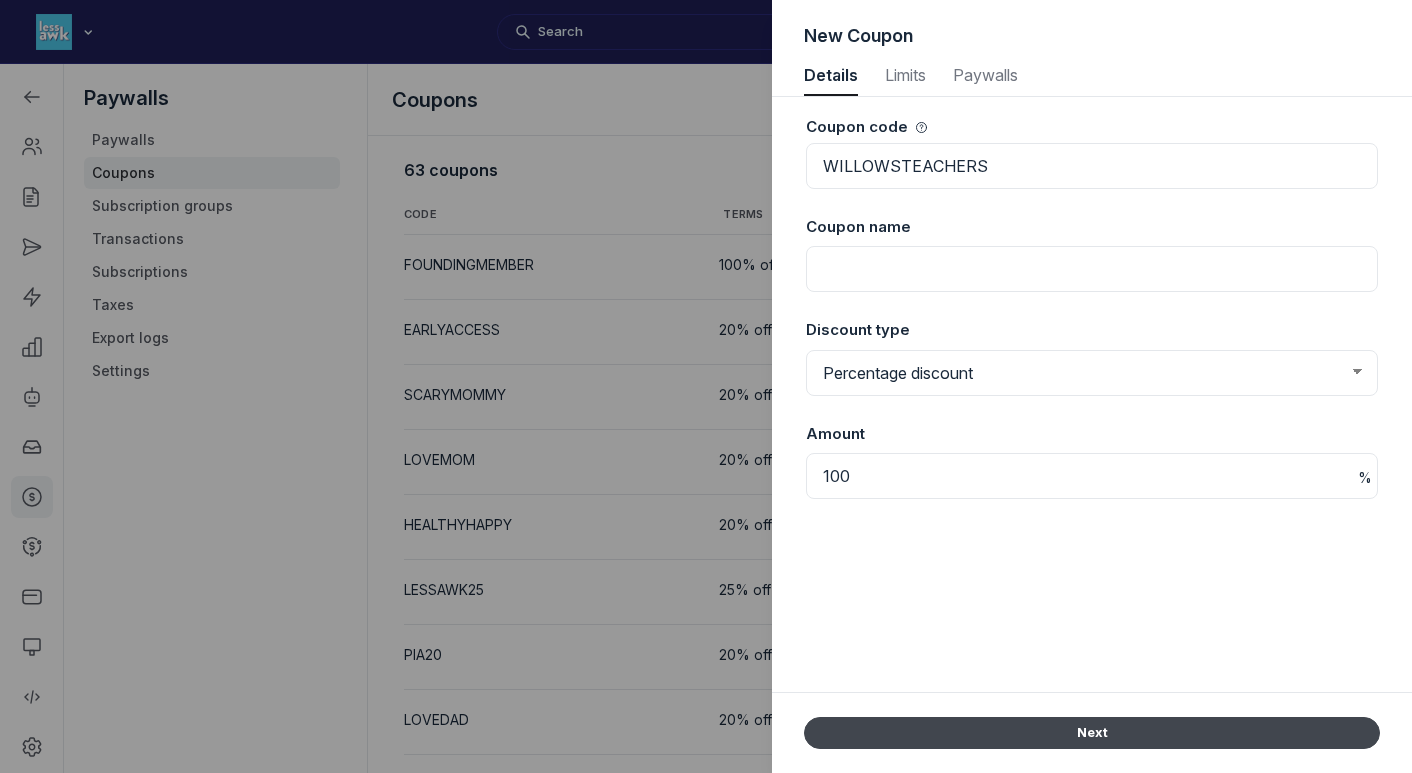click on "Next" at bounding box center [1092, 733] 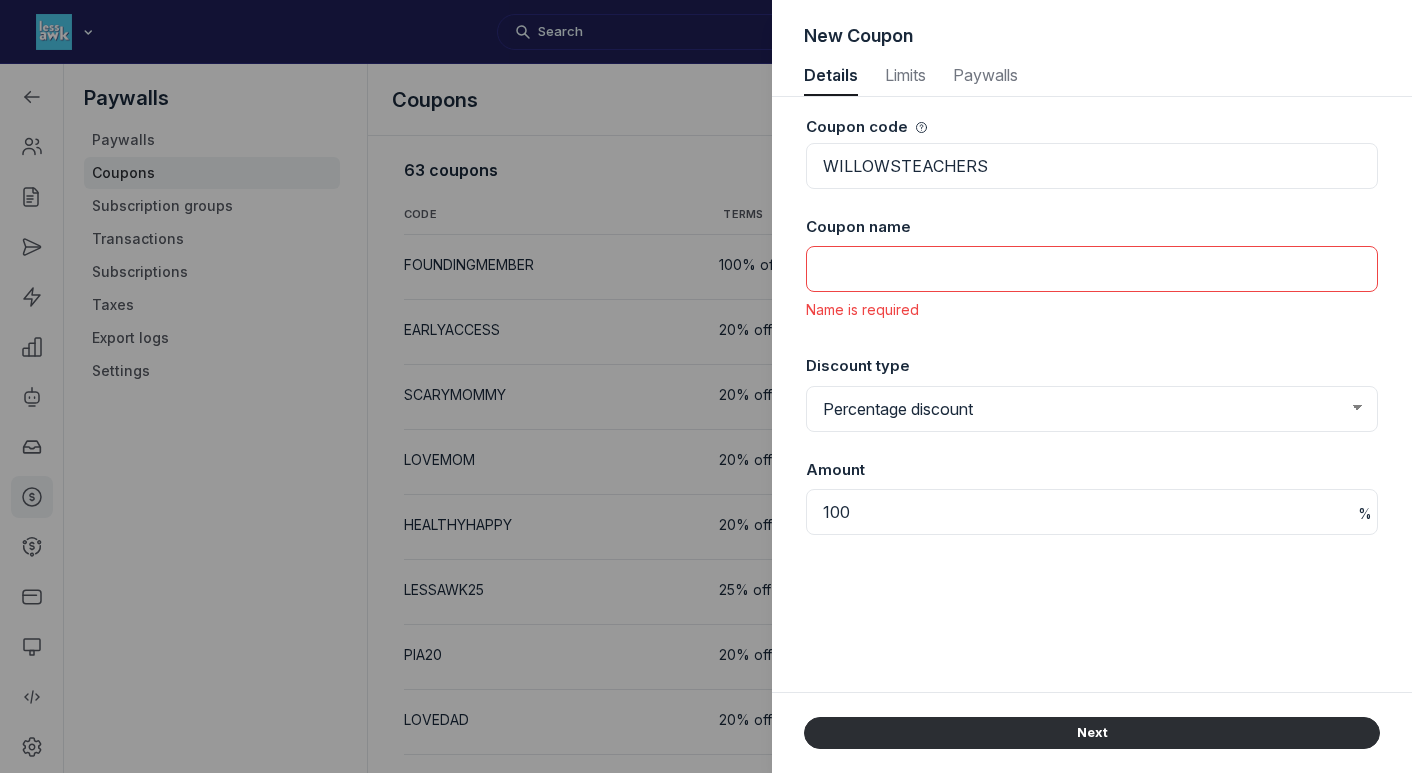 click at bounding box center [706, 386] 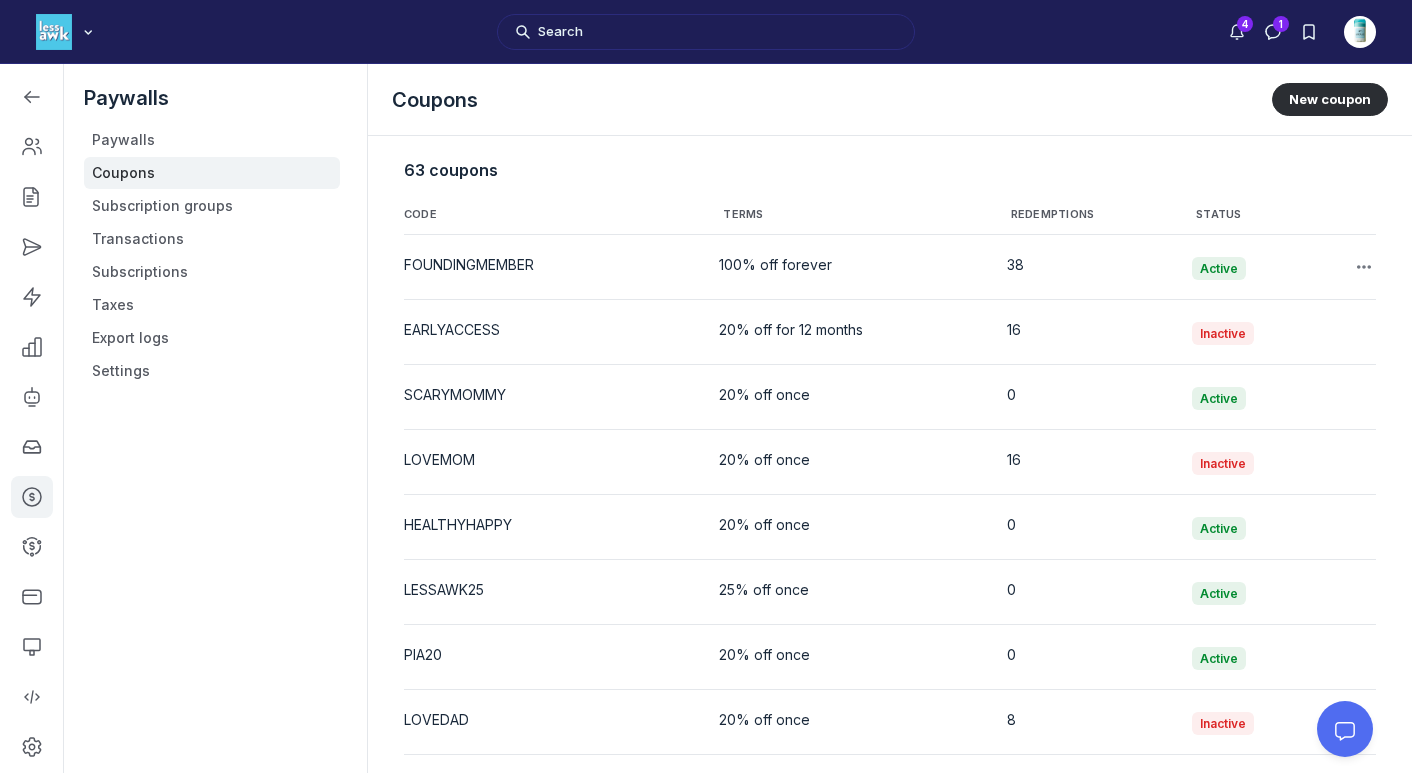 click on "100% off forever" at bounding box center (850, 265) 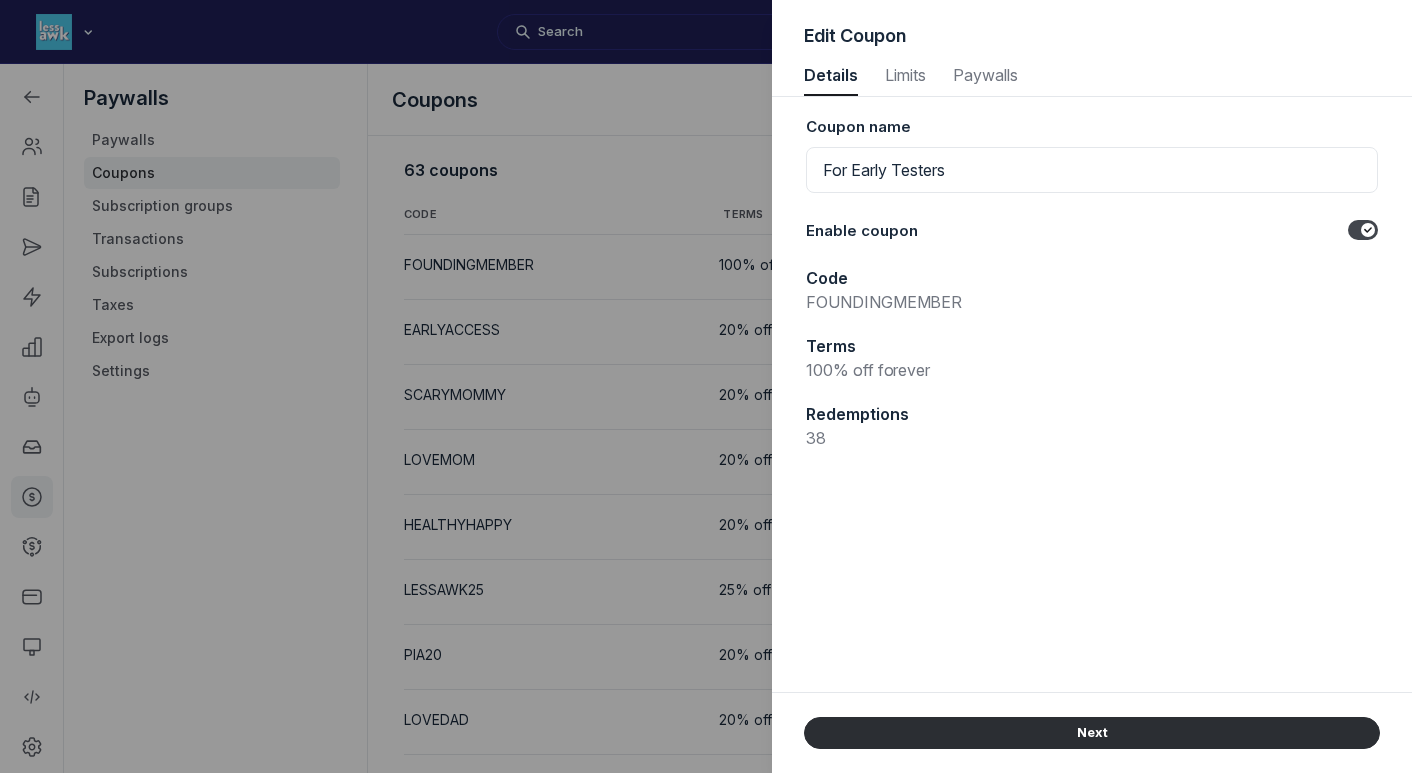 scroll, scrollTop: 2707, scrollLeft: 5162, axis: both 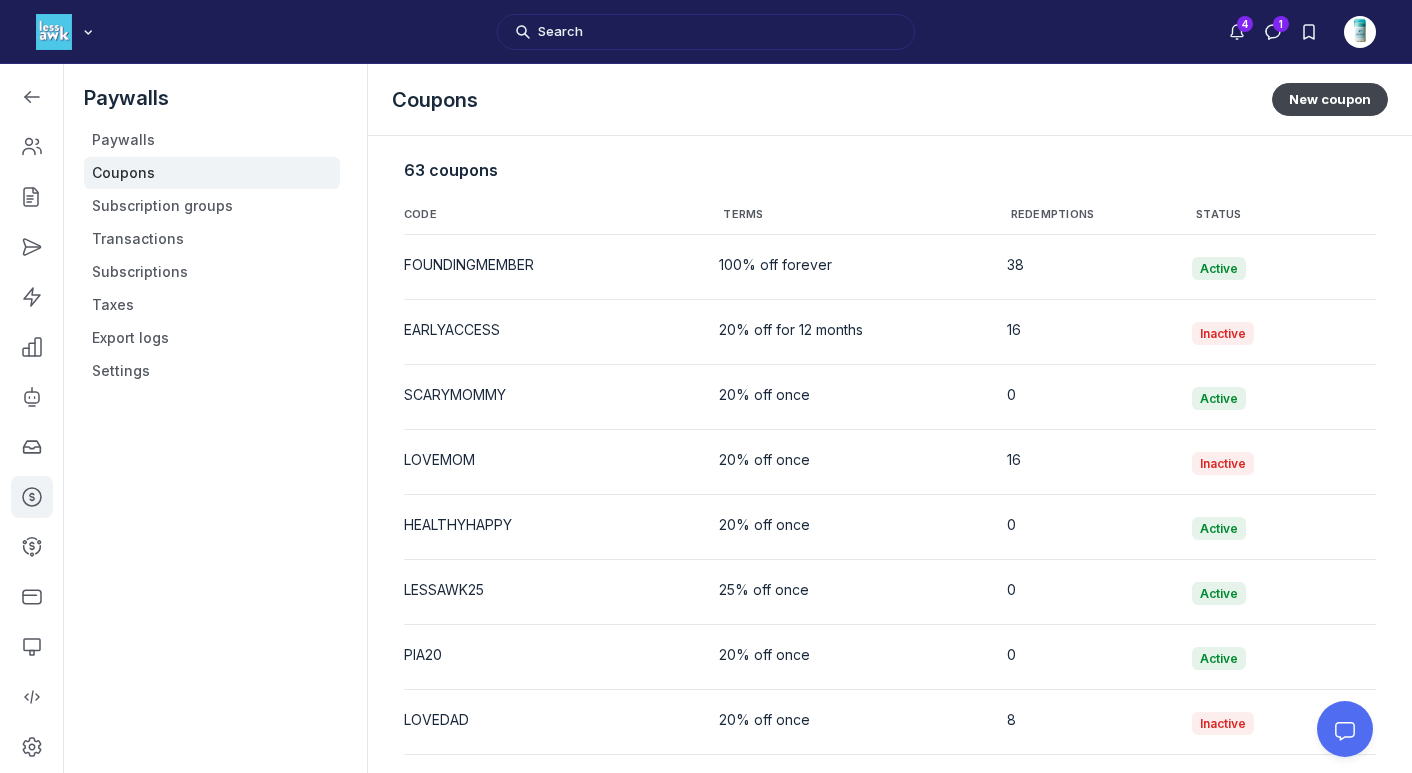 click on "New coupon" at bounding box center (1330, 99) 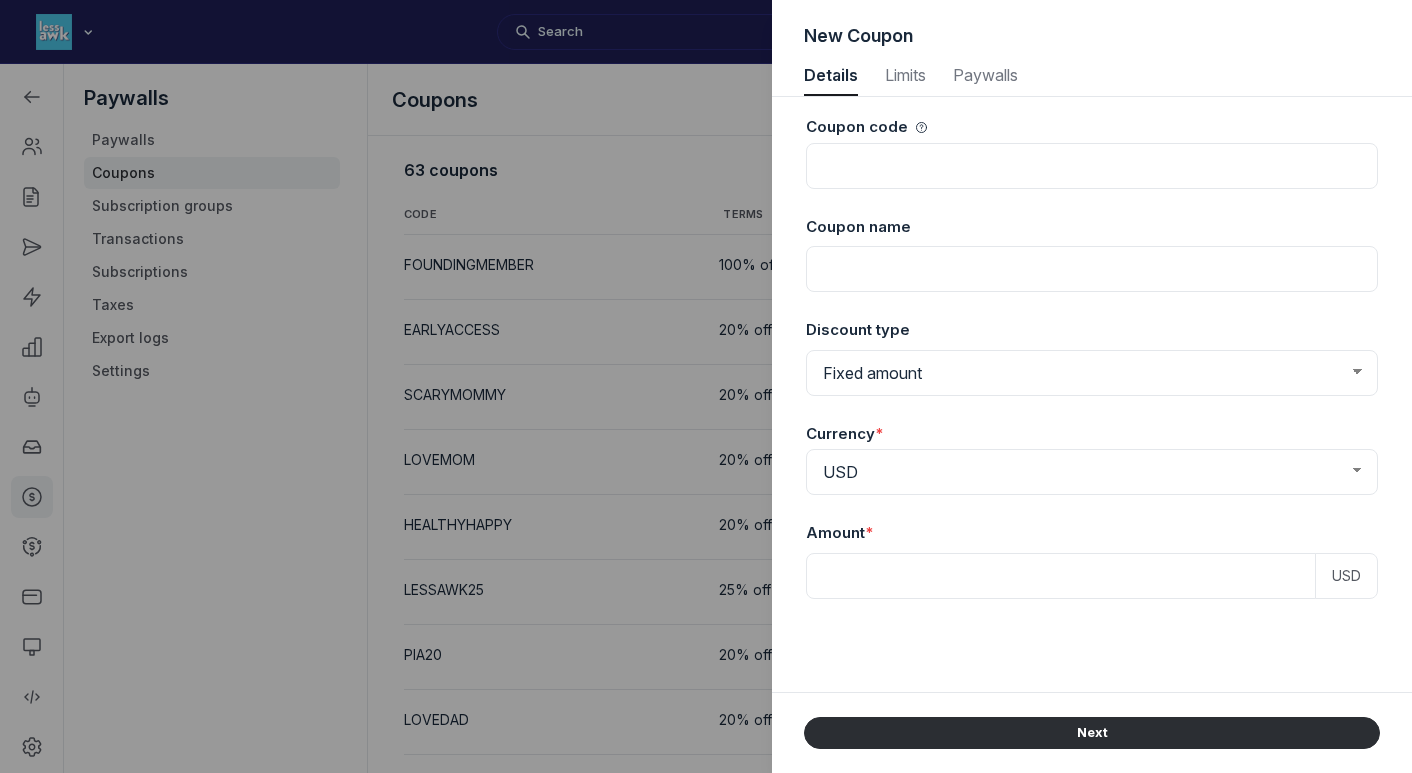 scroll, scrollTop: 2707, scrollLeft: 5162, axis: both 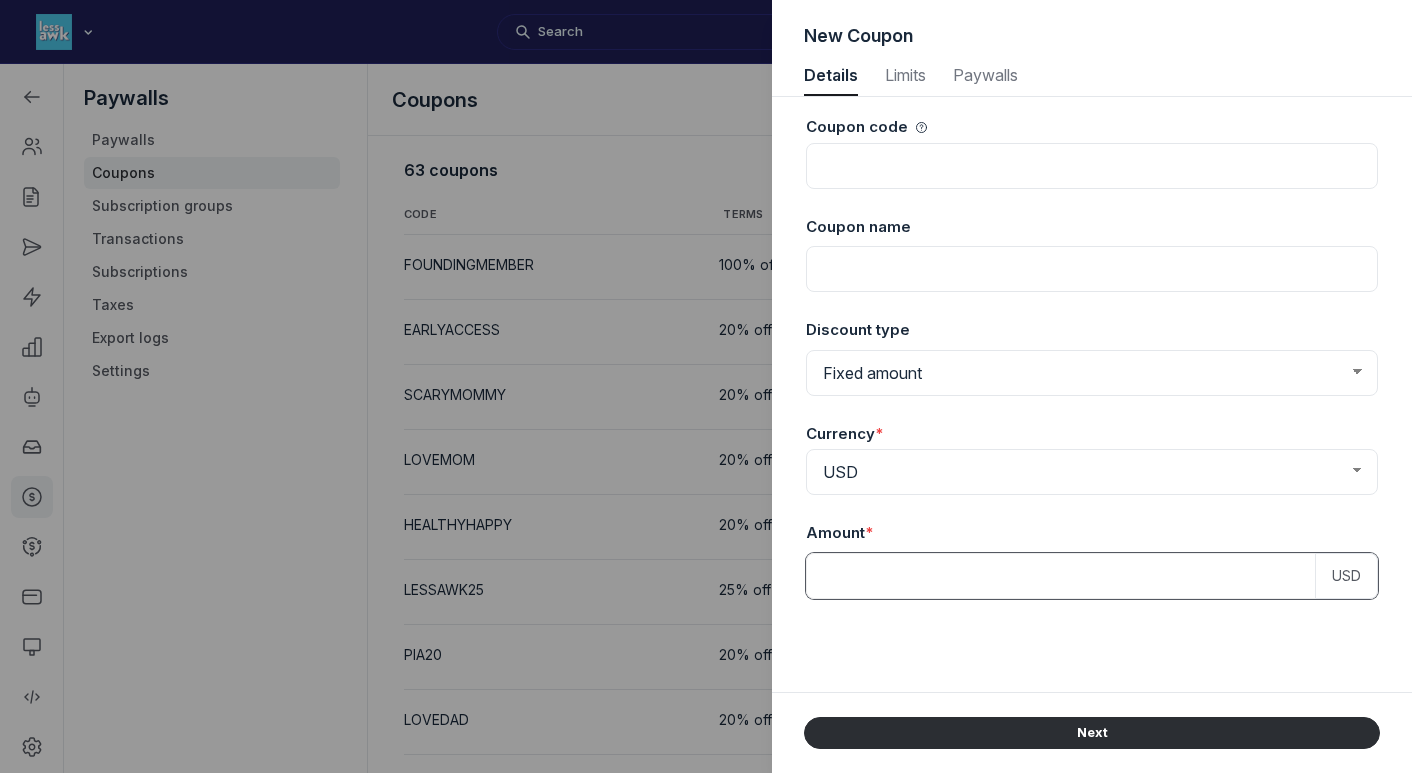 click at bounding box center [1061, 576] 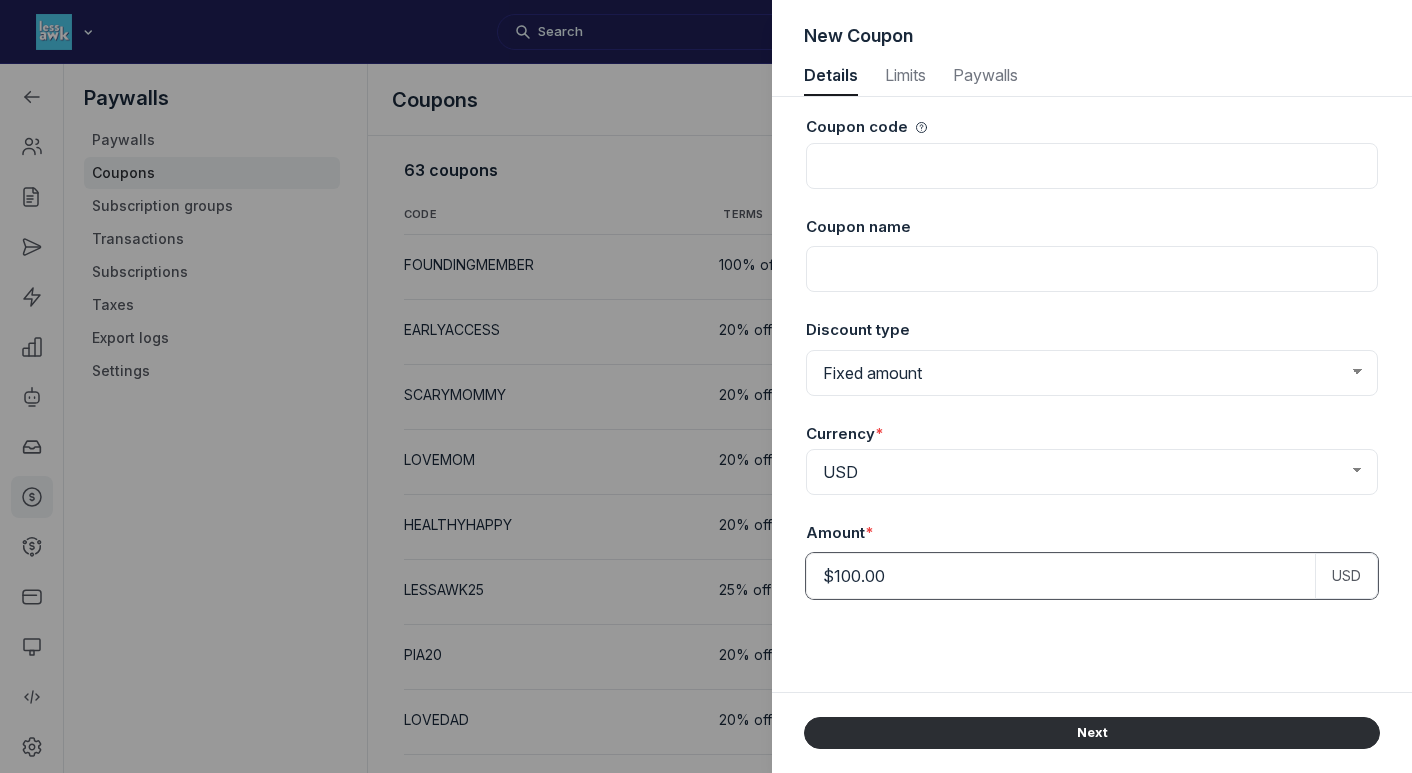 drag, startPoint x: 931, startPoint y: 571, endPoint x: 759, endPoint y: 539, distance: 174.95142 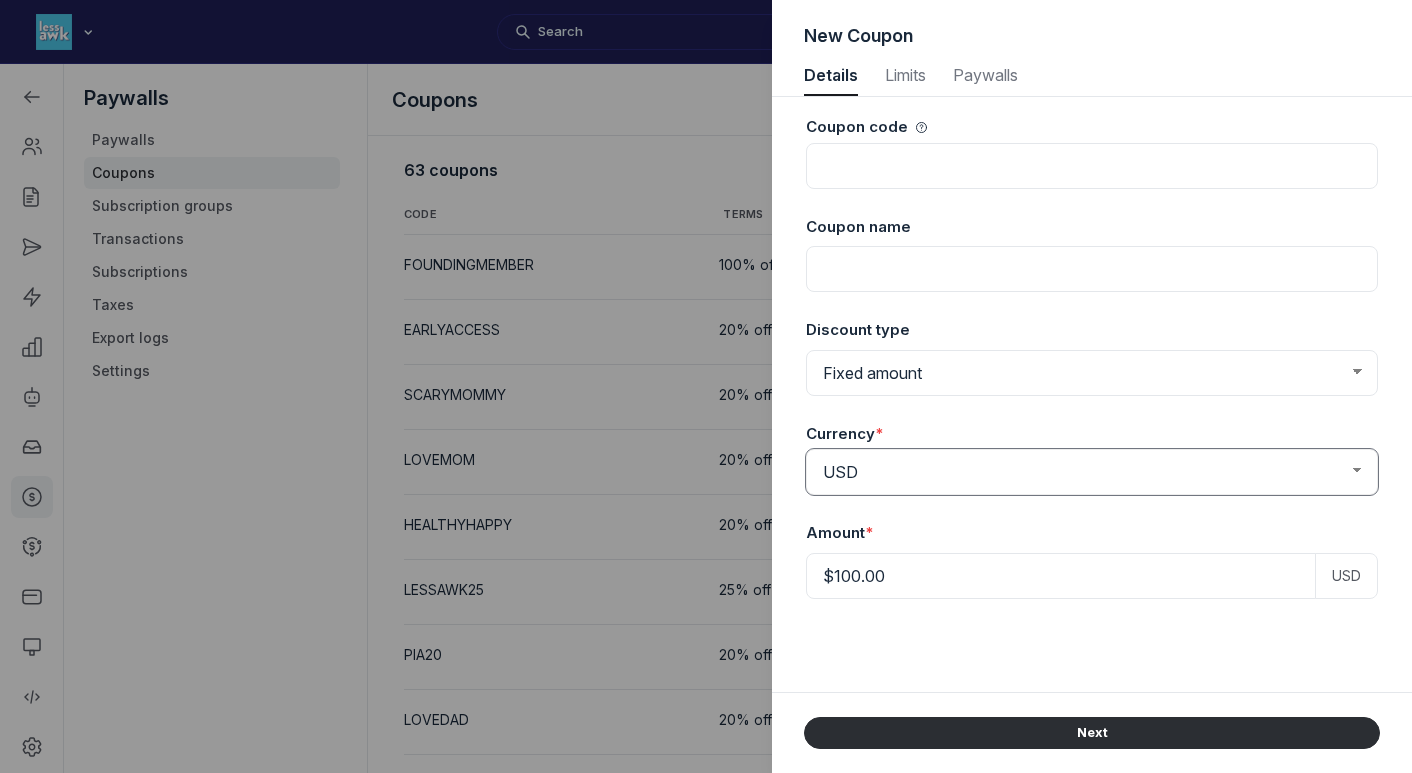 click on "AED AUD BRL CAD CHF CZK DKK EUR GBP HUF INR MXN NOK NZD PLN RON SEK SGD TRY USD ZAR" at bounding box center (1092, 472) 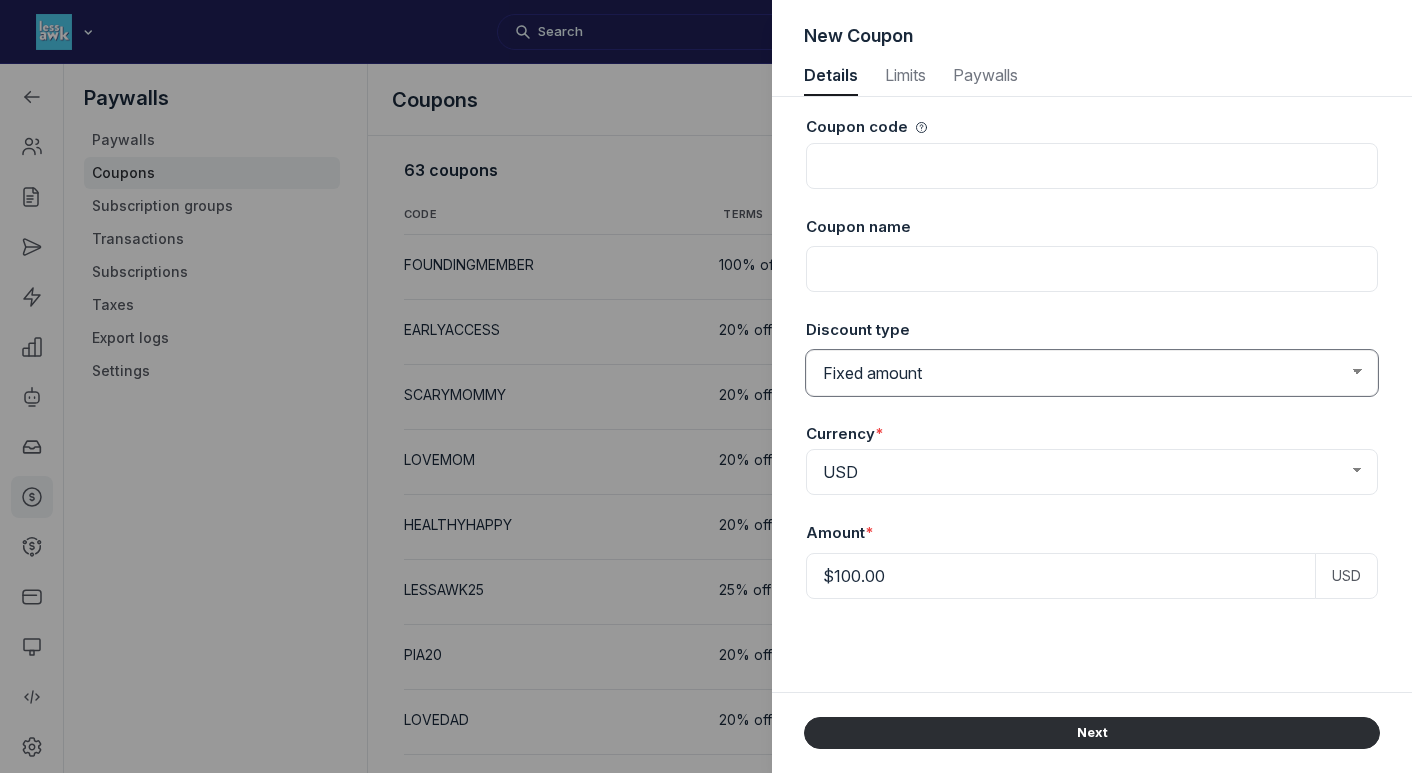 click on "Fixed amount Percentage discount" at bounding box center (1092, 373) 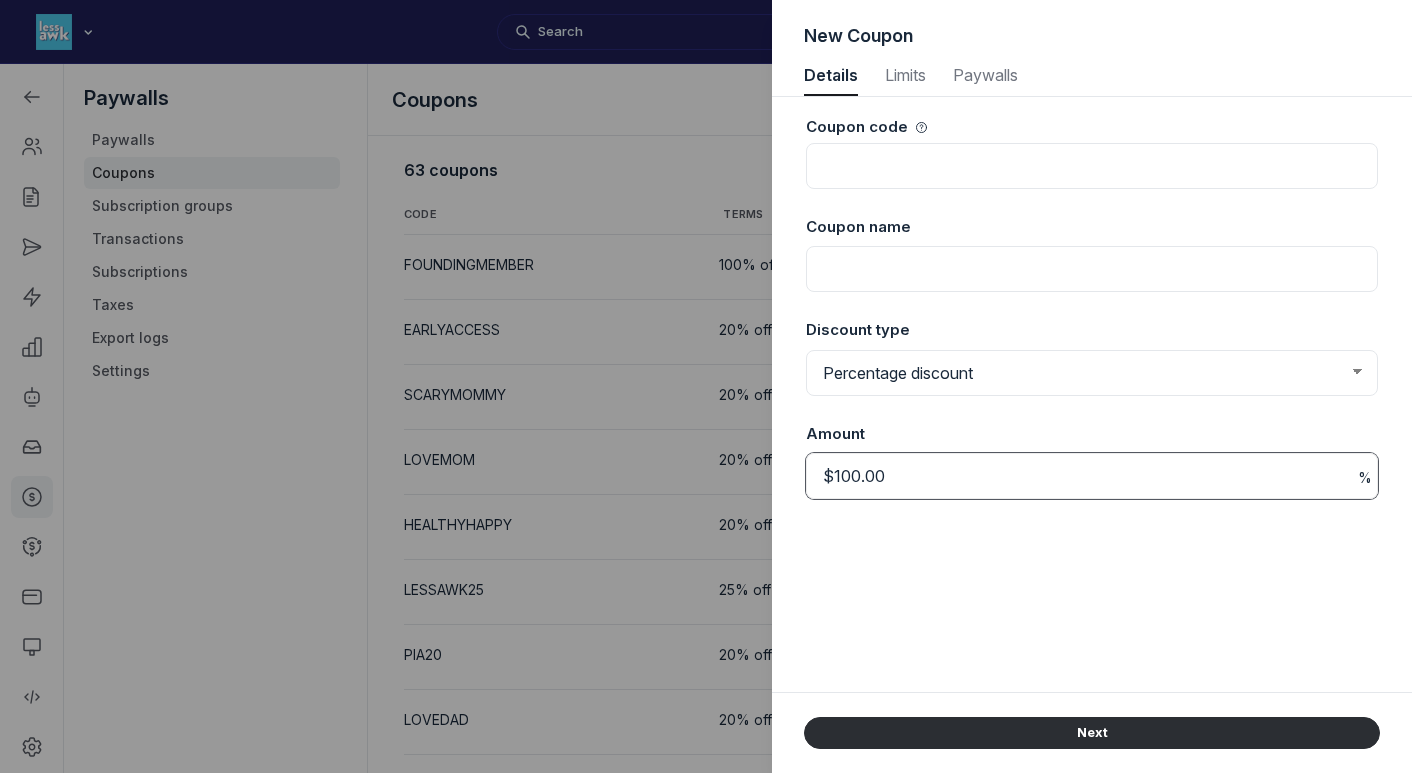 click on "$100.00" at bounding box center (1092, 476) 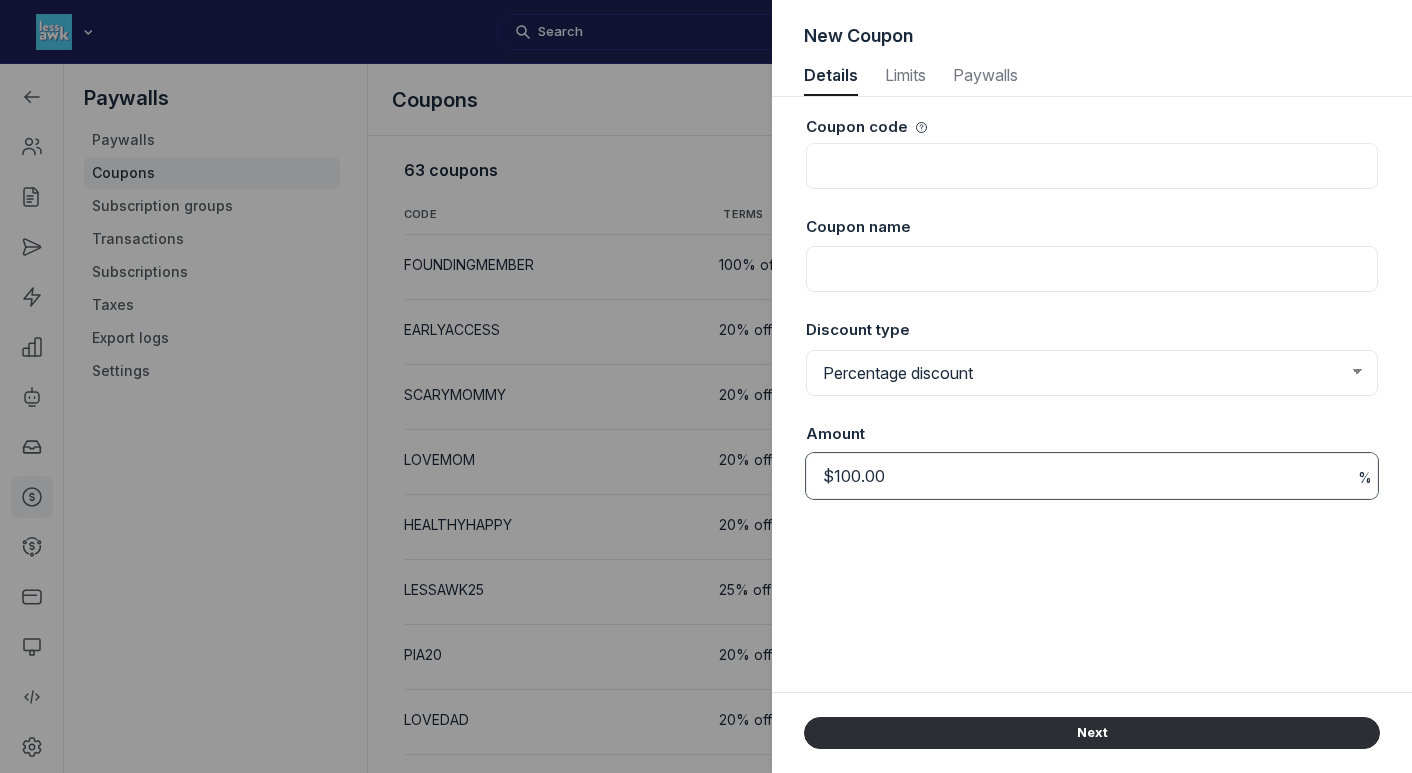 drag, startPoint x: 901, startPoint y: 479, endPoint x: 769, endPoint y: 445, distance: 136.30847 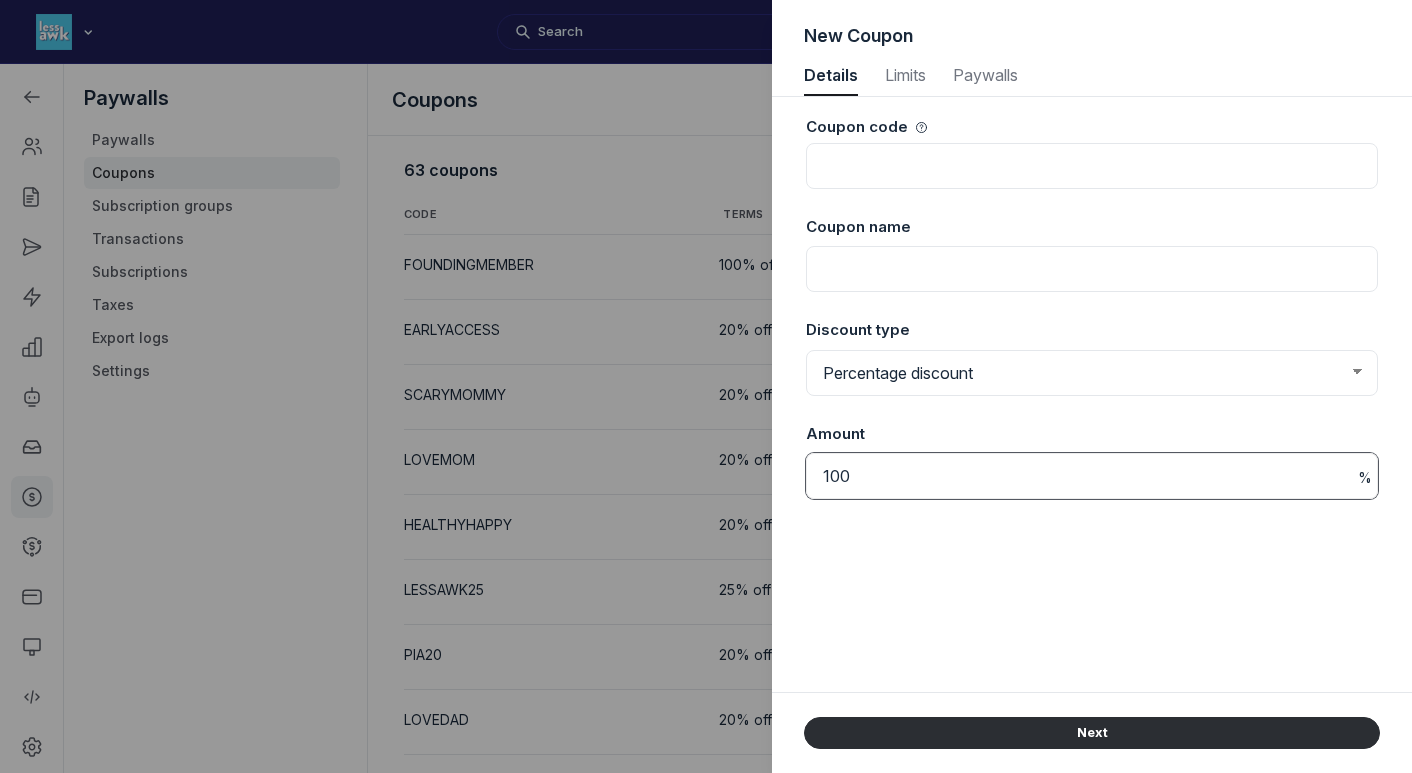 type on "100" 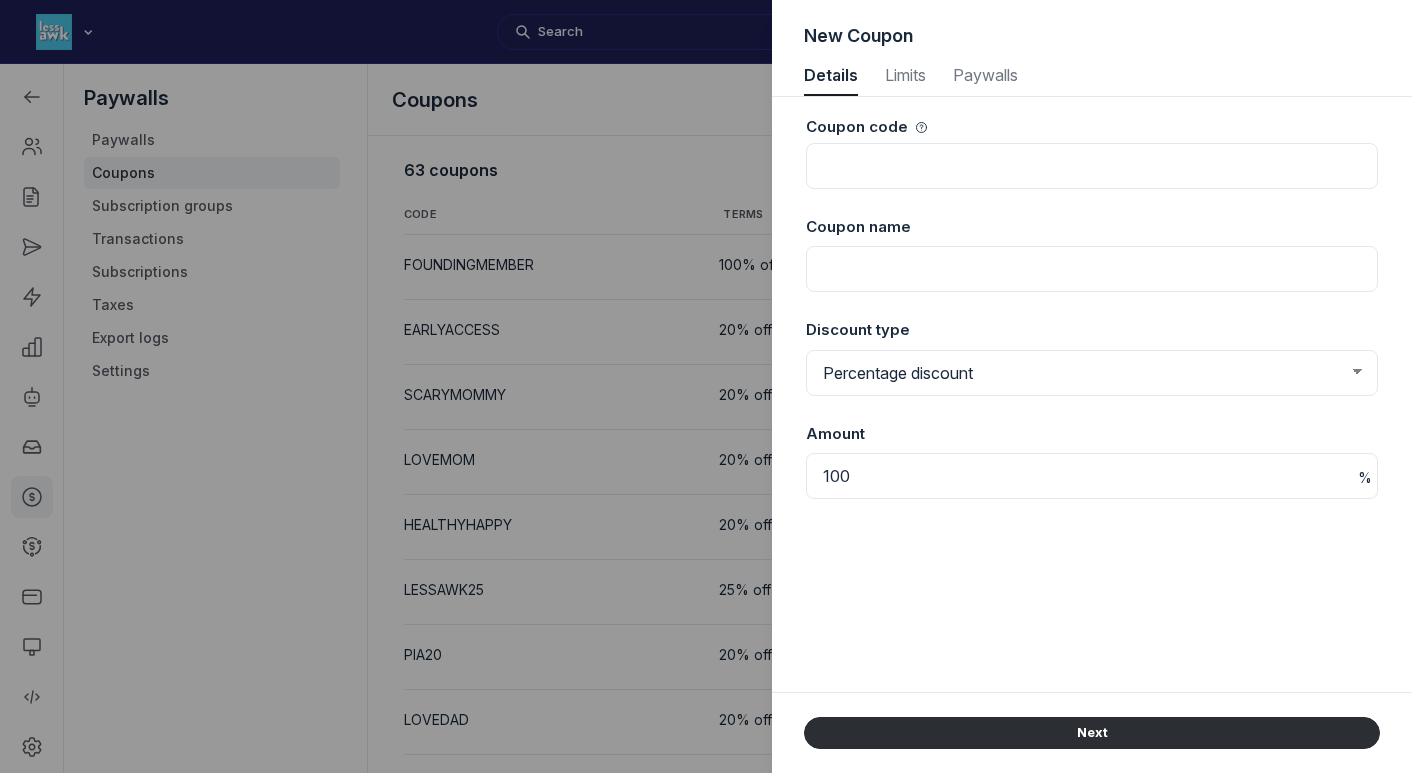 click on "Coupon code Coupon name Discount type Fixed amount Percentage discount % Amount 100" at bounding box center [1092, 394] 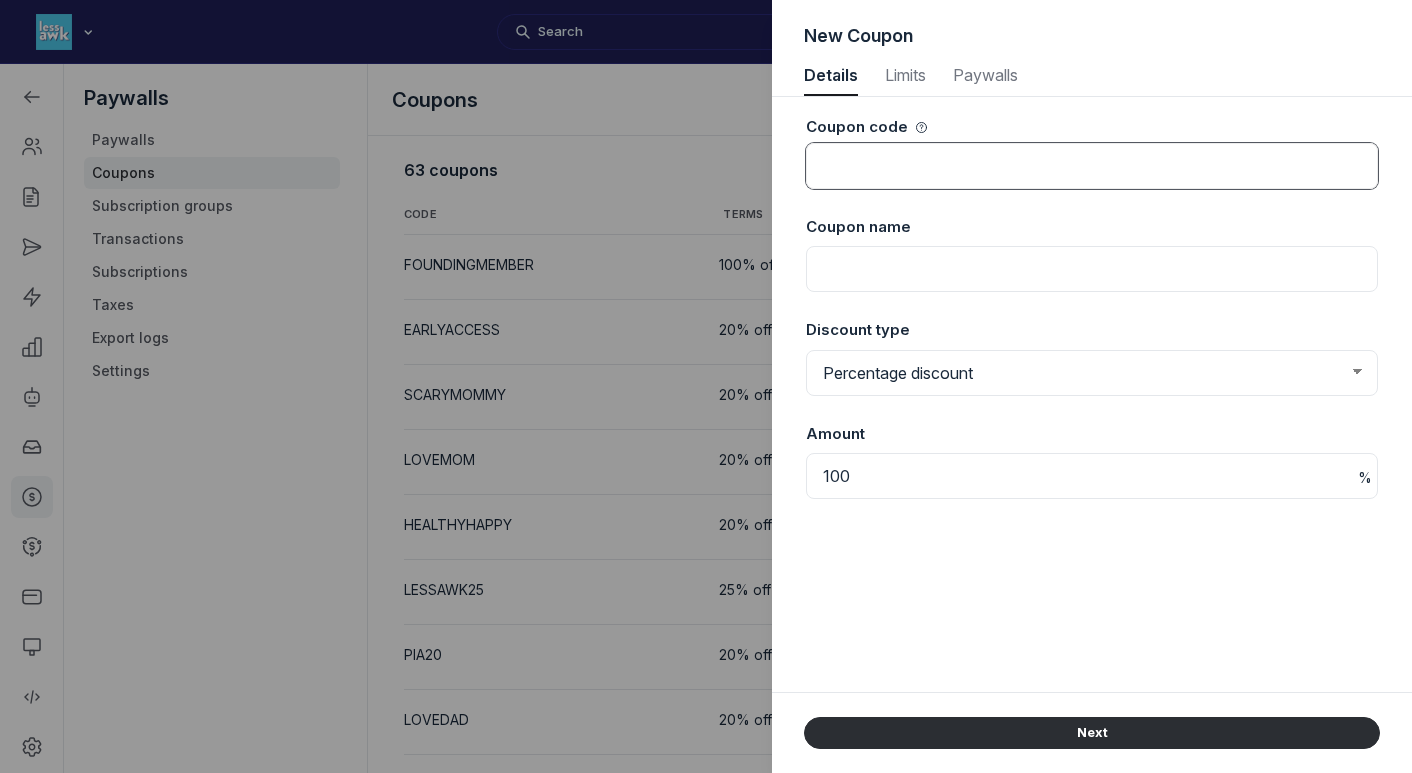 click at bounding box center [1092, 166] 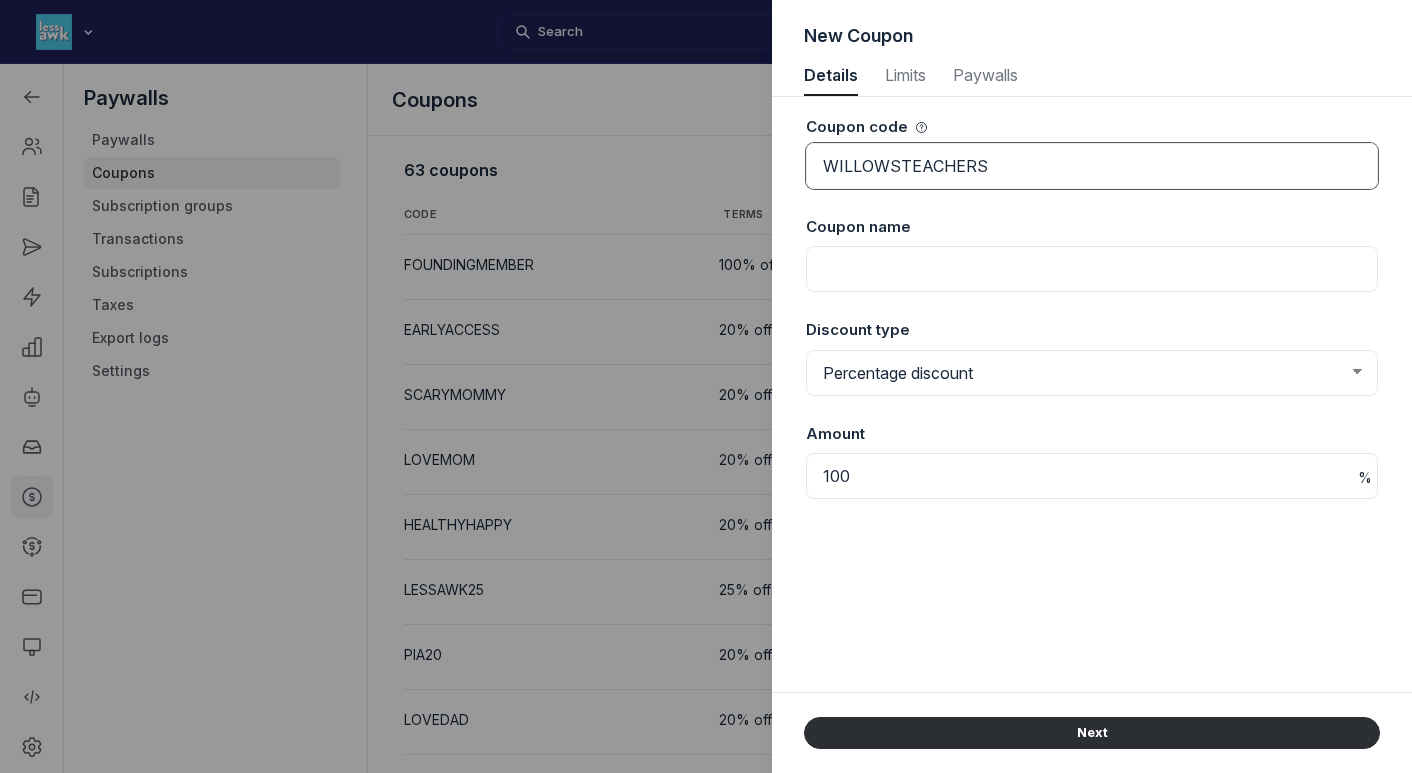 type on "WILLOWSTEACHERS" 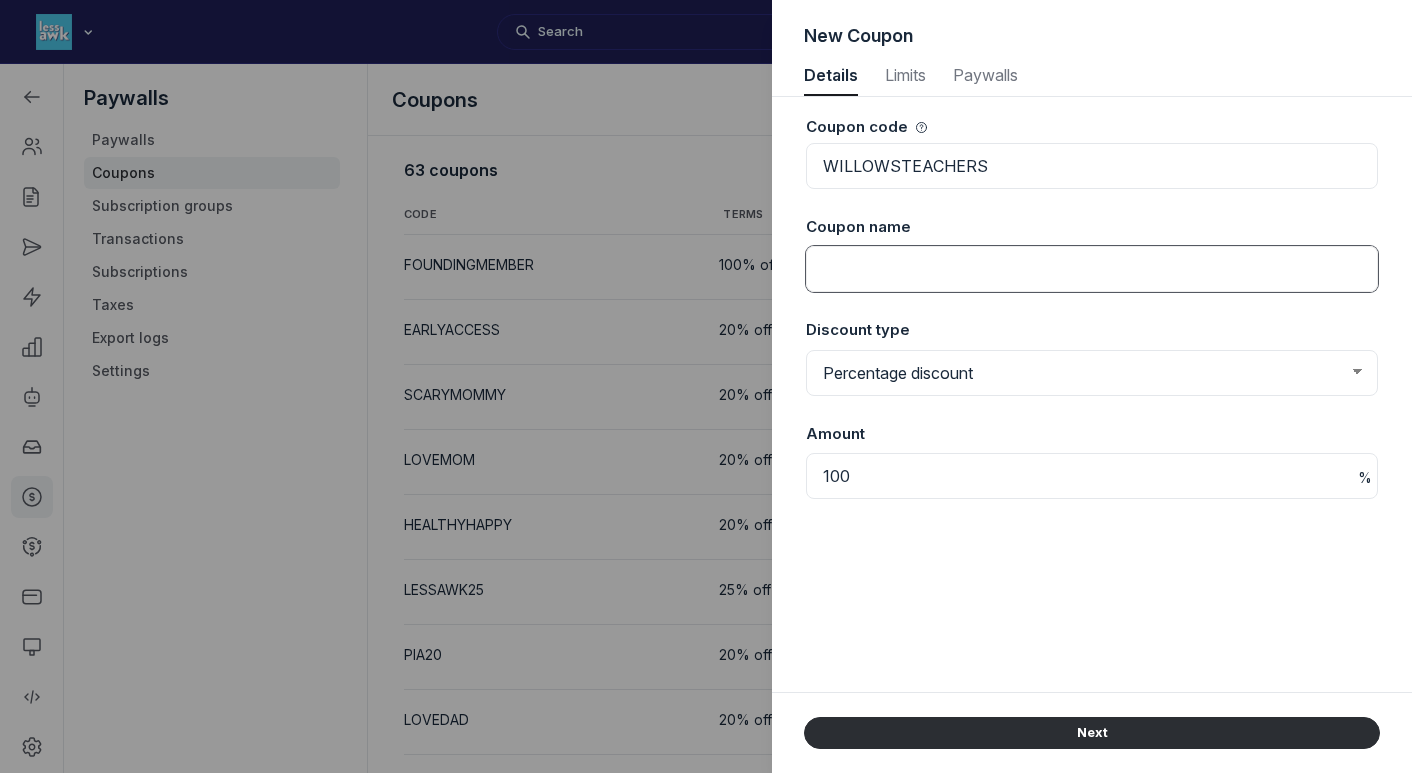 click at bounding box center [1092, 269] 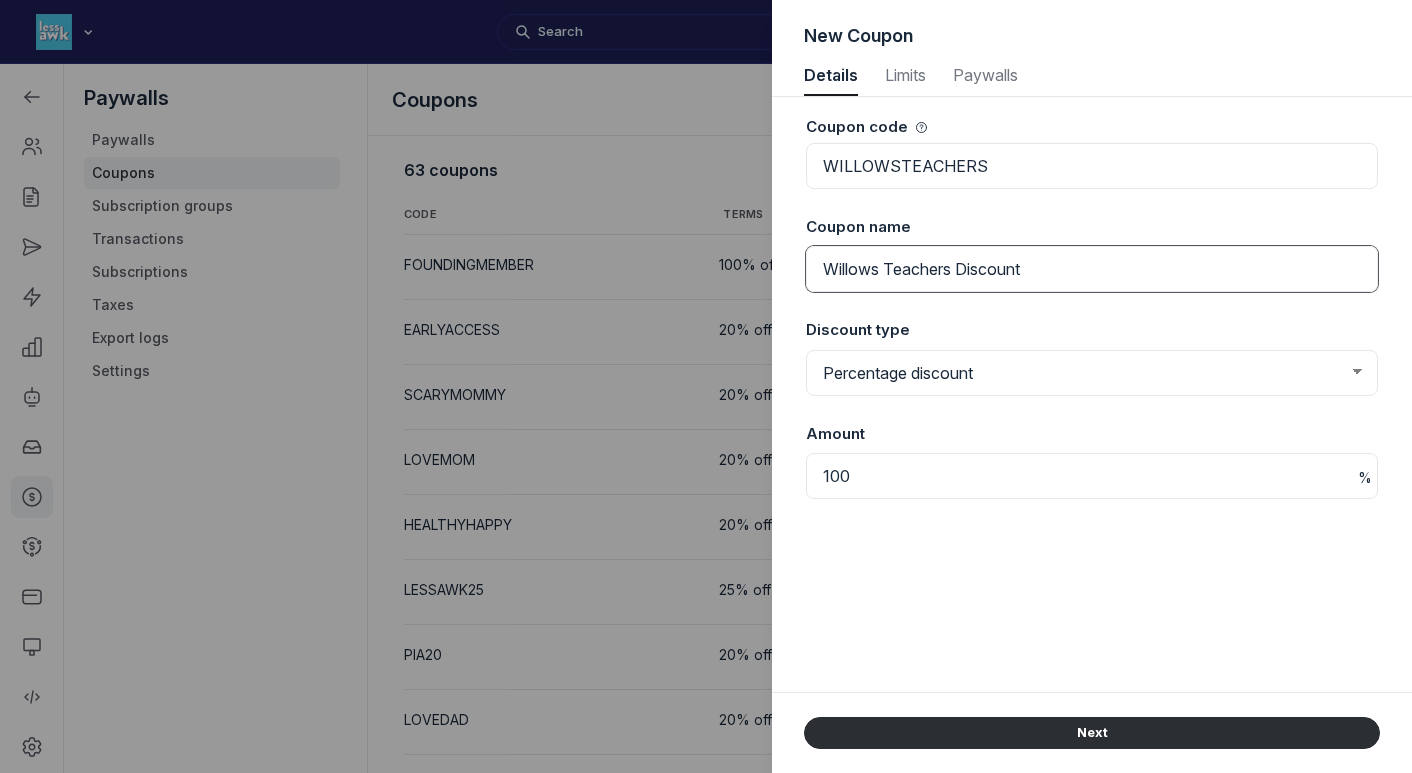 type on "Willows Teachers Discount" 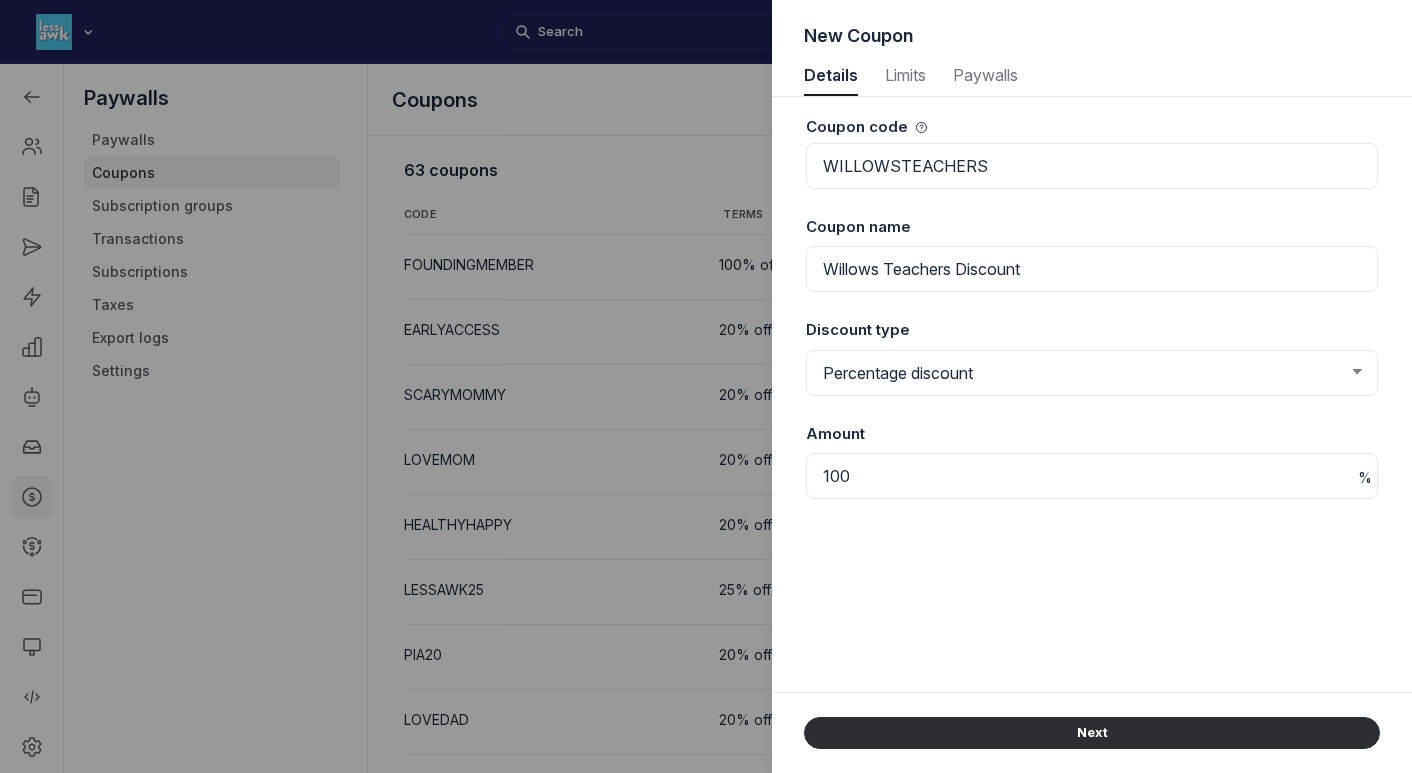 click on "Coupon code WILLOWSTEACHERS Coupon name Willows Teachers Discount Discount type Fixed amount Percentage discount % Amount 100" at bounding box center [1092, 394] 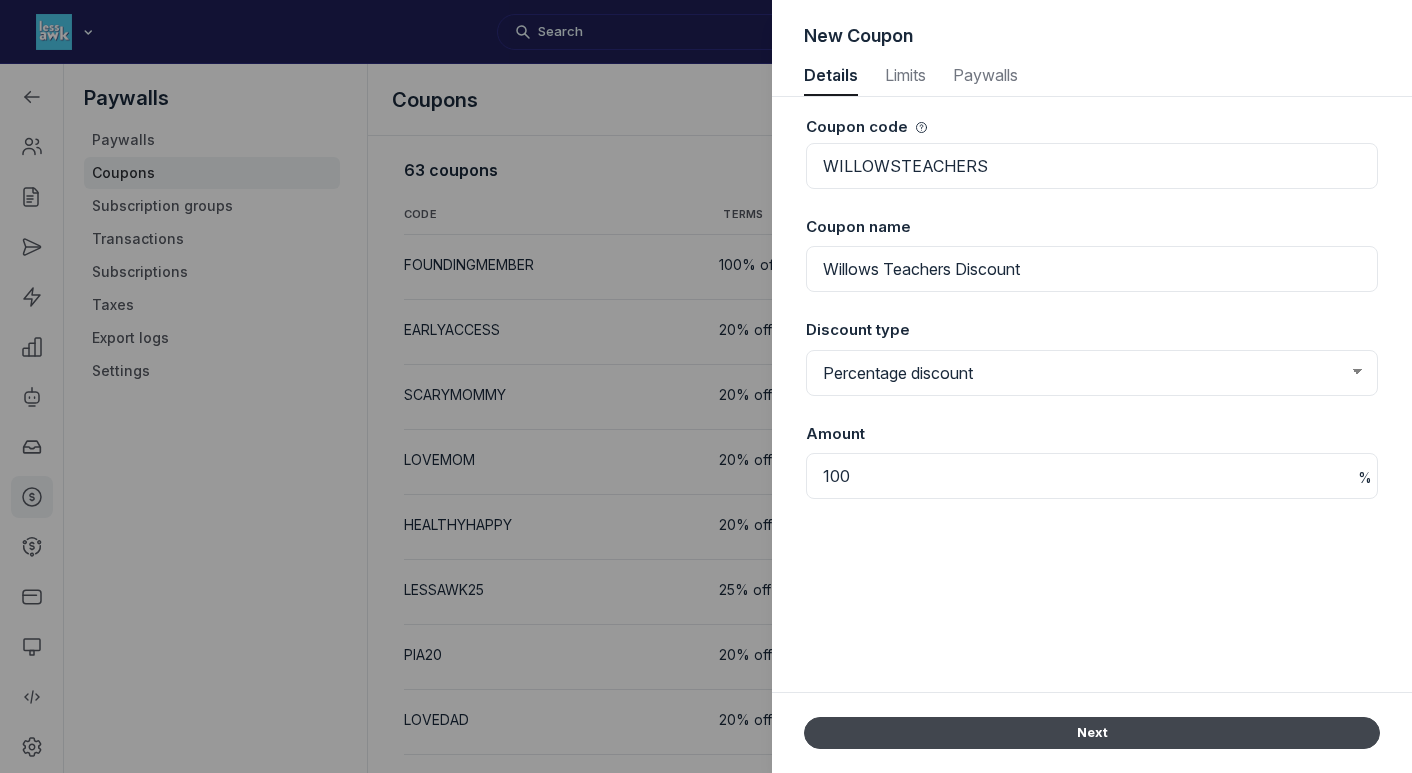 click on "Next" at bounding box center [1092, 733] 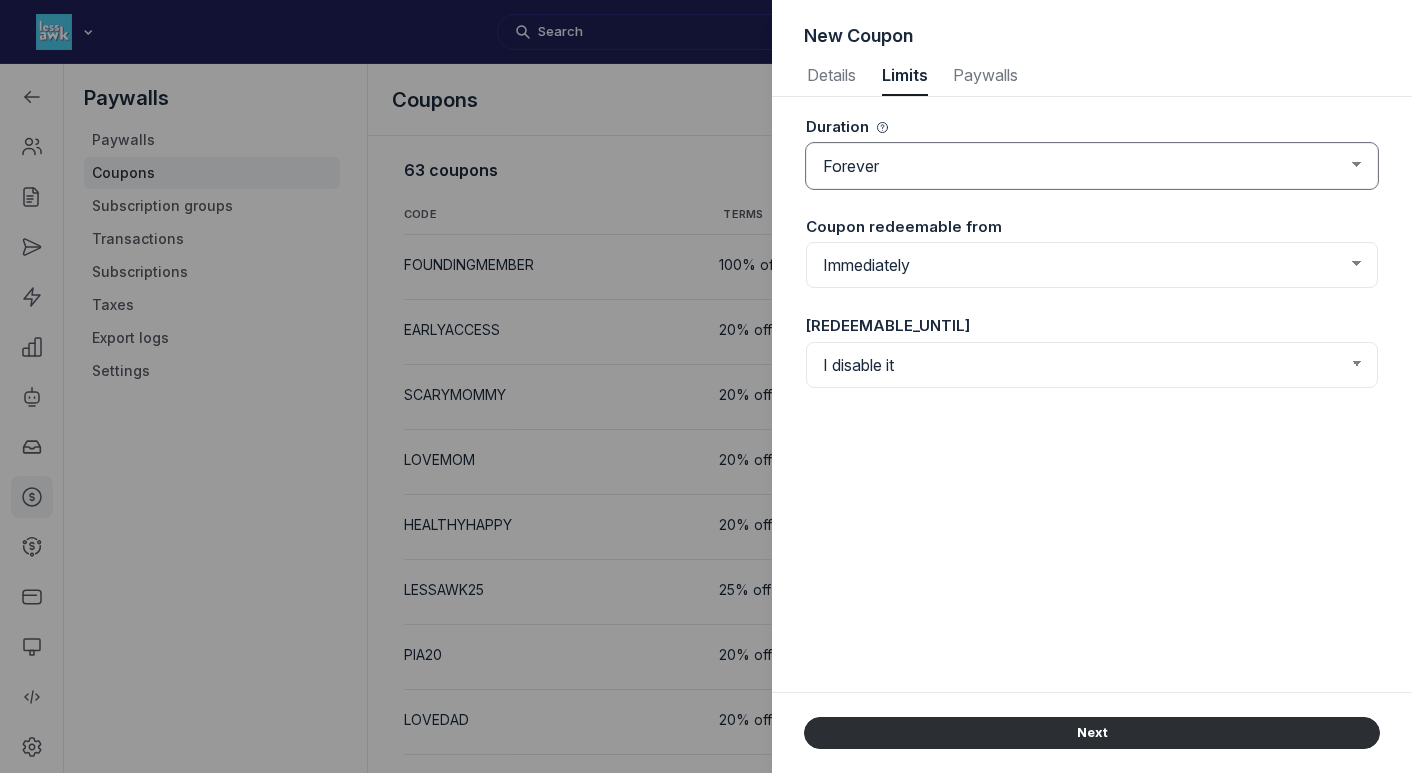 click on "Forever Once Repeating" at bounding box center [1092, 166] 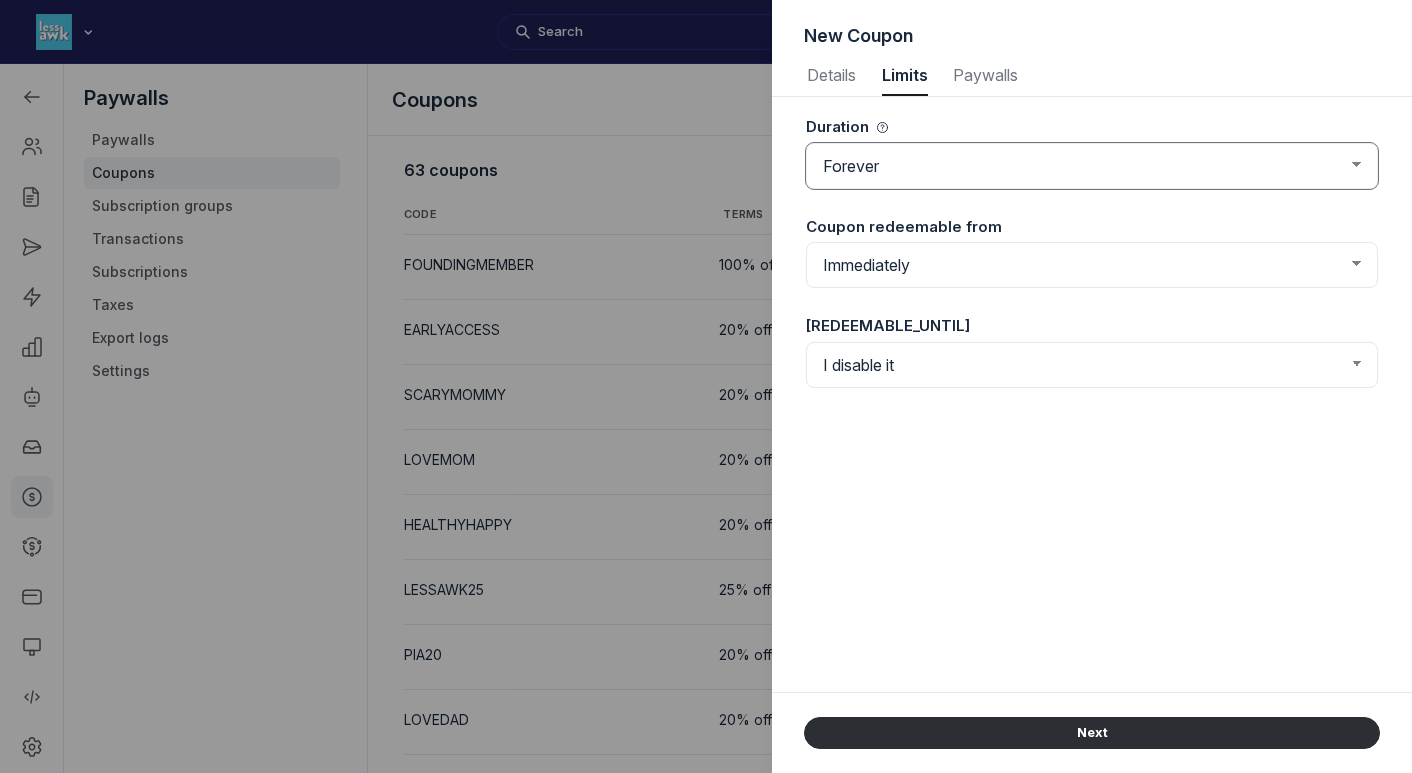 click on "Forever Once Repeating" at bounding box center [1092, 166] 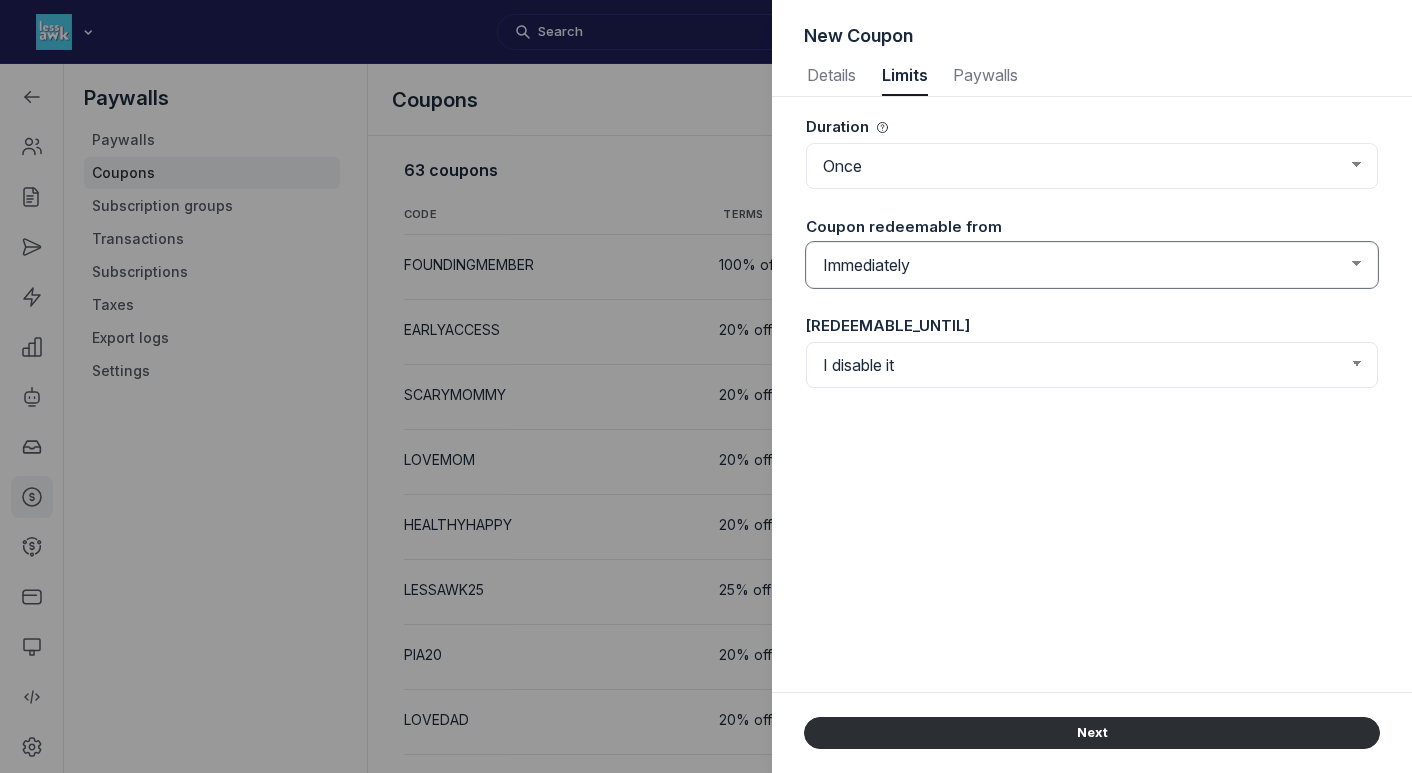 click on "Immediately From a set date" at bounding box center (1092, 265) 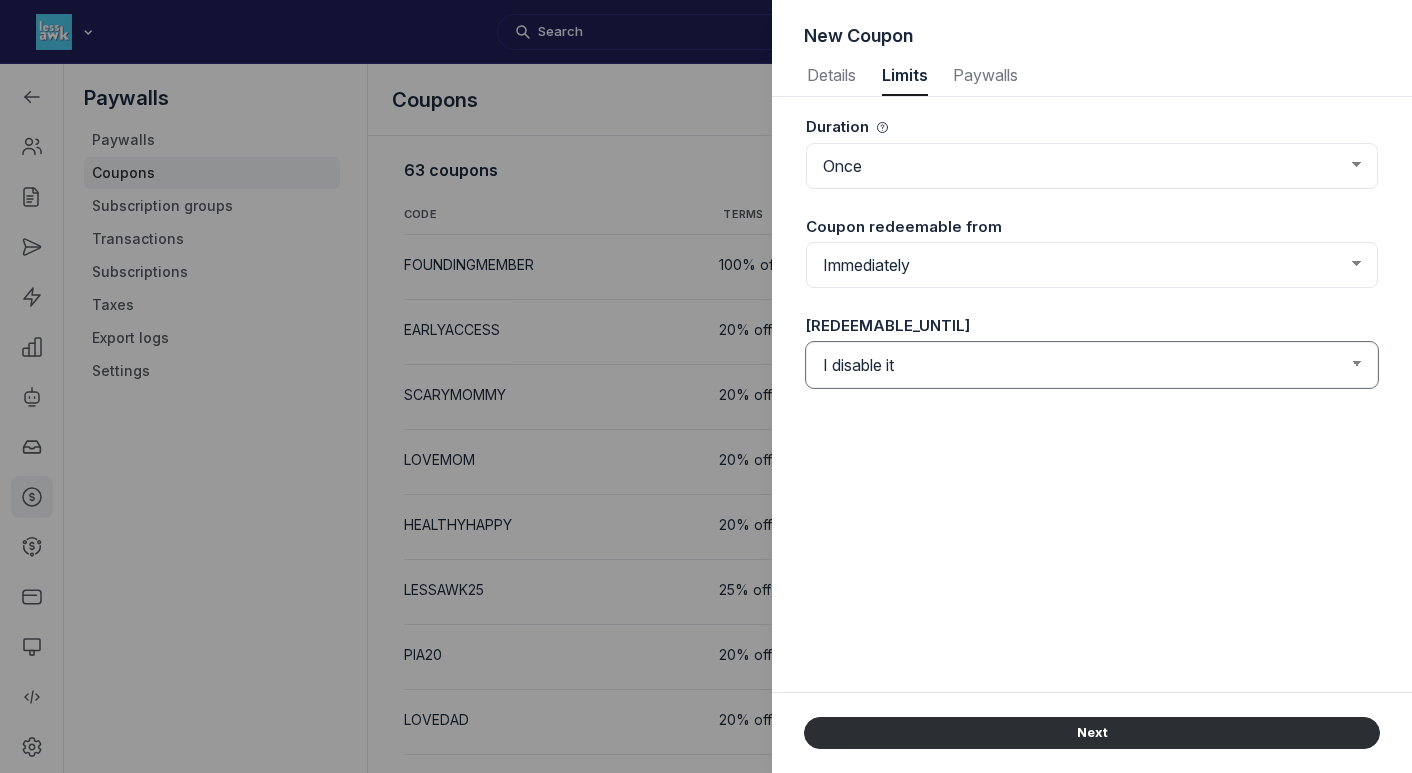 click on "I disable it Until a set date" at bounding box center [1092, 365] 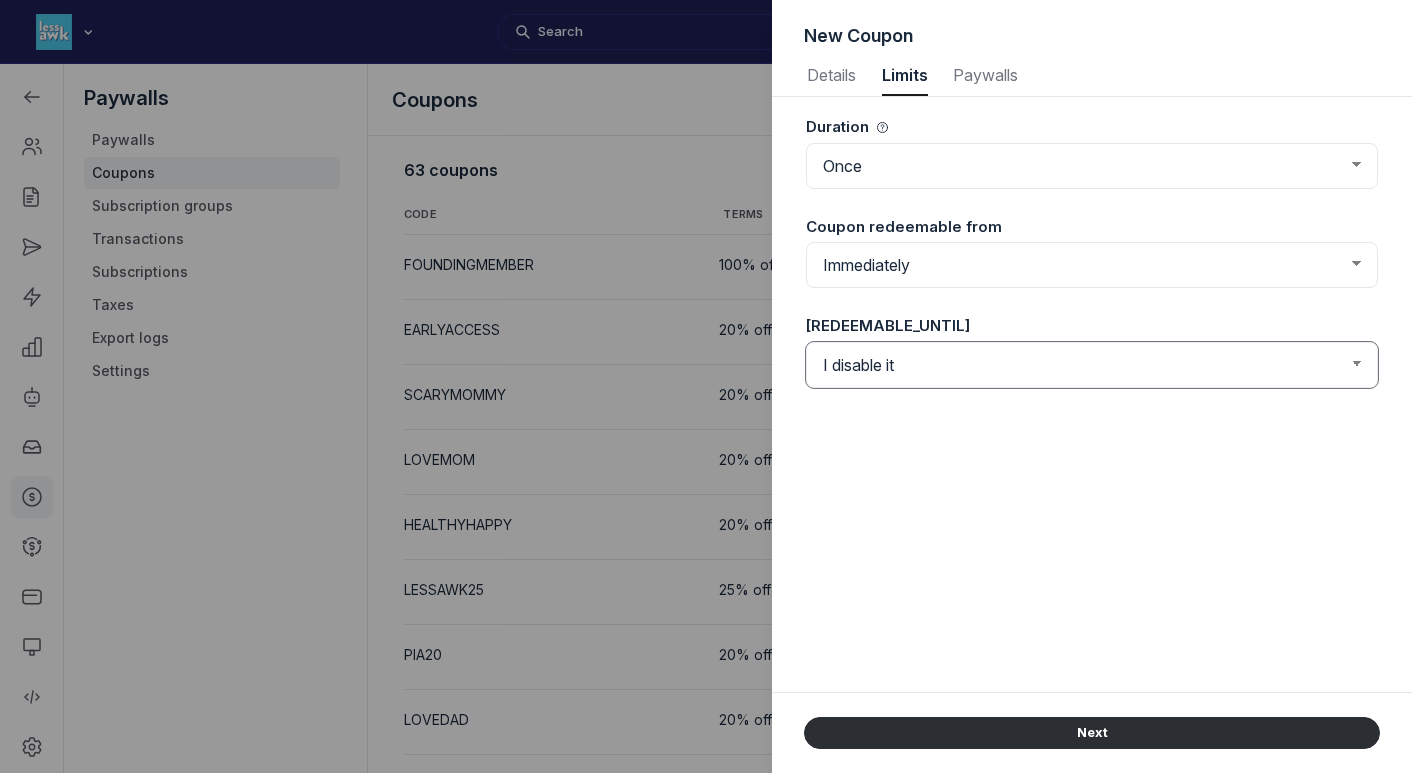 select on "true" 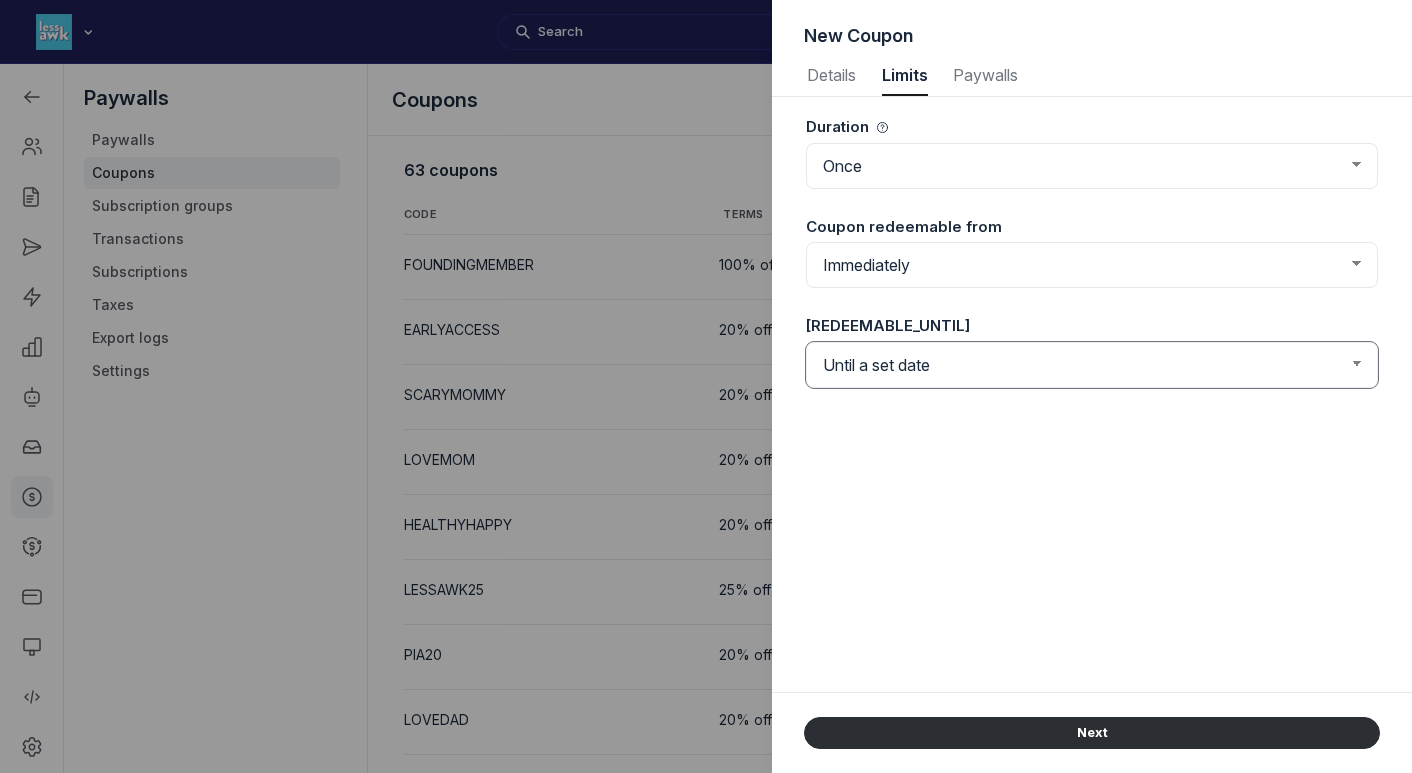 select on "7" 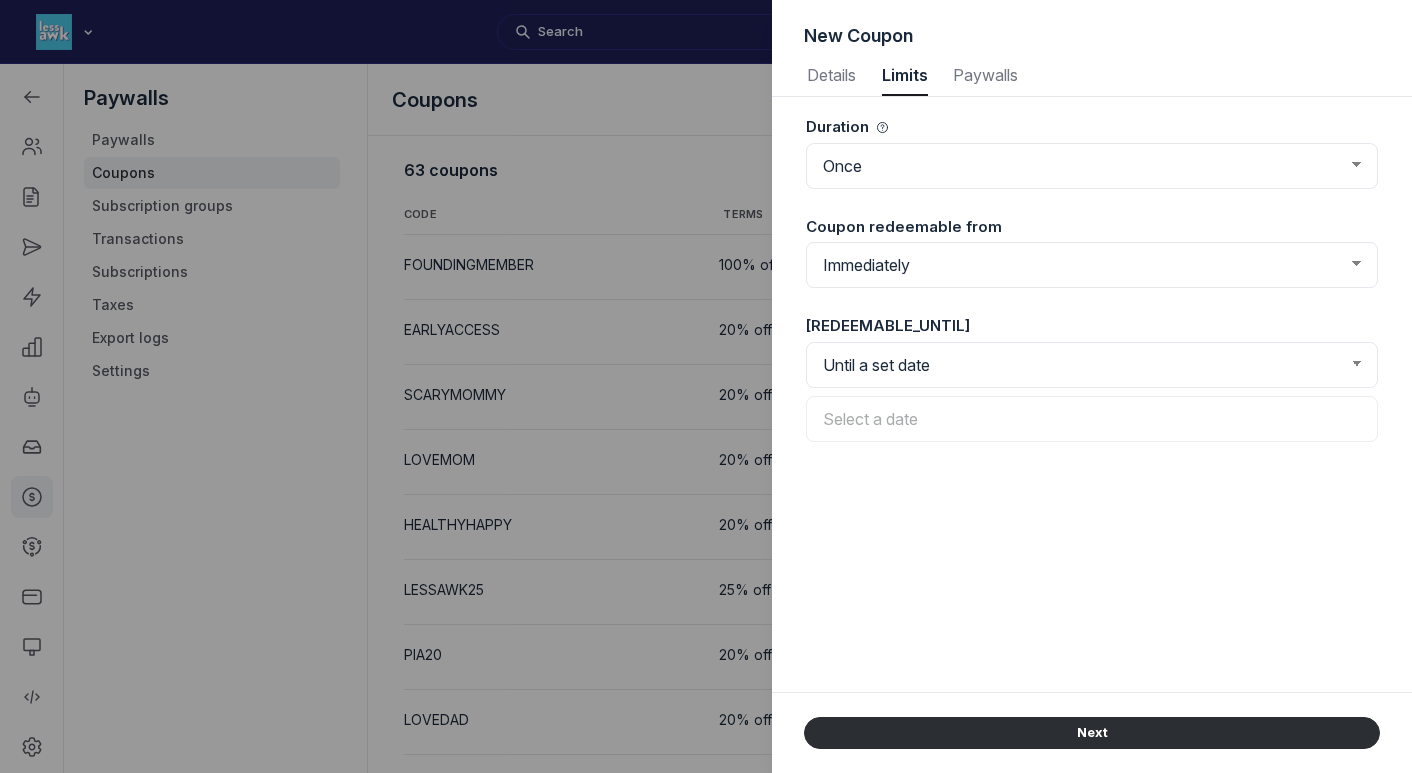 click at bounding box center (1092, 419) 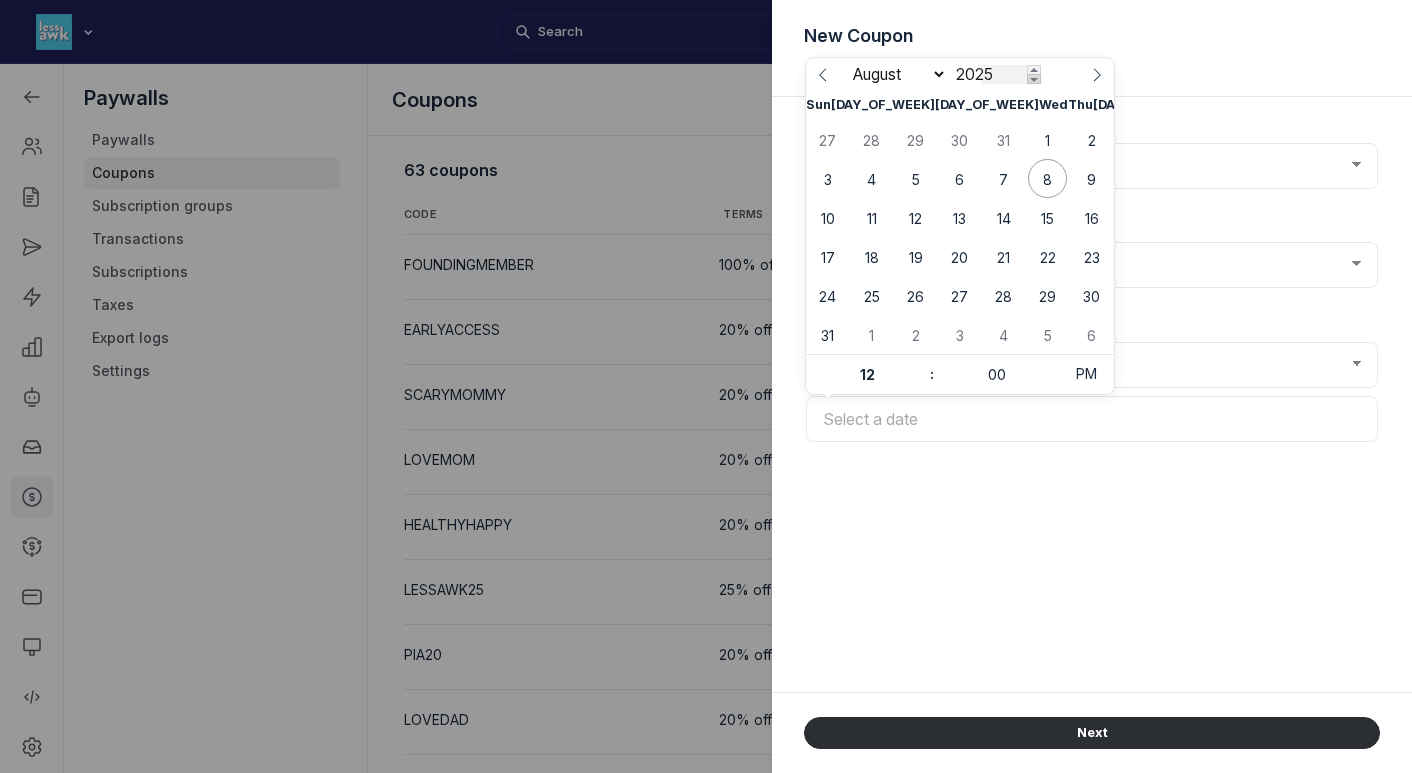 click at bounding box center (1034, 79) 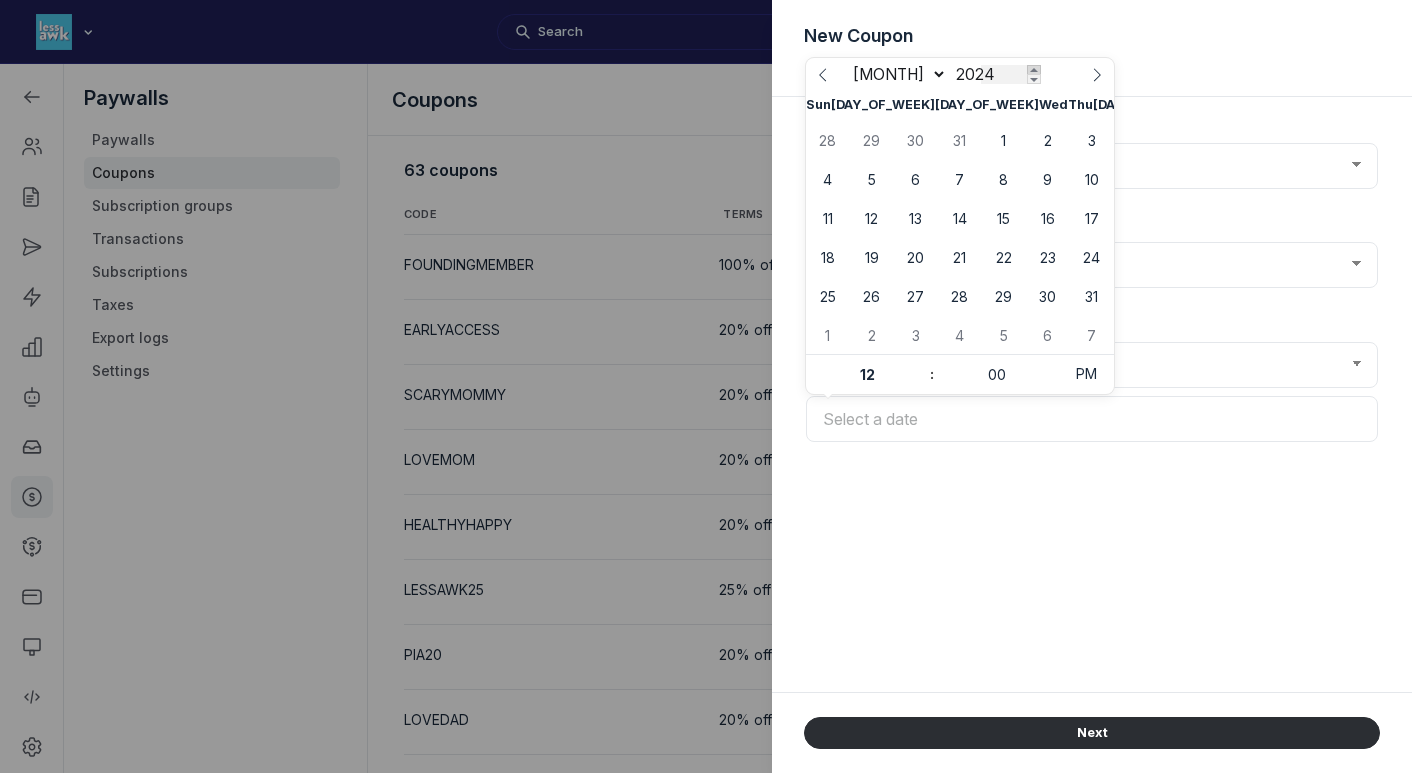 click at bounding box center (1034, 70) 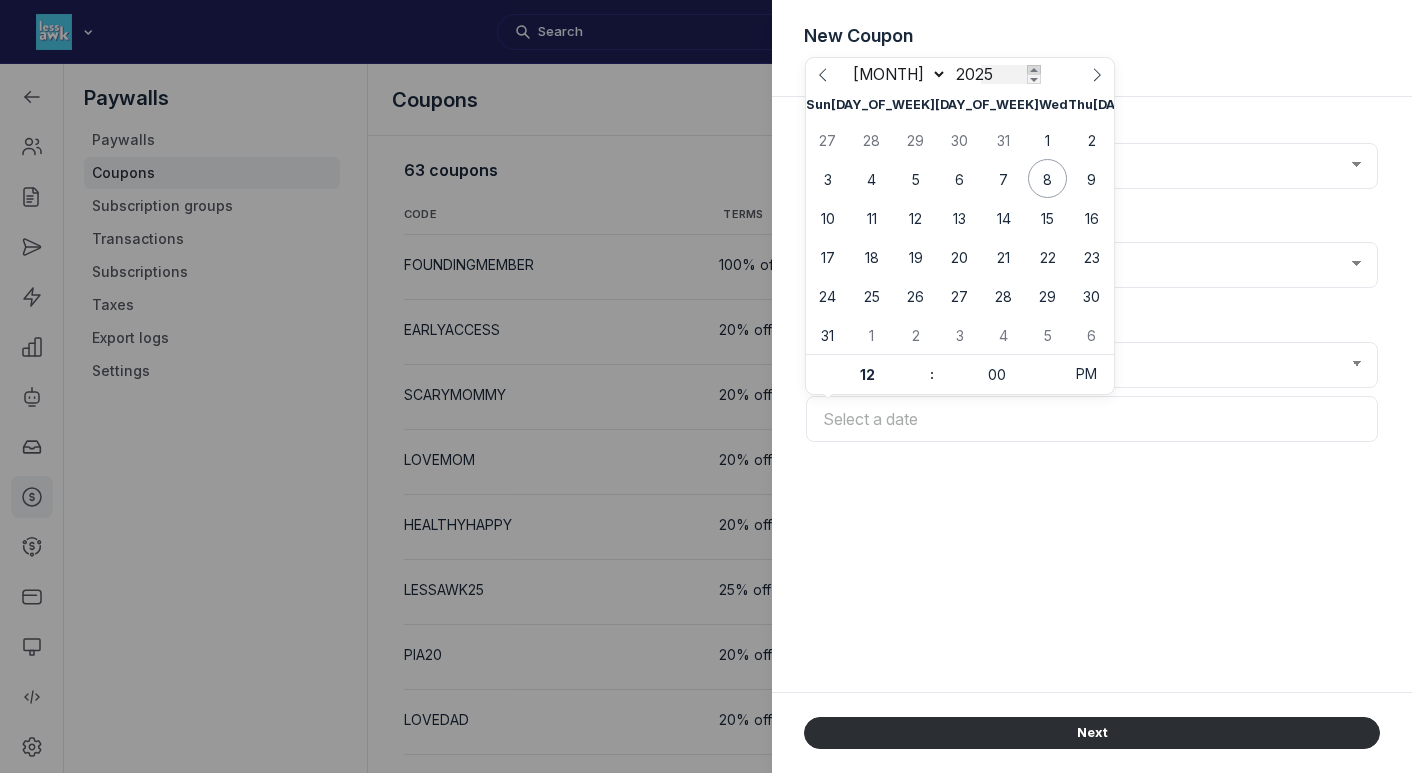 click at bounding box center [1034, 70] 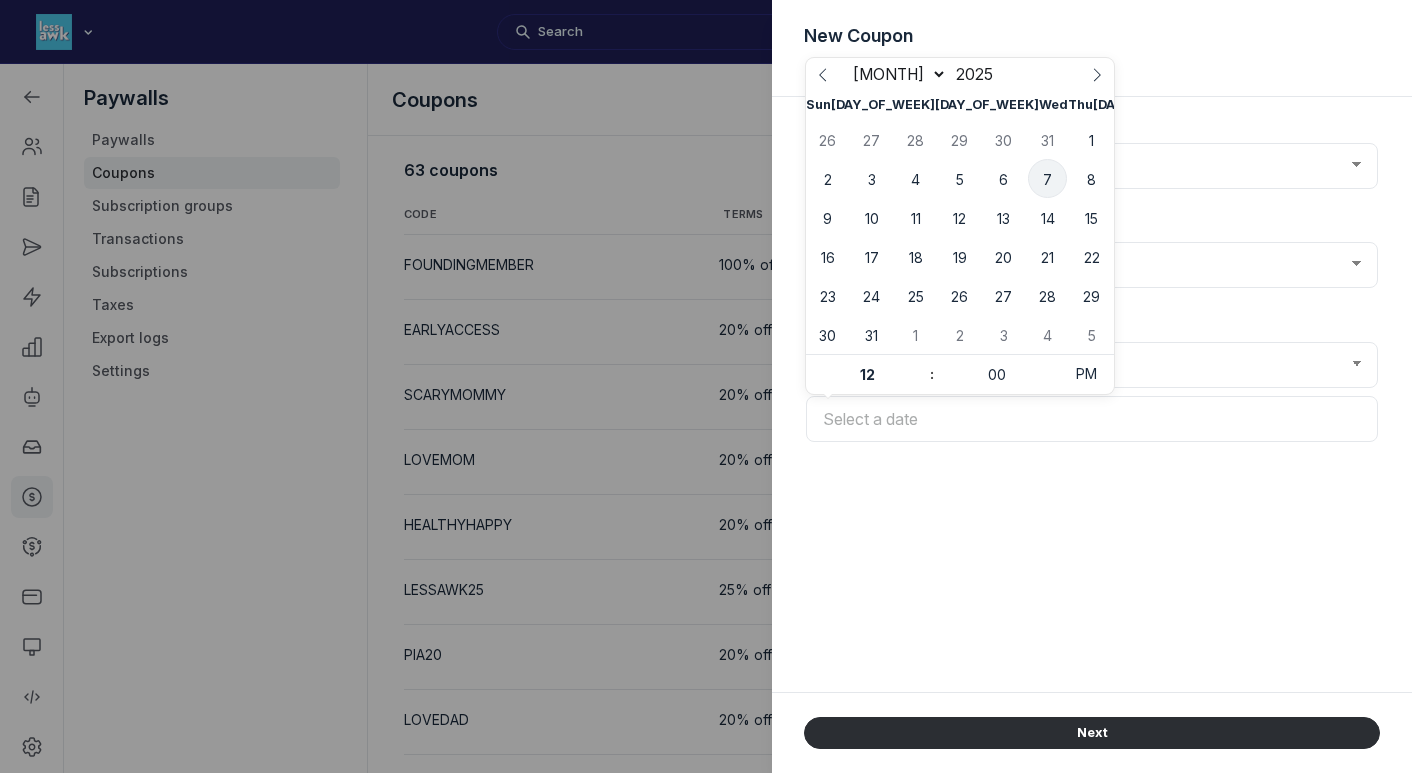 click on "7" at bounding box center [1047, 178] 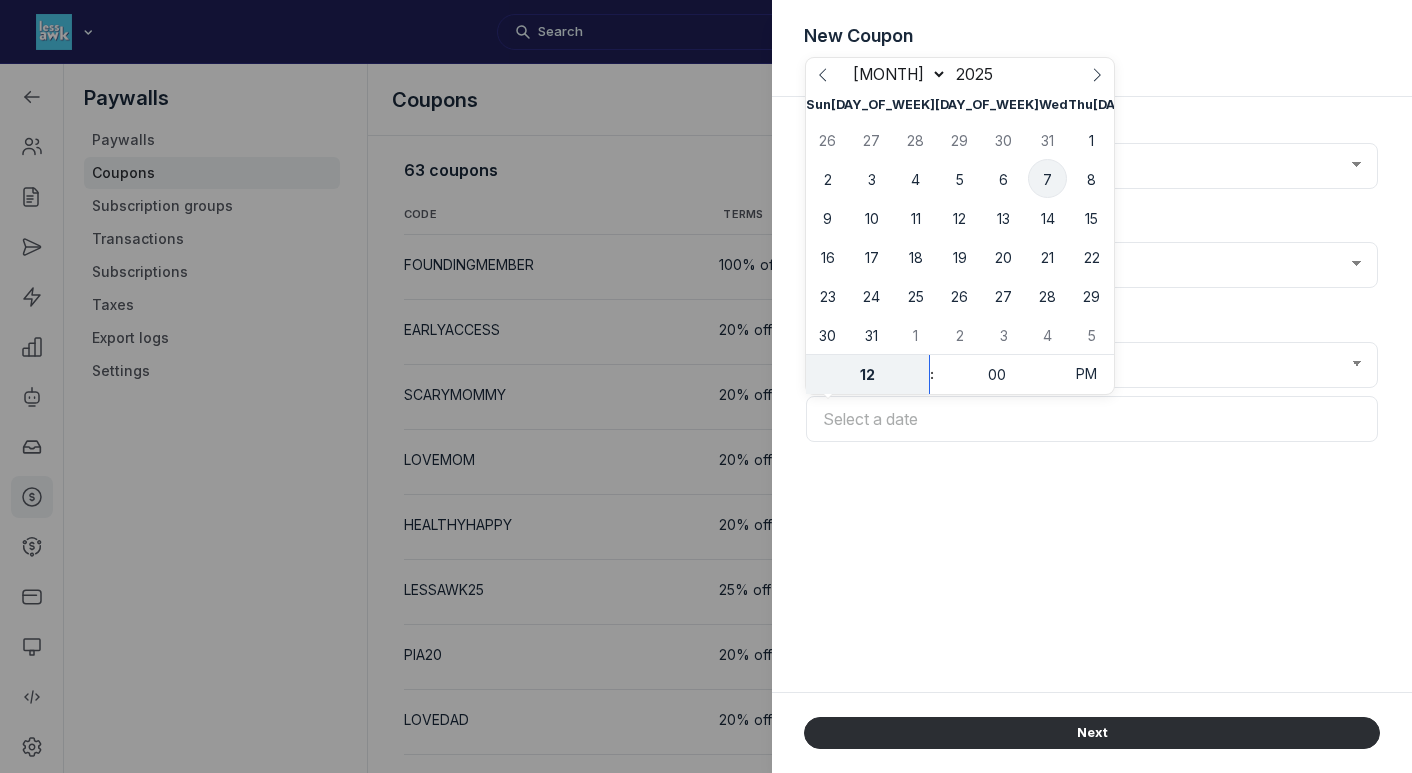 type on "August 07, 2026 12:00 PM (PDT)" 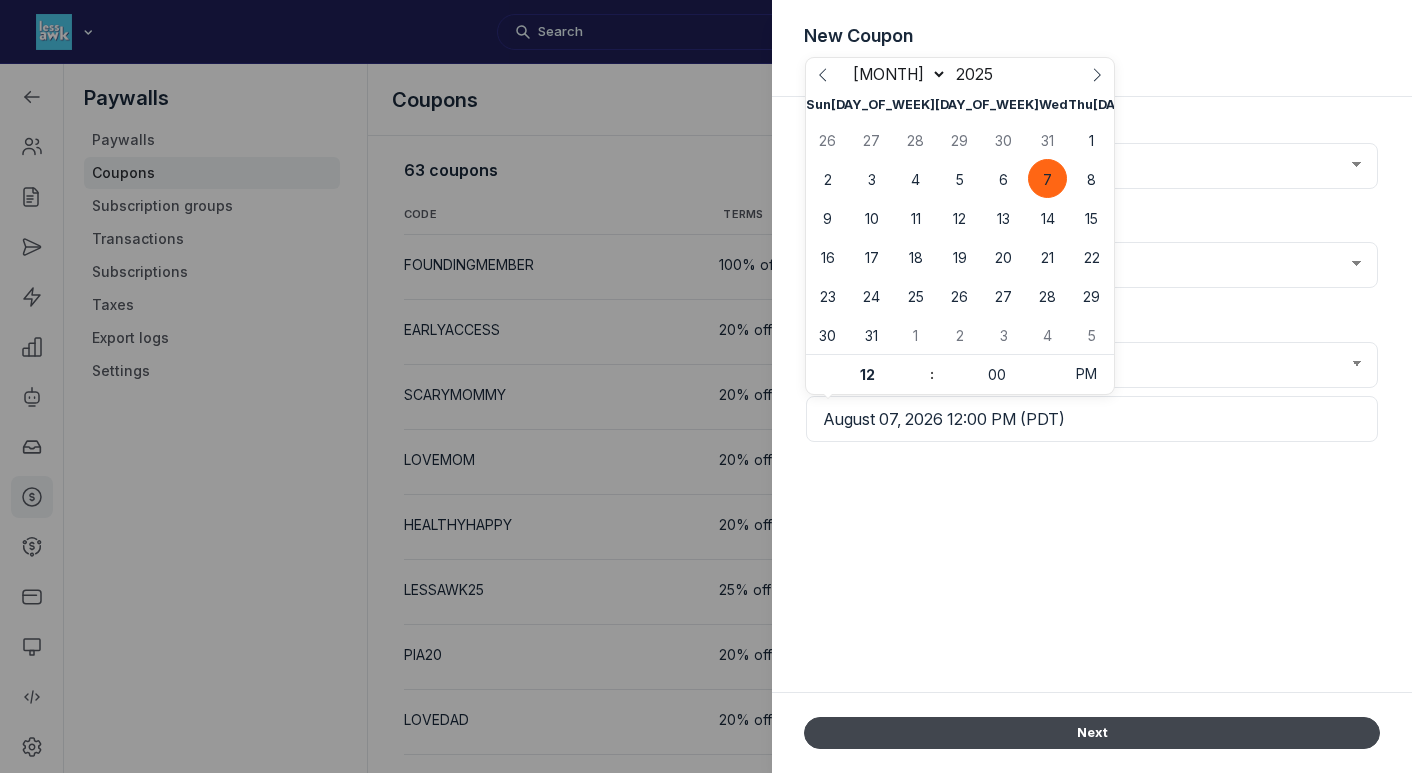 click on "Next" at bounding box center (1092, 733) 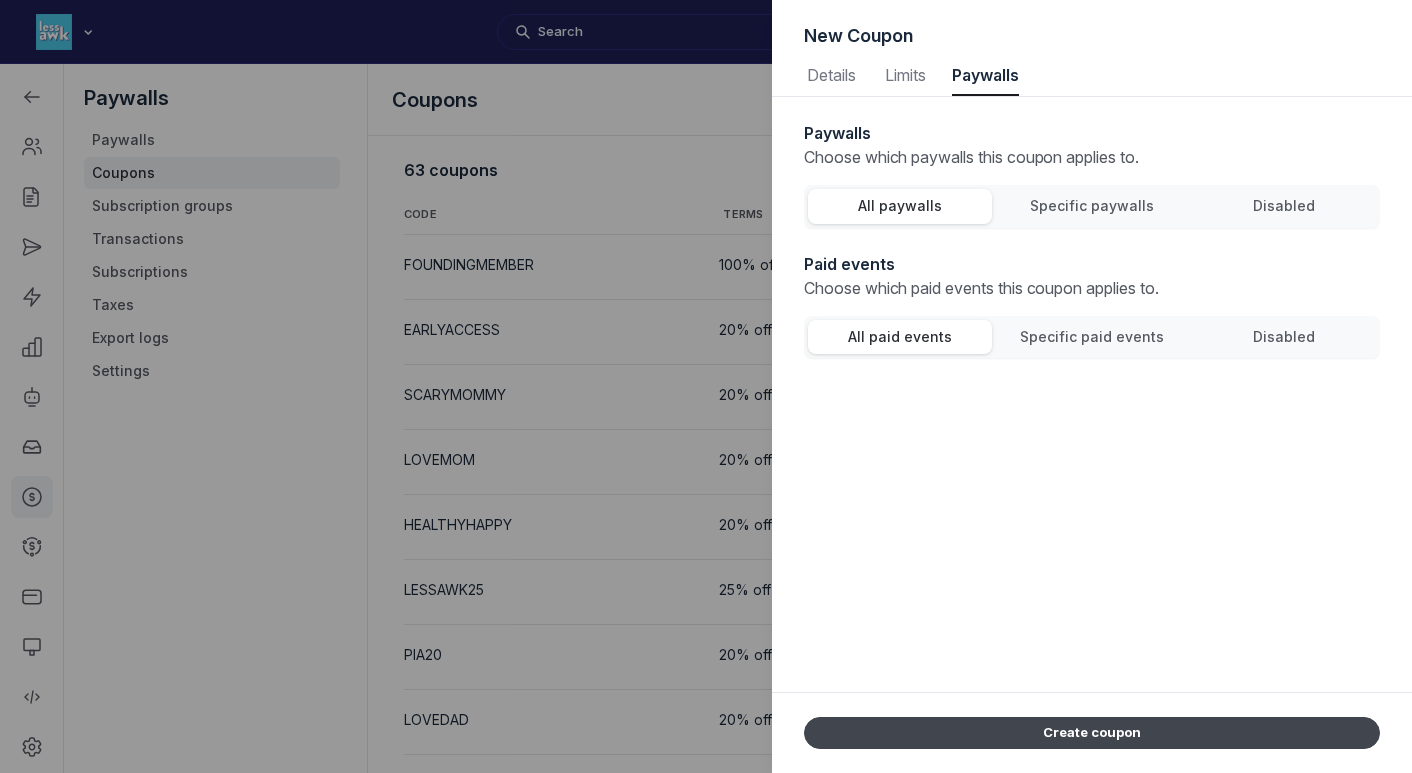 click on "Create coupon" at bounding box center (1092, 733) 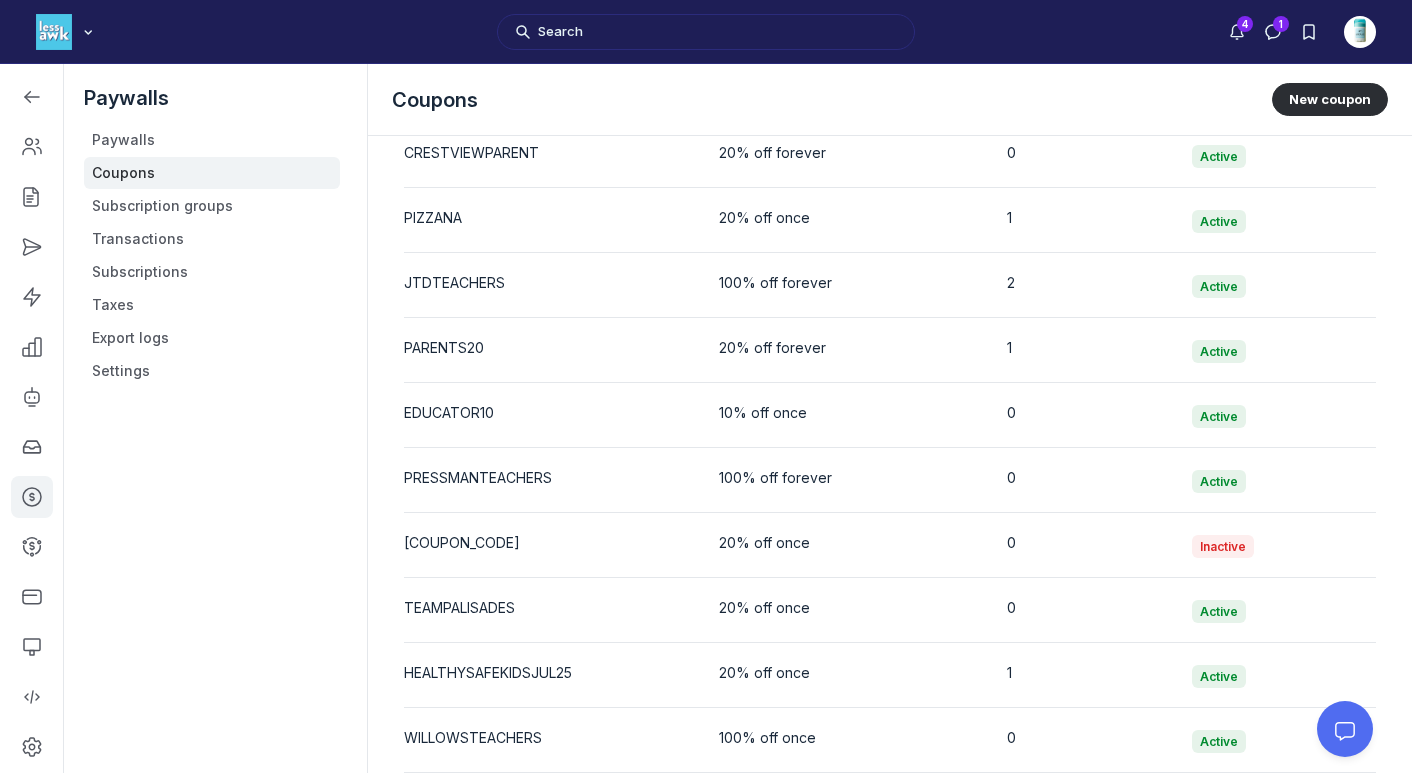 scroll, scrollTop: 0, scrollLeft: 0, axis: both 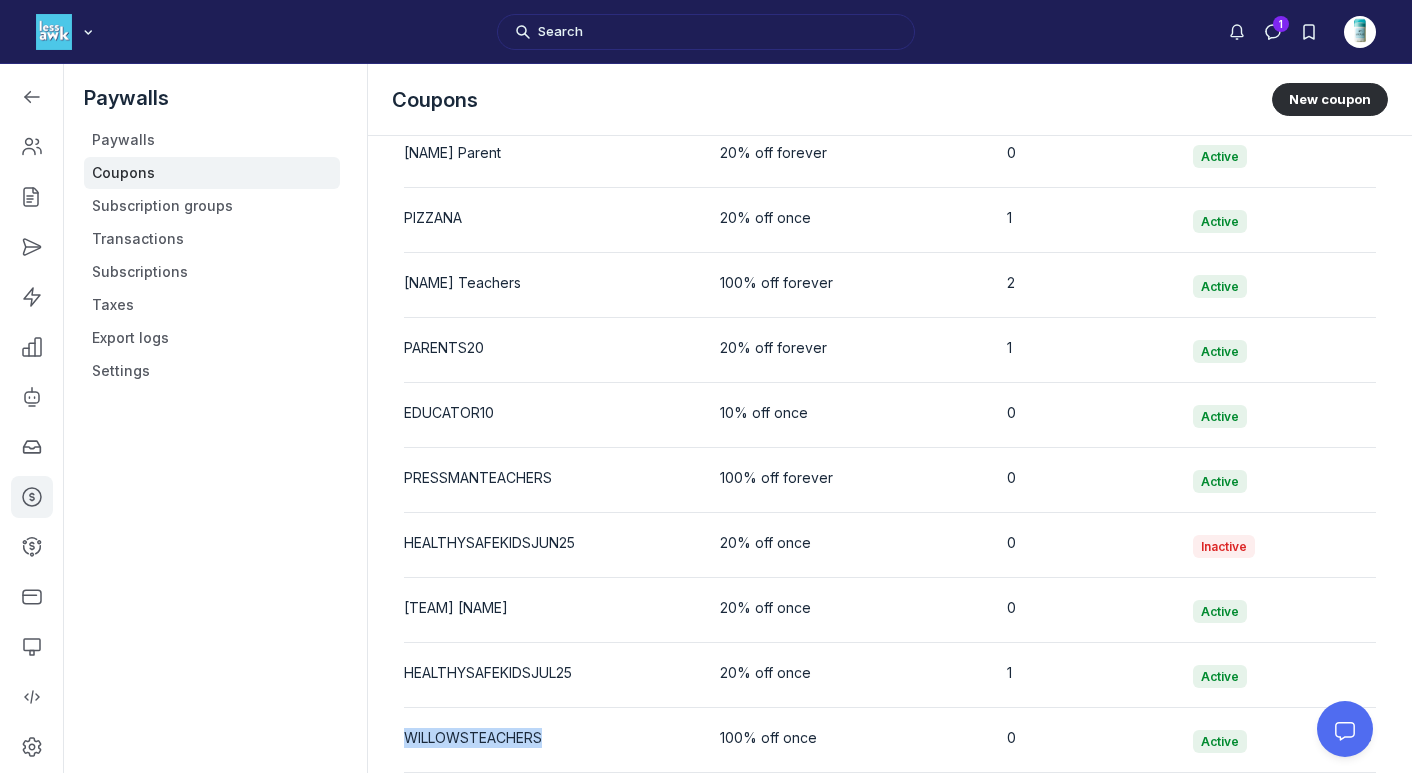 drag, startPoint x: 556, startPoint y: 736, endPoint x: 408, endPoint y: 741, distance: 148.08444 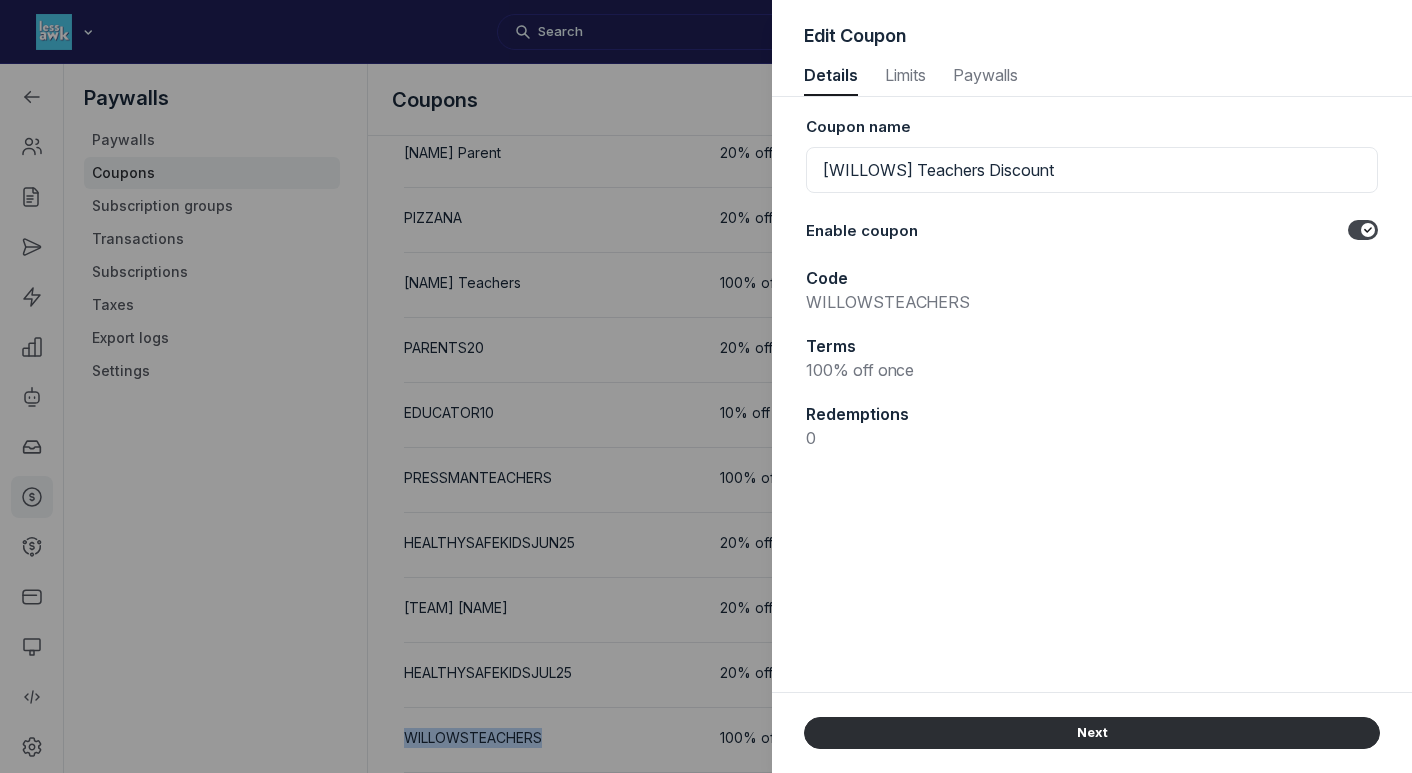 scroll, scrollTop: 2707, scrollLeft: 5162, axis: both 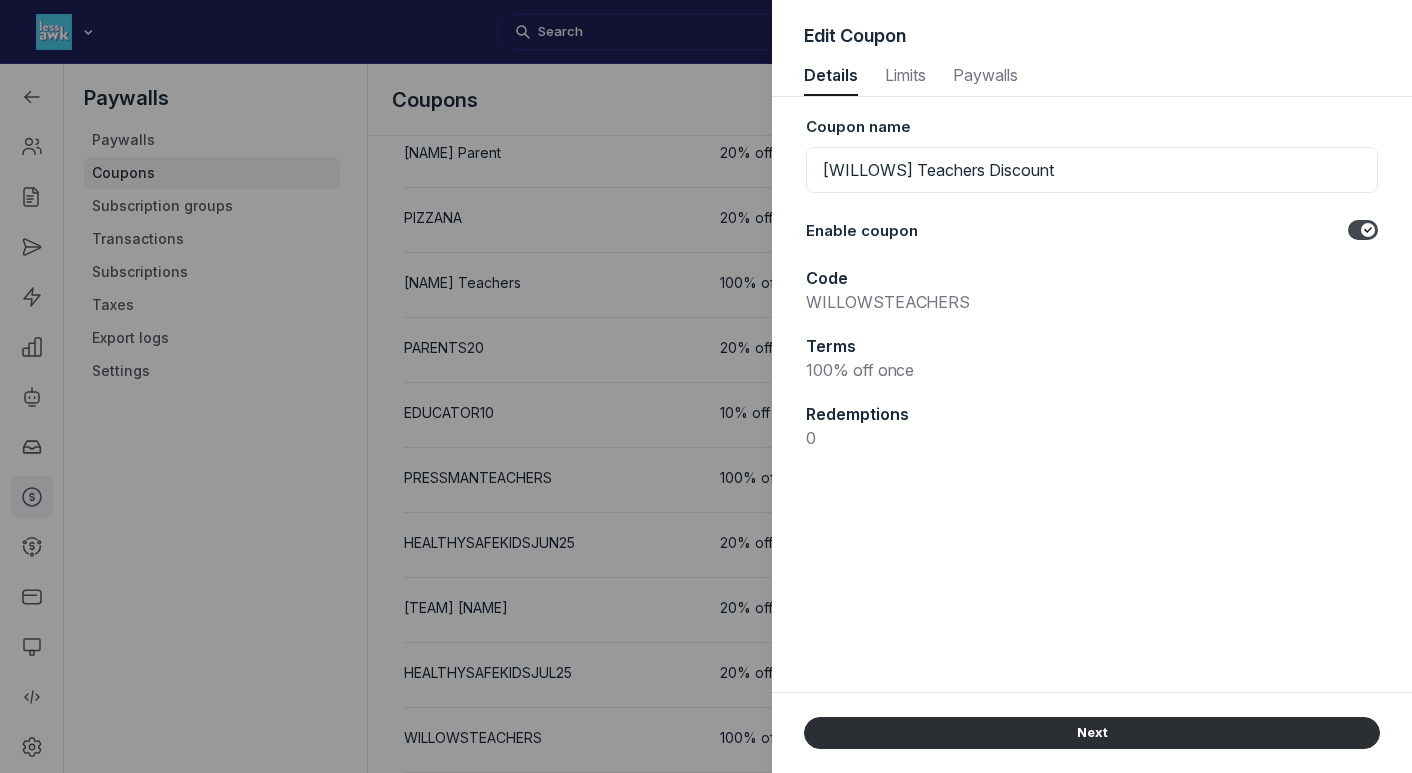 click at bounding box center [706, 386] 